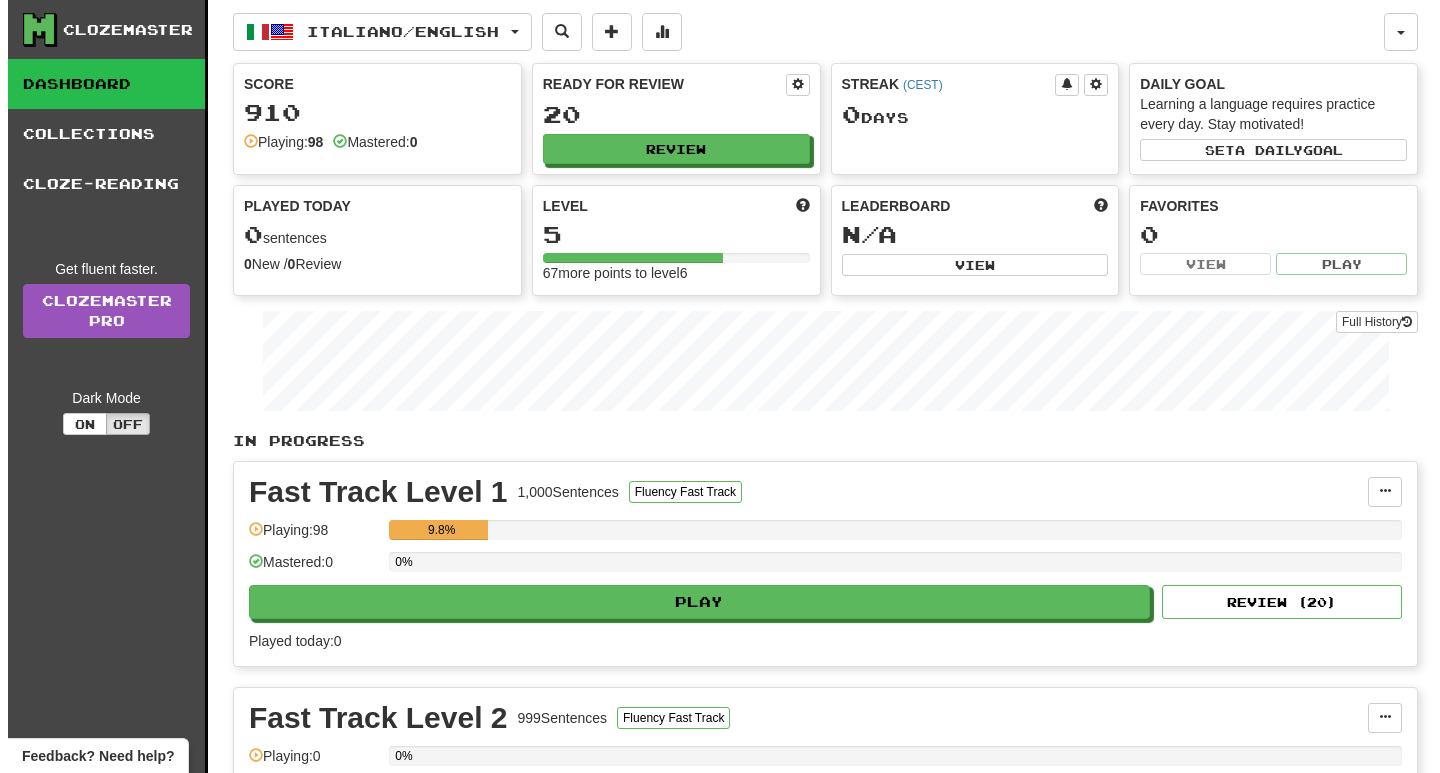 scroll, scrollTop: 0, scrollLeft: 0, axis: both 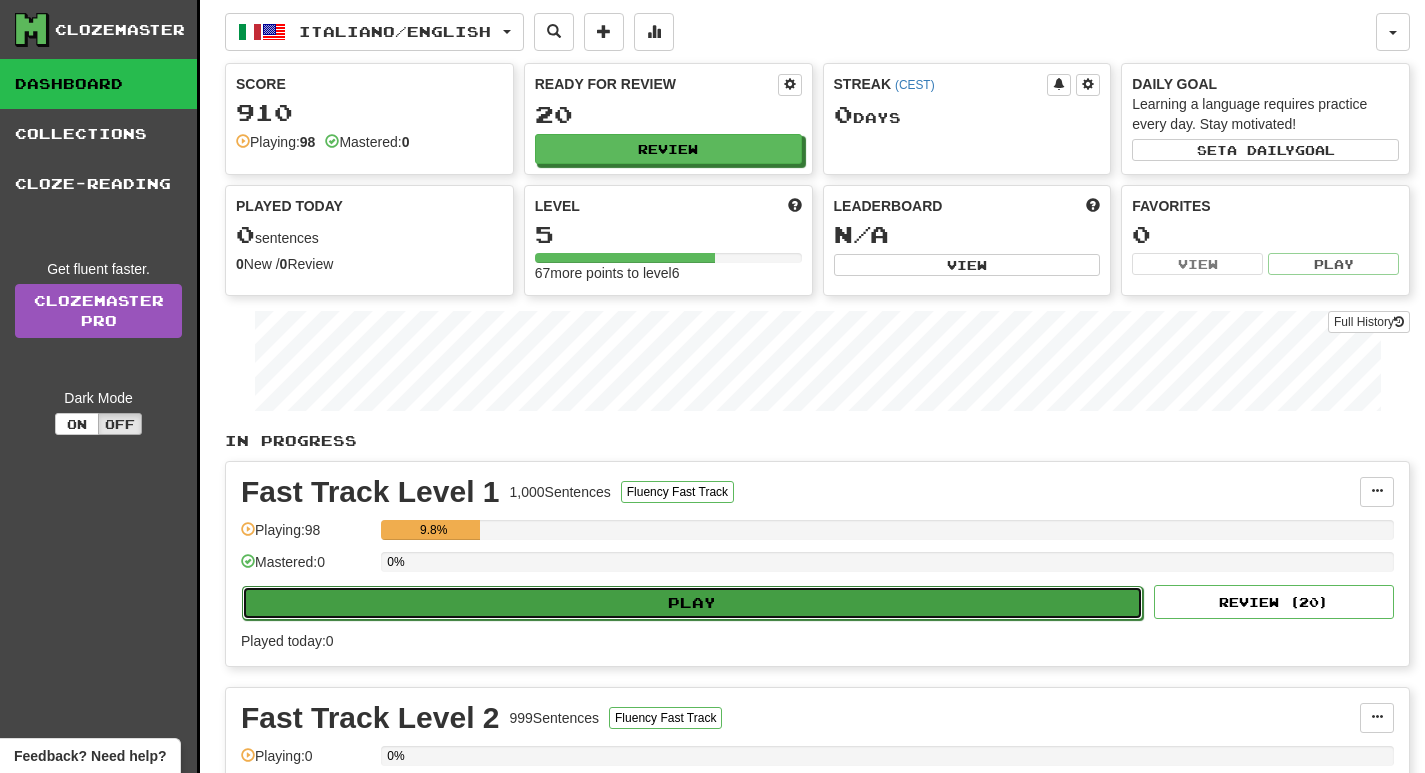 click on "Play" at bounding box center (692, 603) 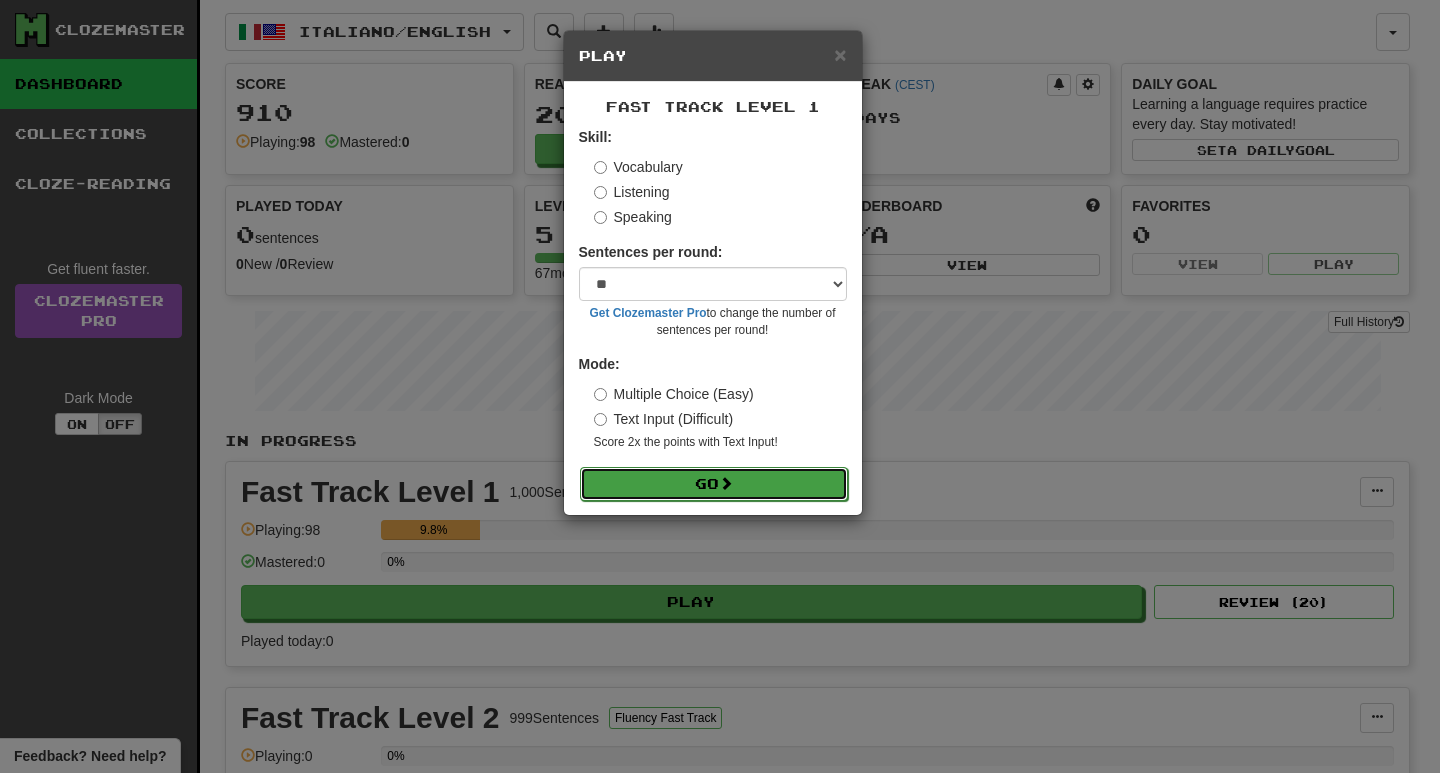 click at bounding box center (726, 483) 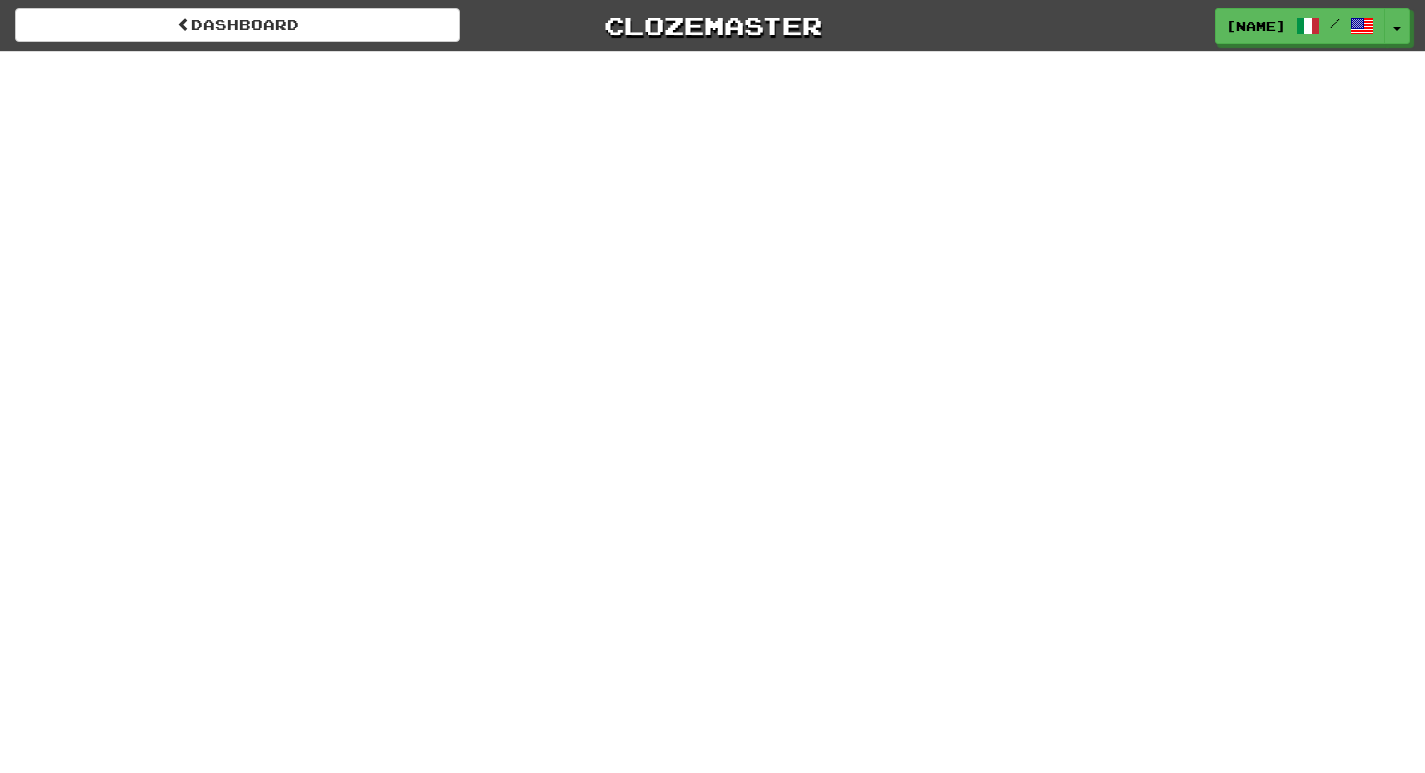 scroll, scrollTop: 0, scrollLeft: 0, axis: both 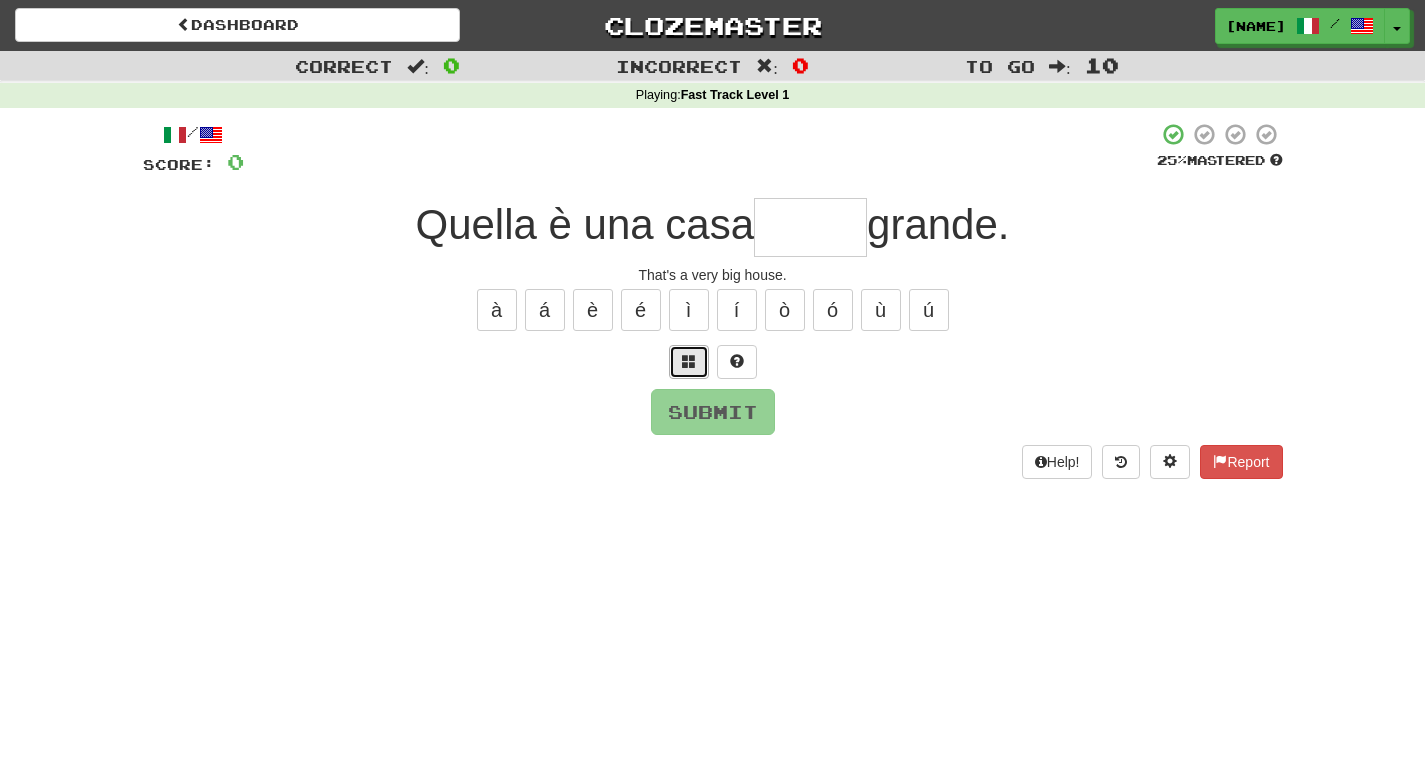click at bounding box center [689, 361] 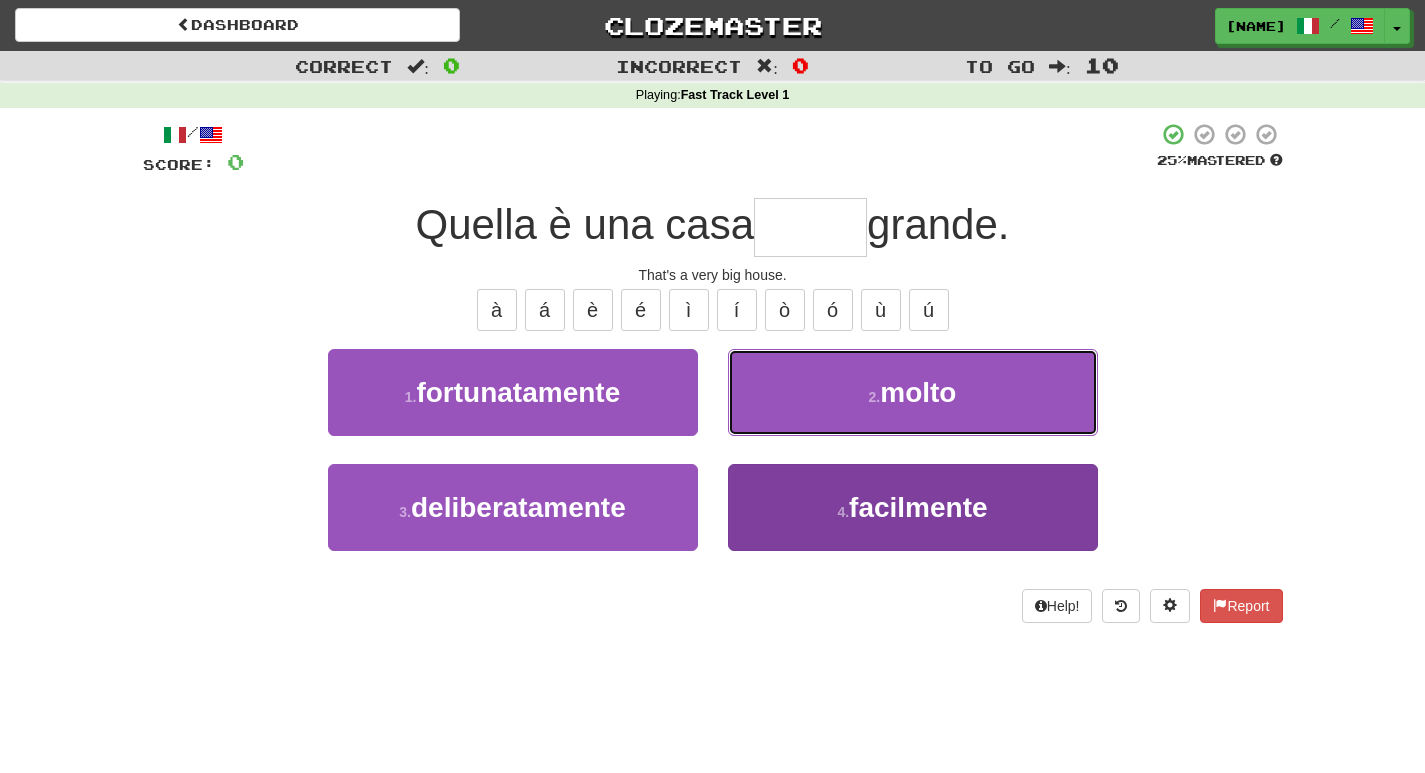 click on "1 .  fortunatamente 2 .  molto 3 .  deliberatamente 4 .  facilmente" at bounding box center [713, 464] 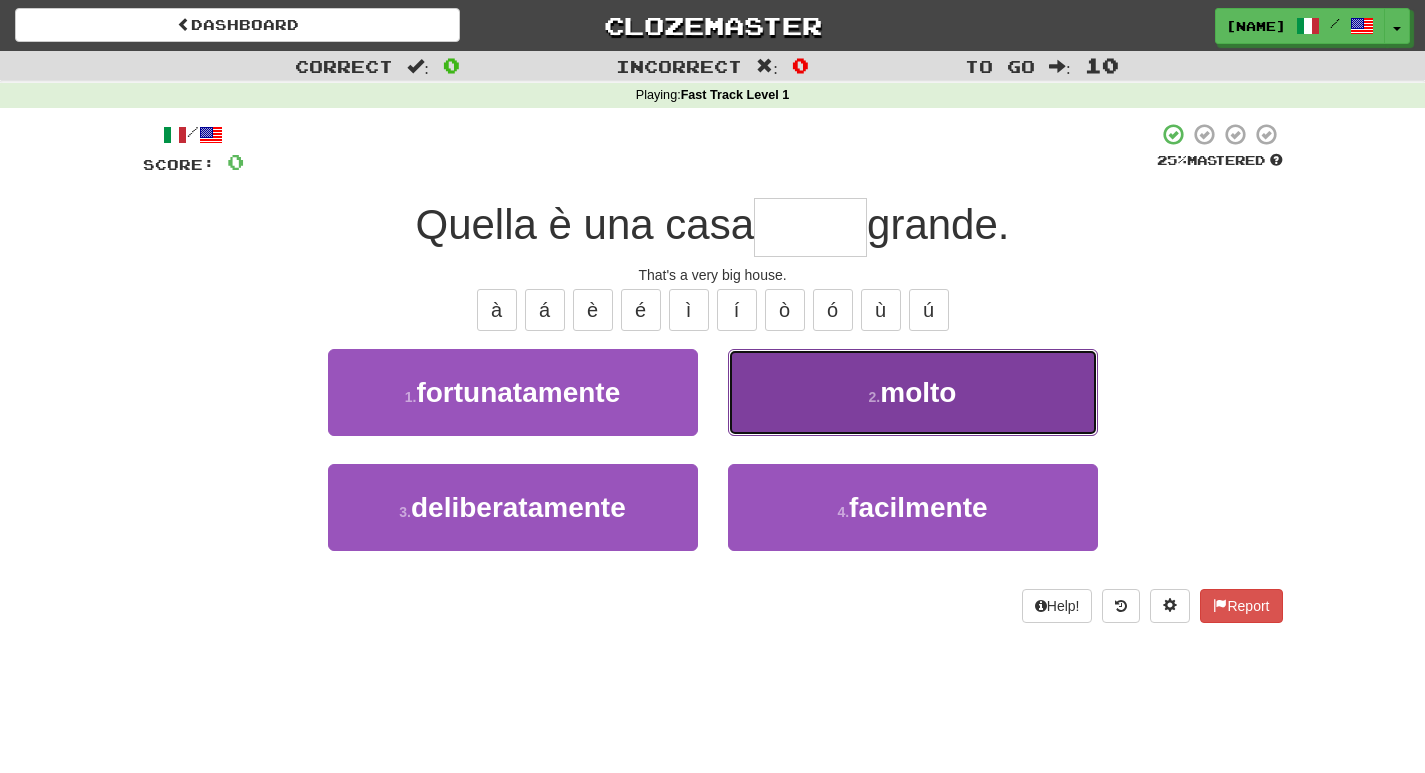 click on "2 .  molto" at bounding box center [913, 392] 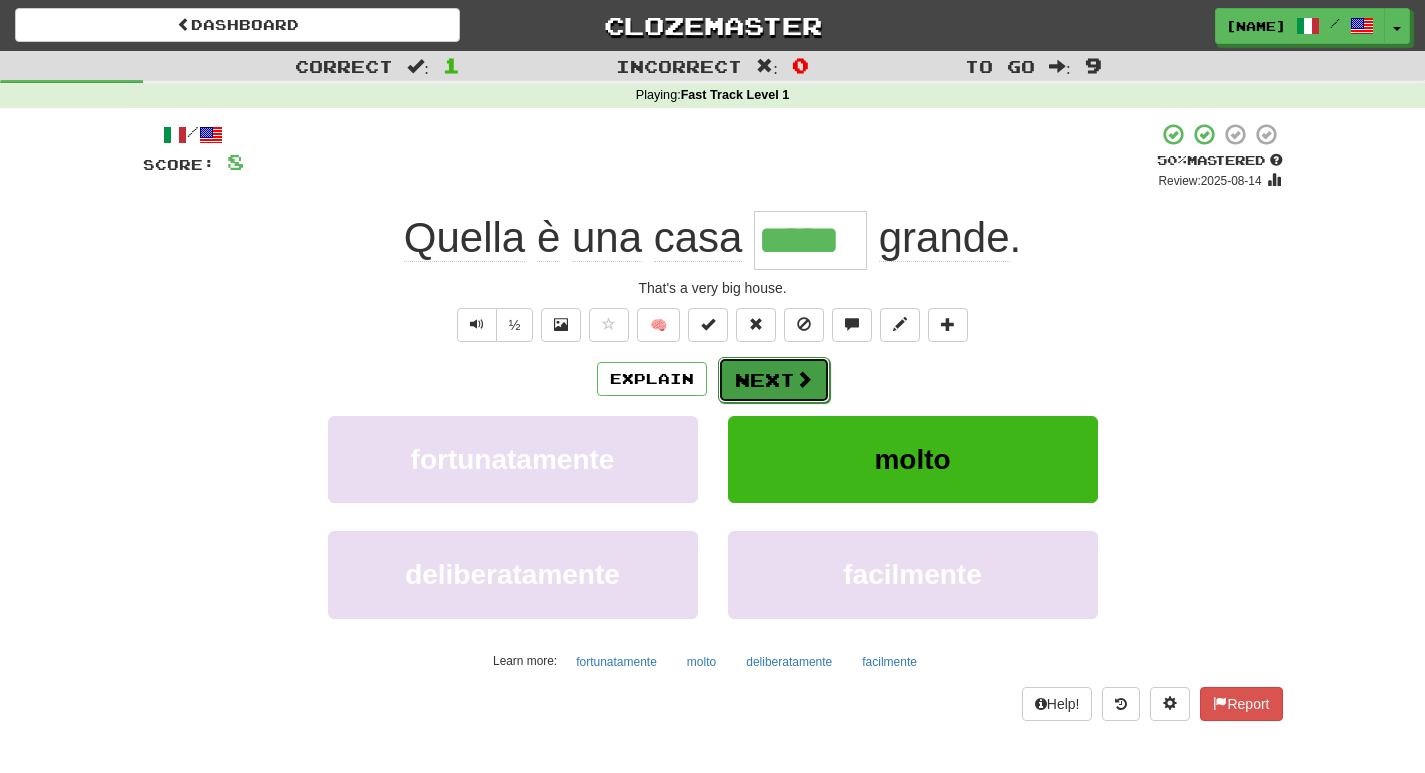 click on "Next" at bounding box center [774, 380] 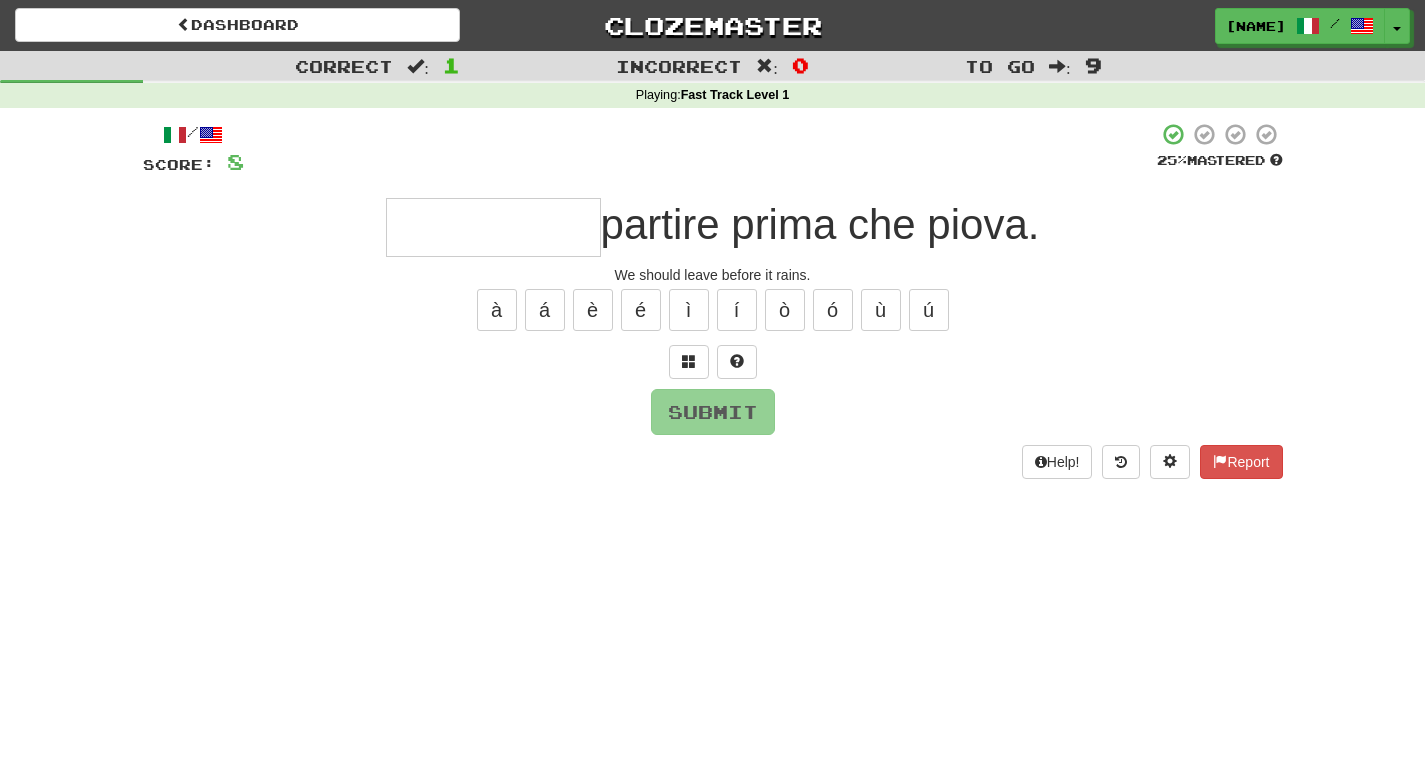 click at bounding box center (689, 361) 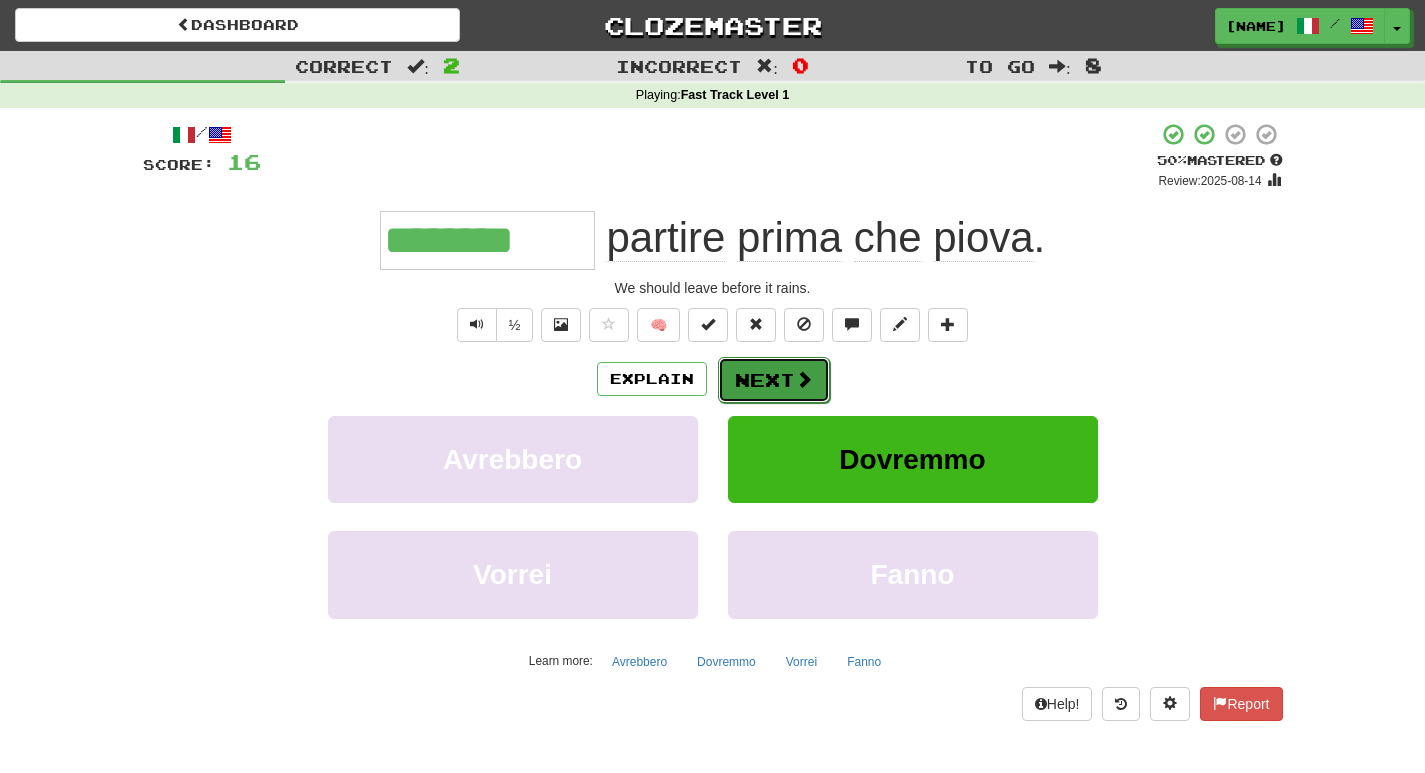 click on "Next" at bounding box center (774, 380) 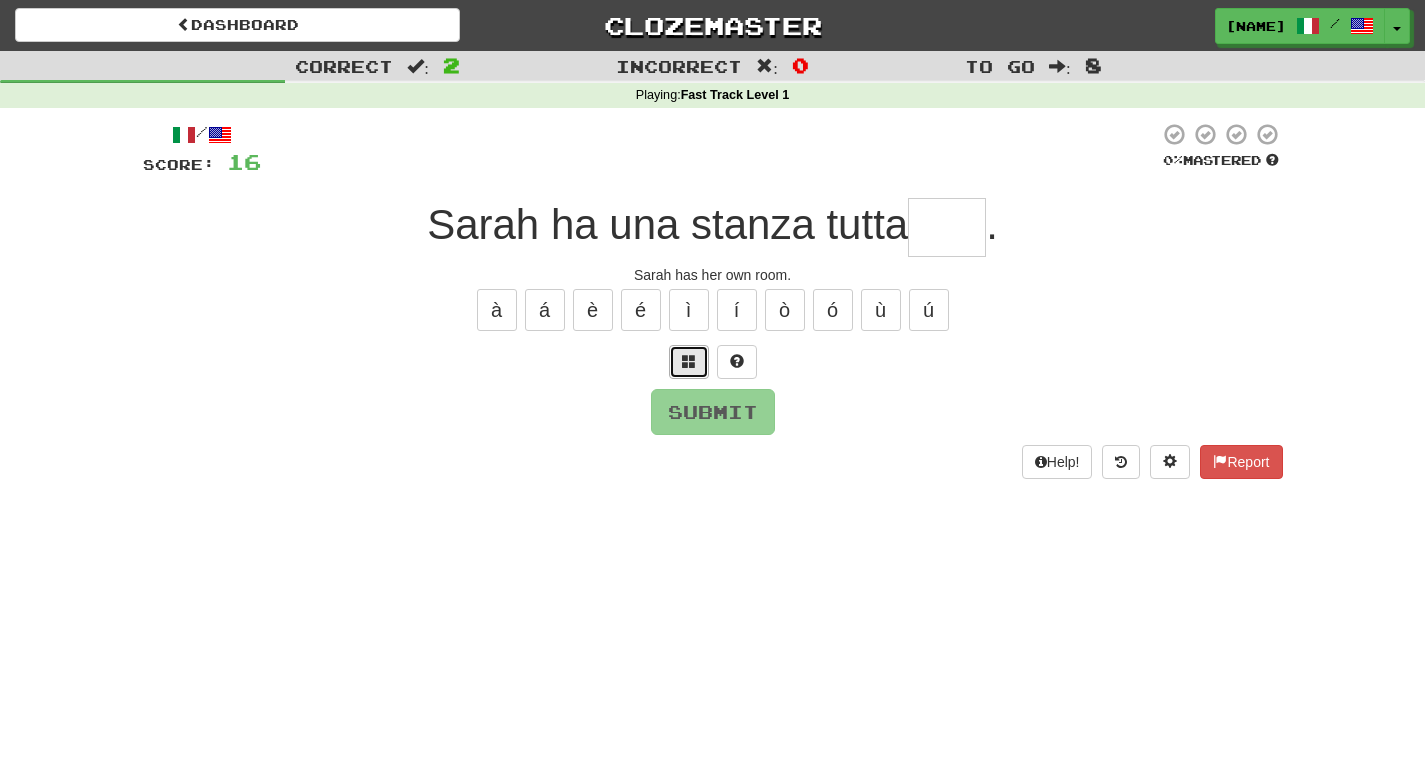 click at bounding box center [689, 361] 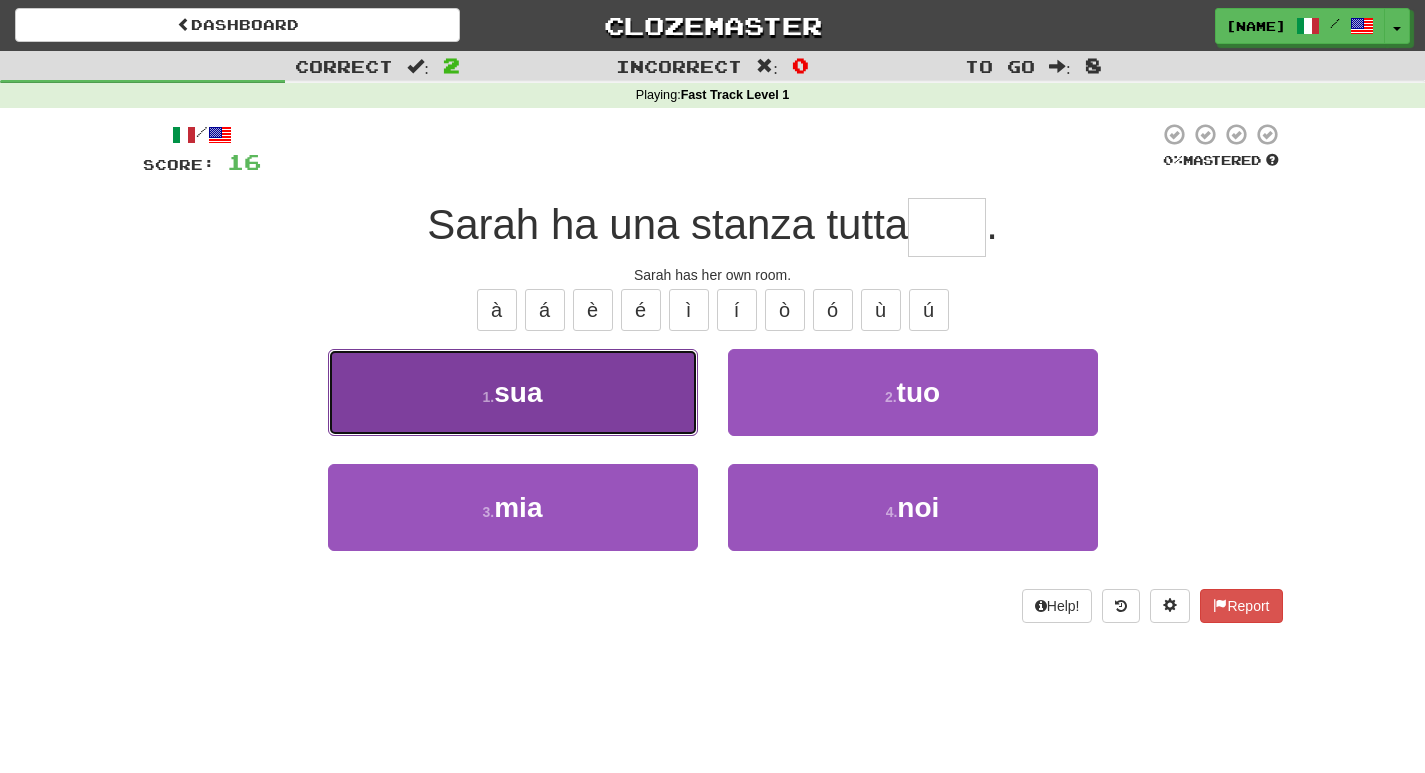 click on "sua" at bounding box center [518, 392] 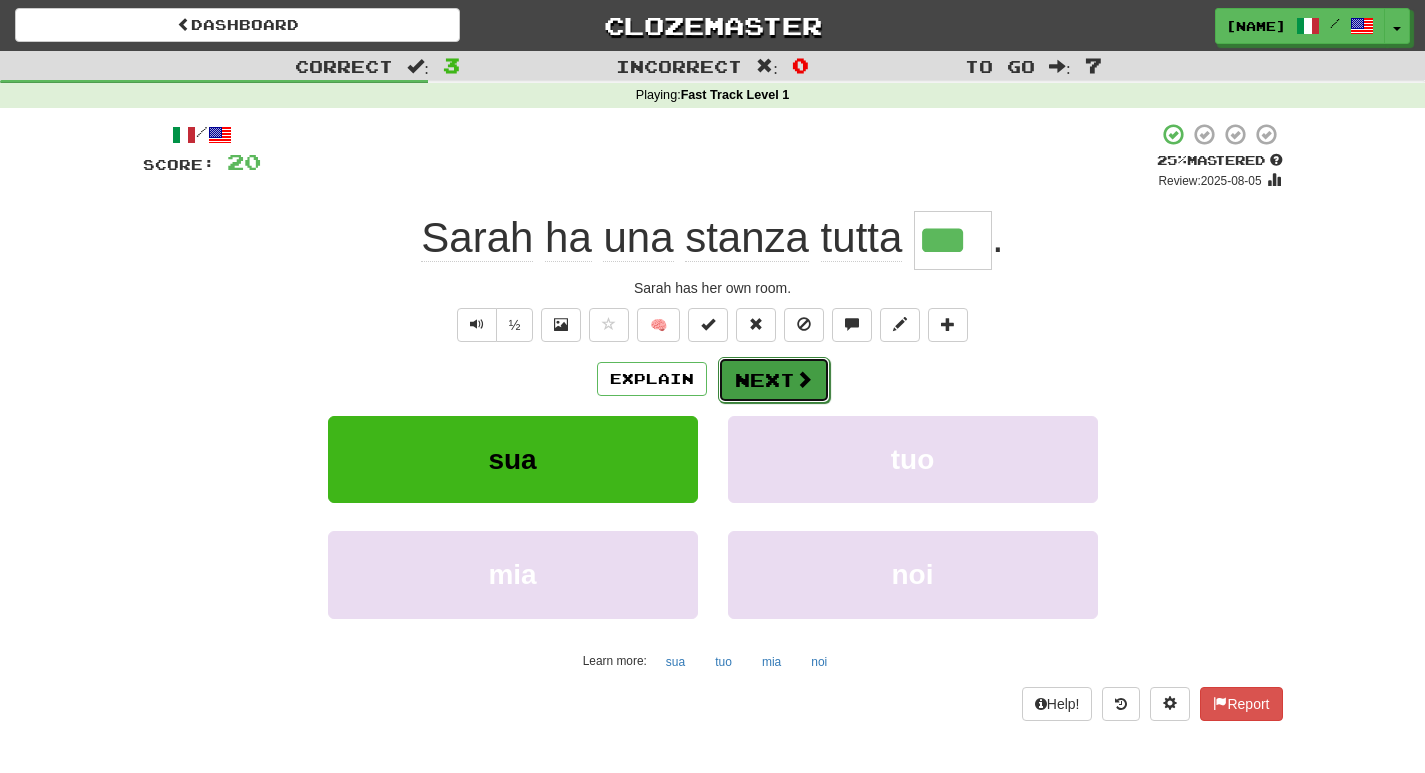 click on "Next" at bounding box center [774, 380] 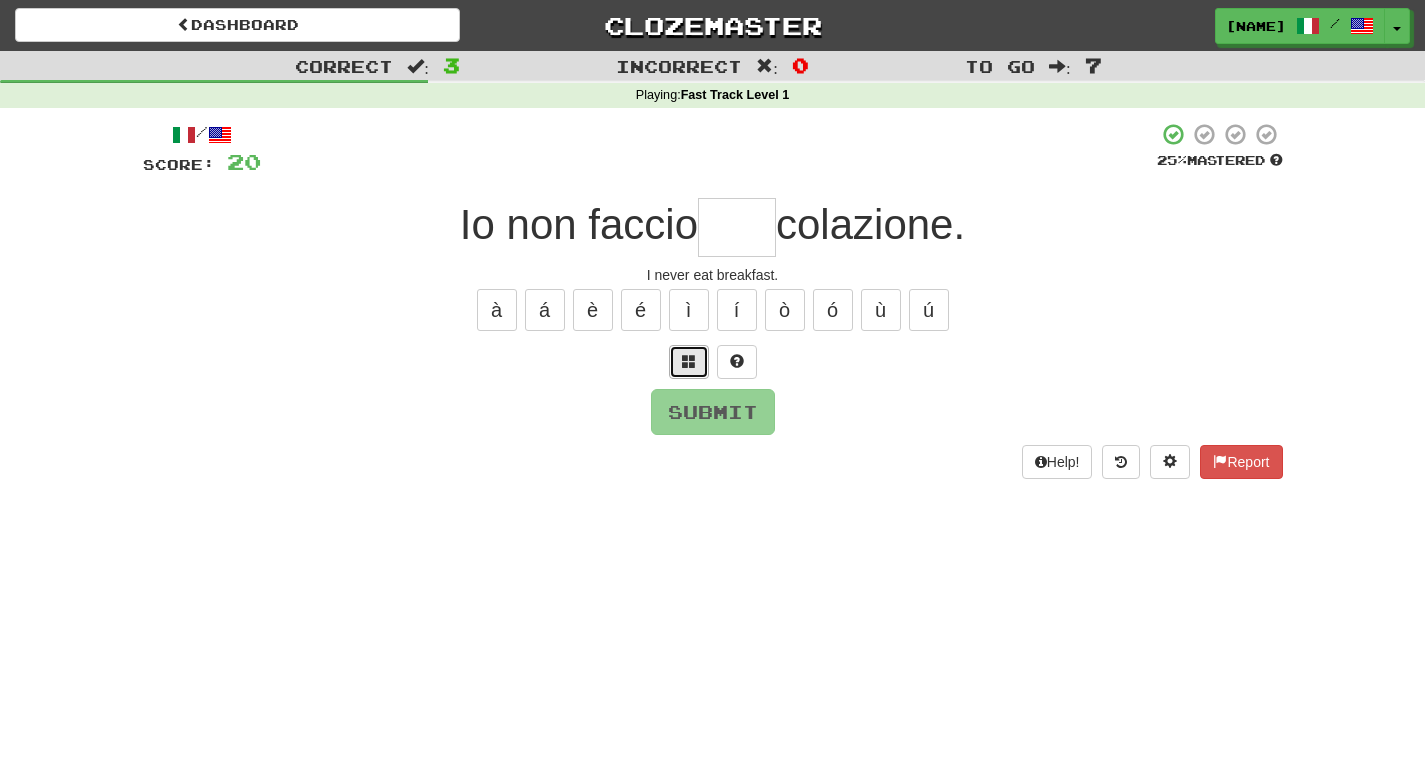 click at bounding box center (689, 361) 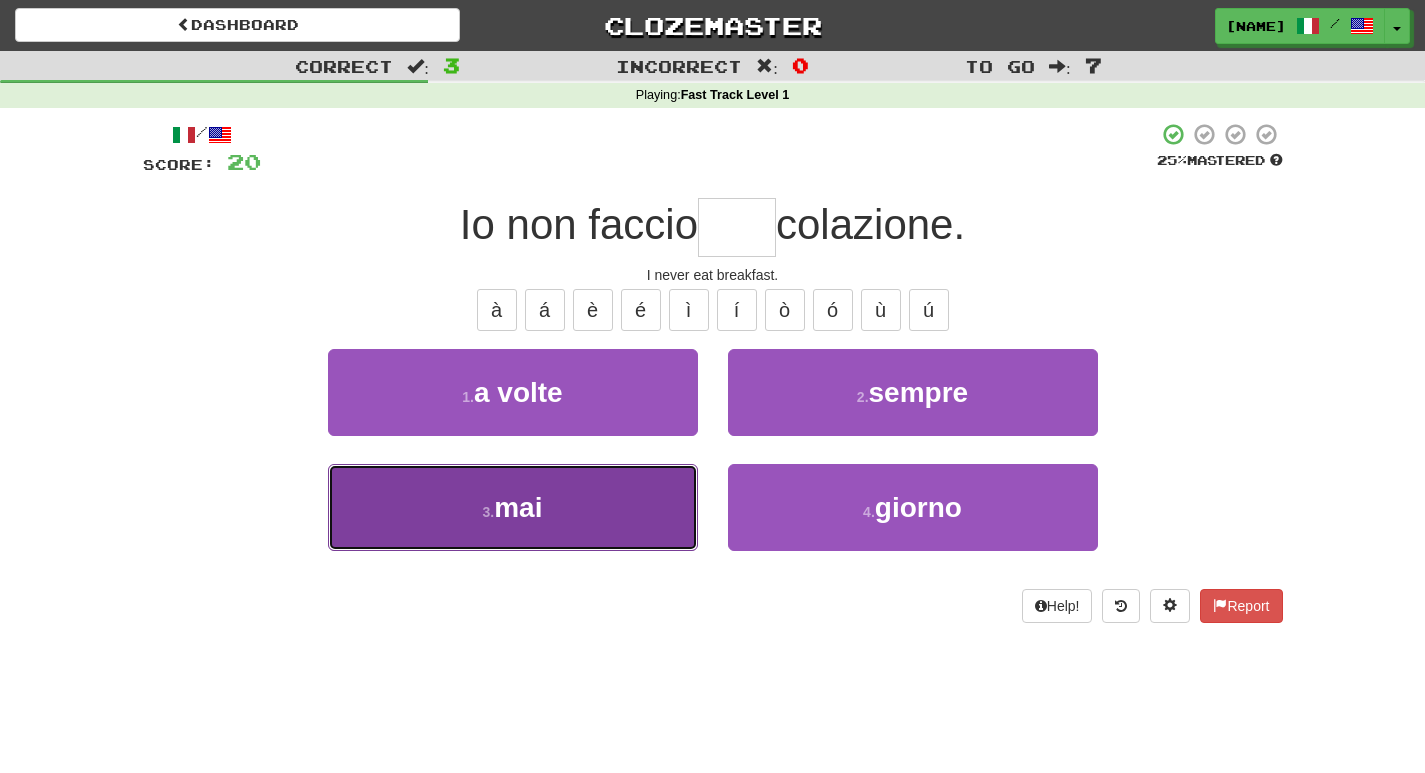 click on "mai" at bounding box center [518, 507] 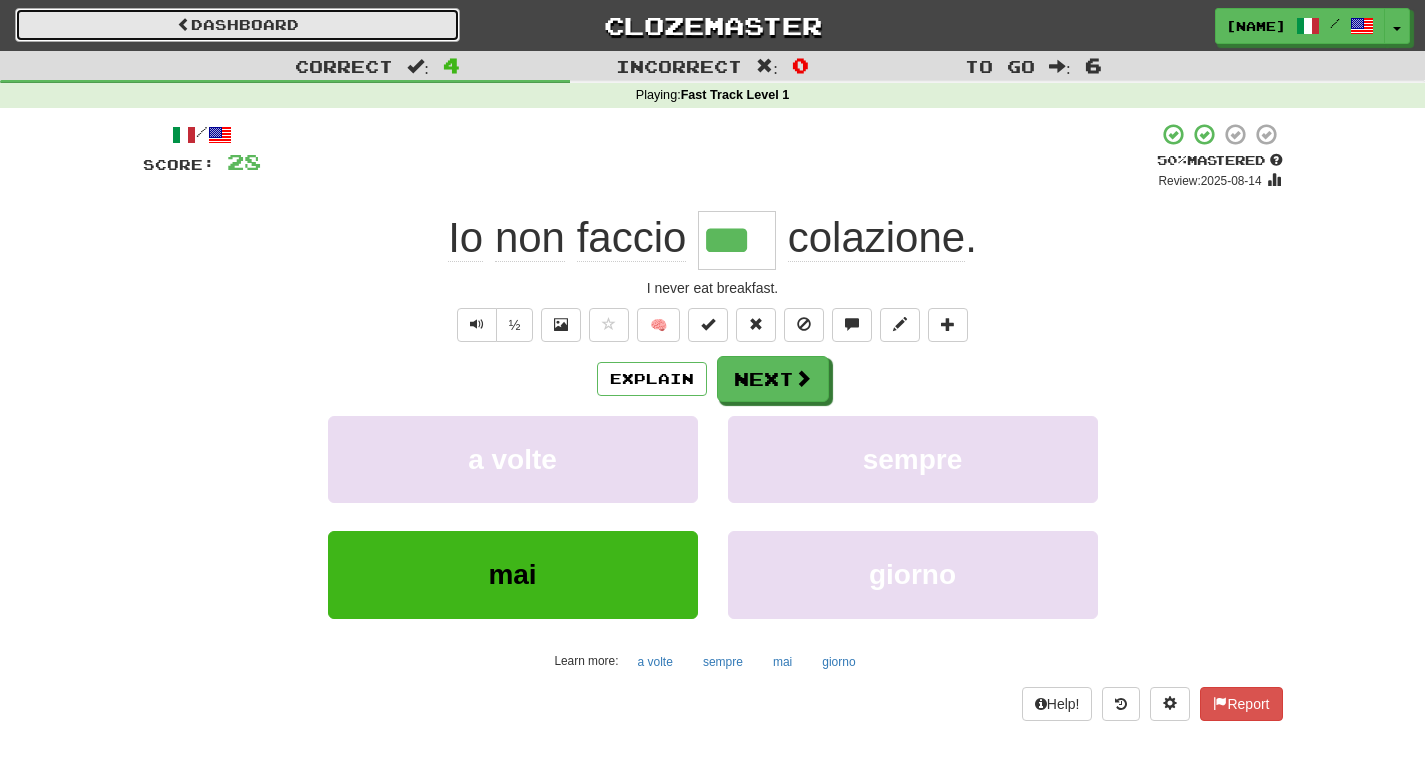 click on "Dashboard" at bounding box center [237, 25] 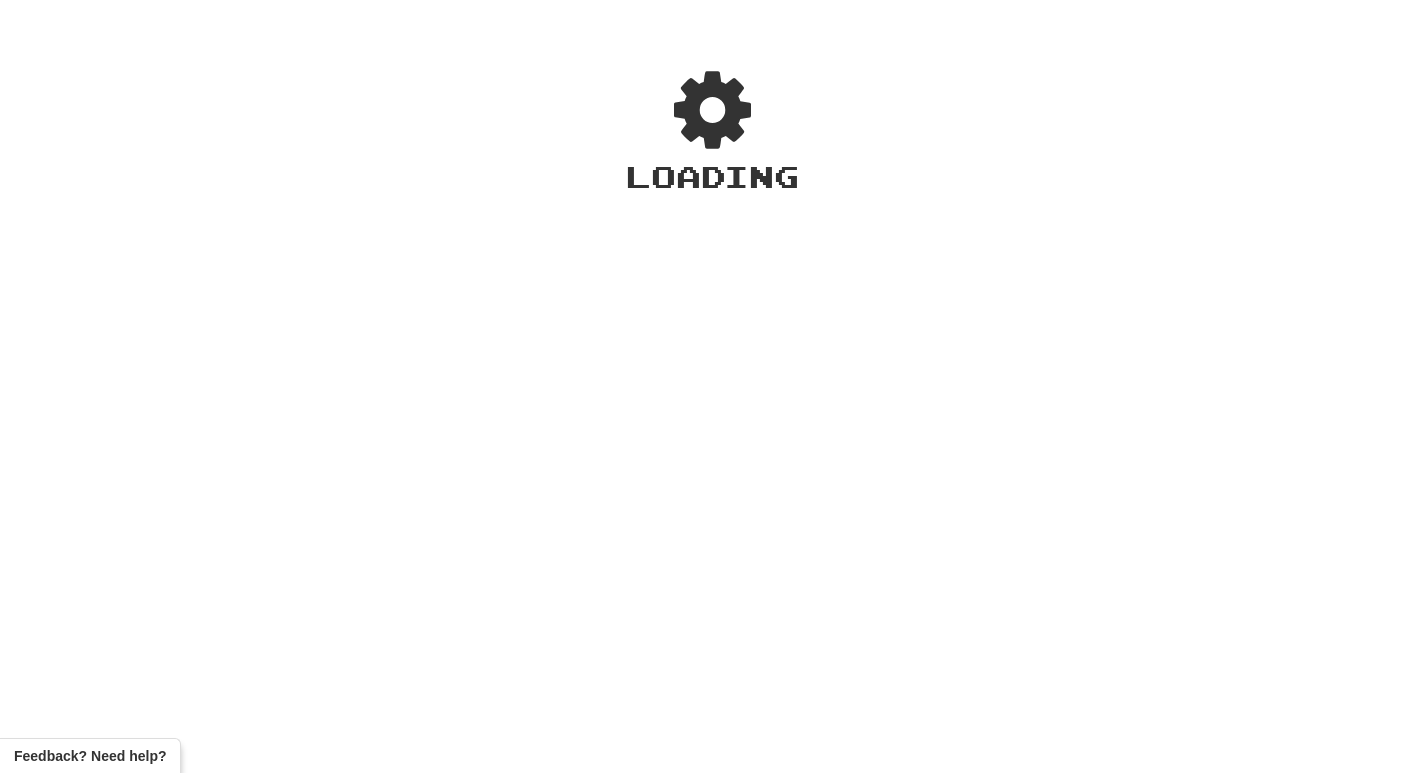 scroll, scrollTop: 0, scrollLeft: 0, axis: both 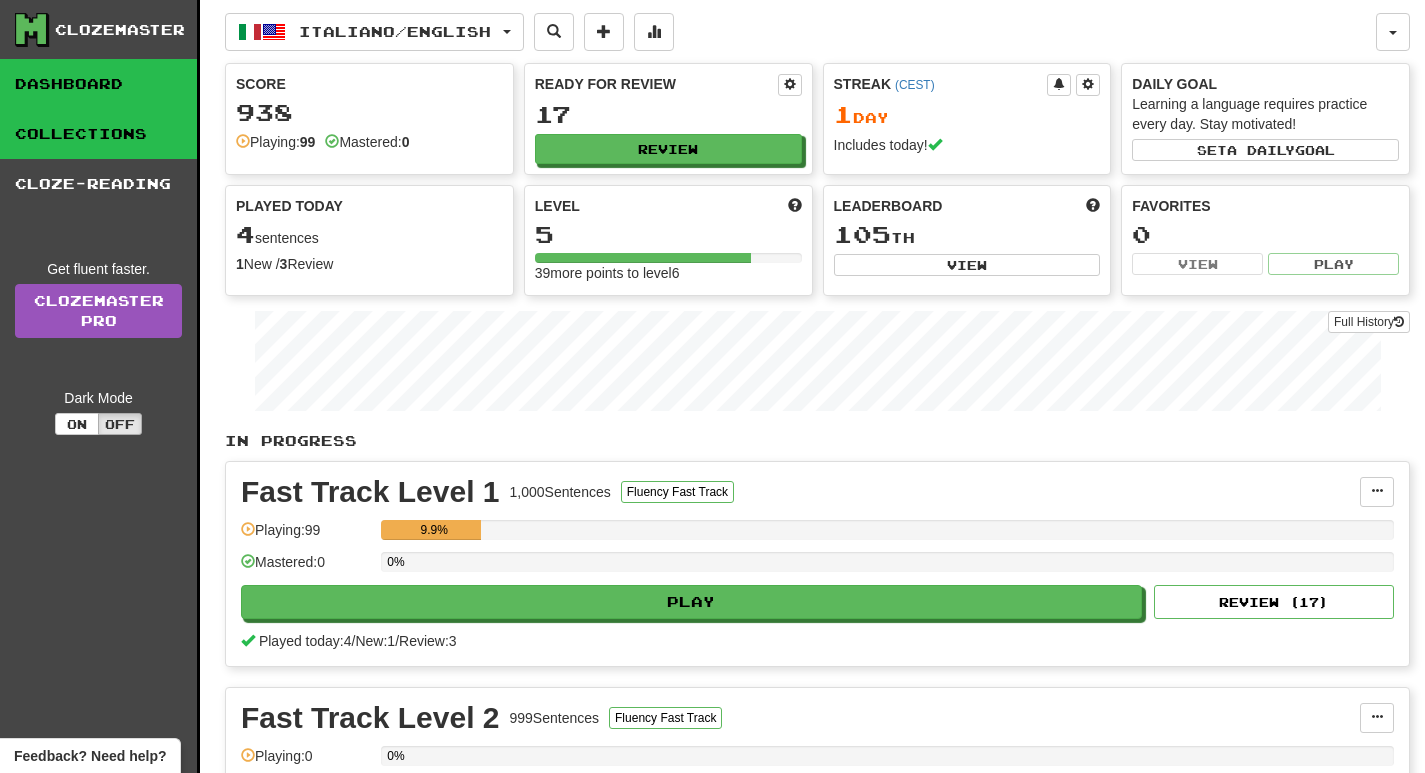 click on "Collections" at bounding box center [98, 134] 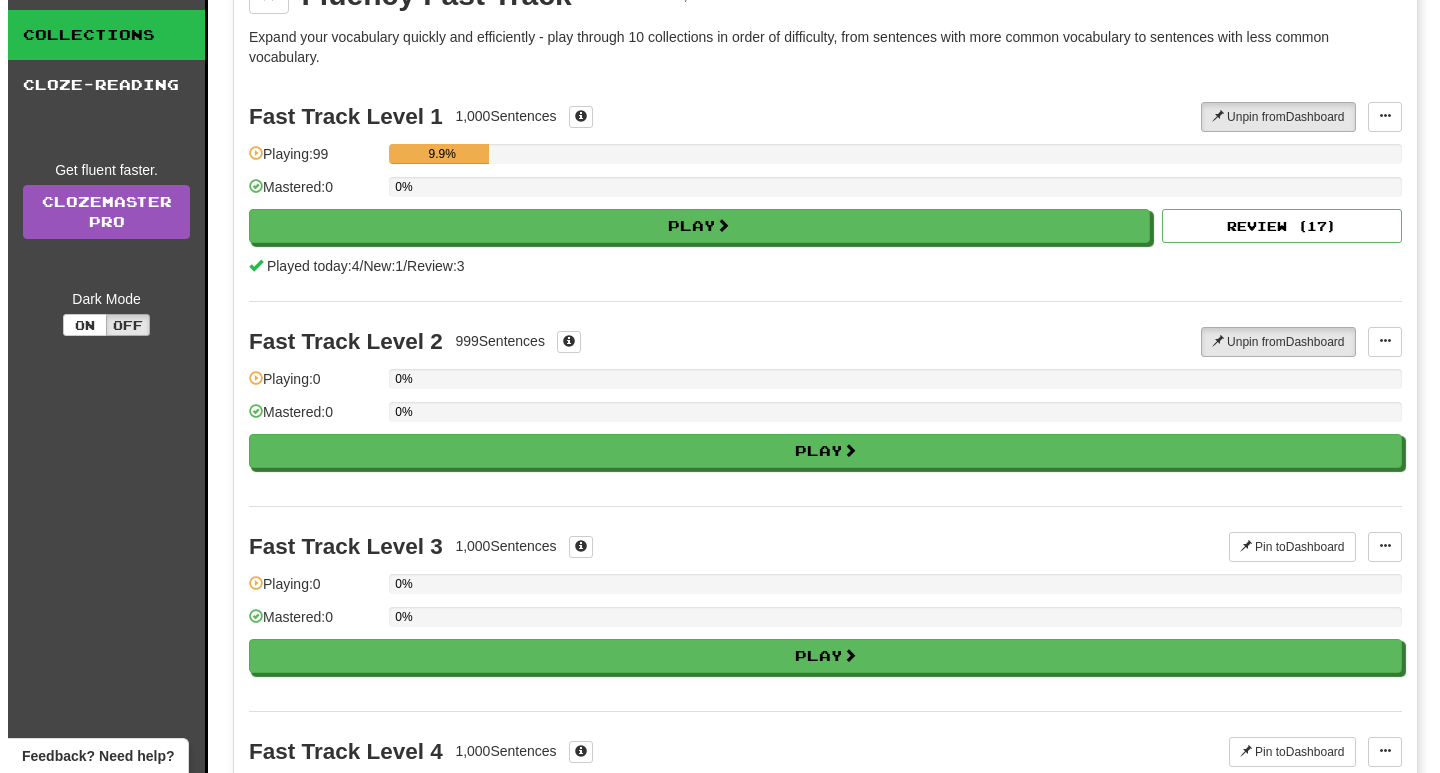 scroll, scrollTop: 100, scrollLeft: 0, axis: vertical 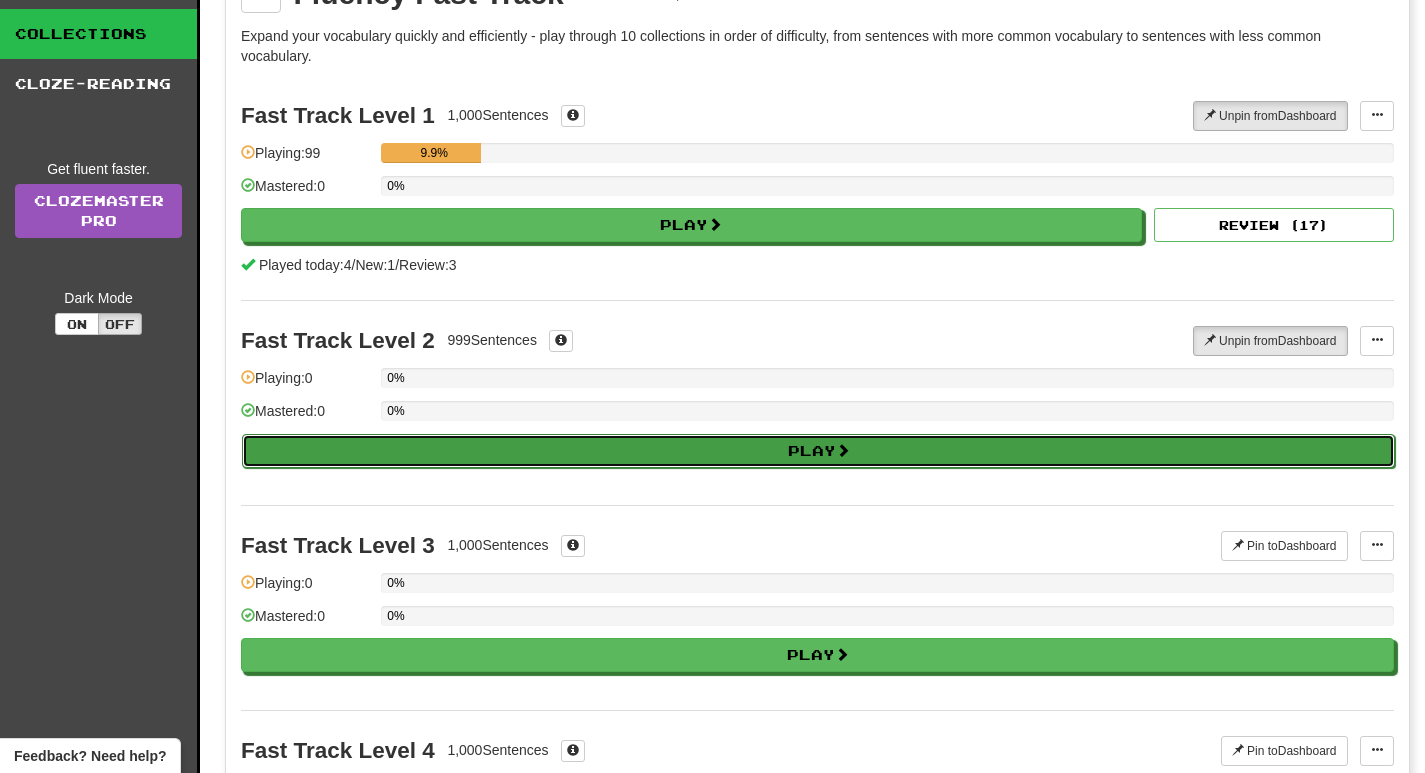 click on "Play" at bounding box center (818, 451) 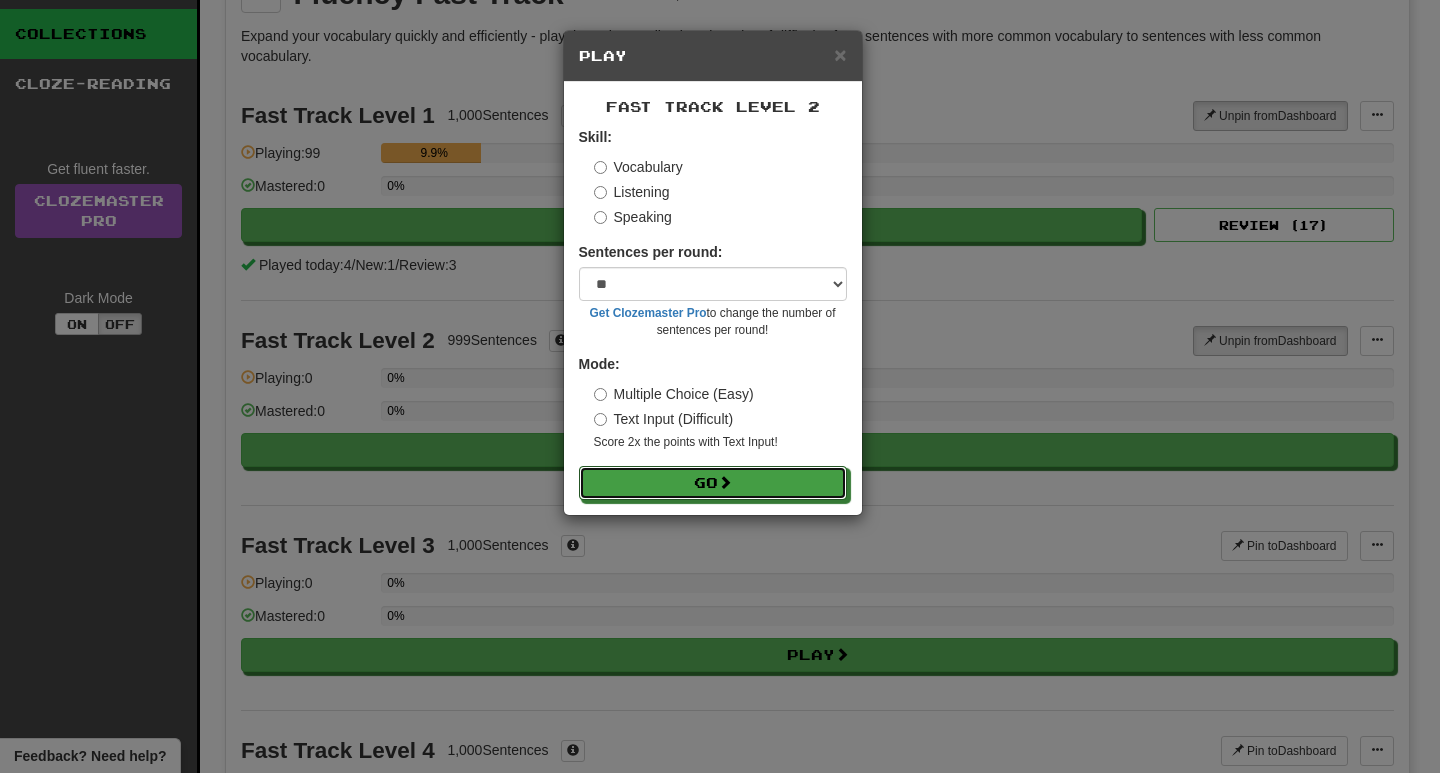 drag, startPoint x: 712, startPoint y: 489, endPoint x: 588, endPoint y: 465, distance: 126.30122 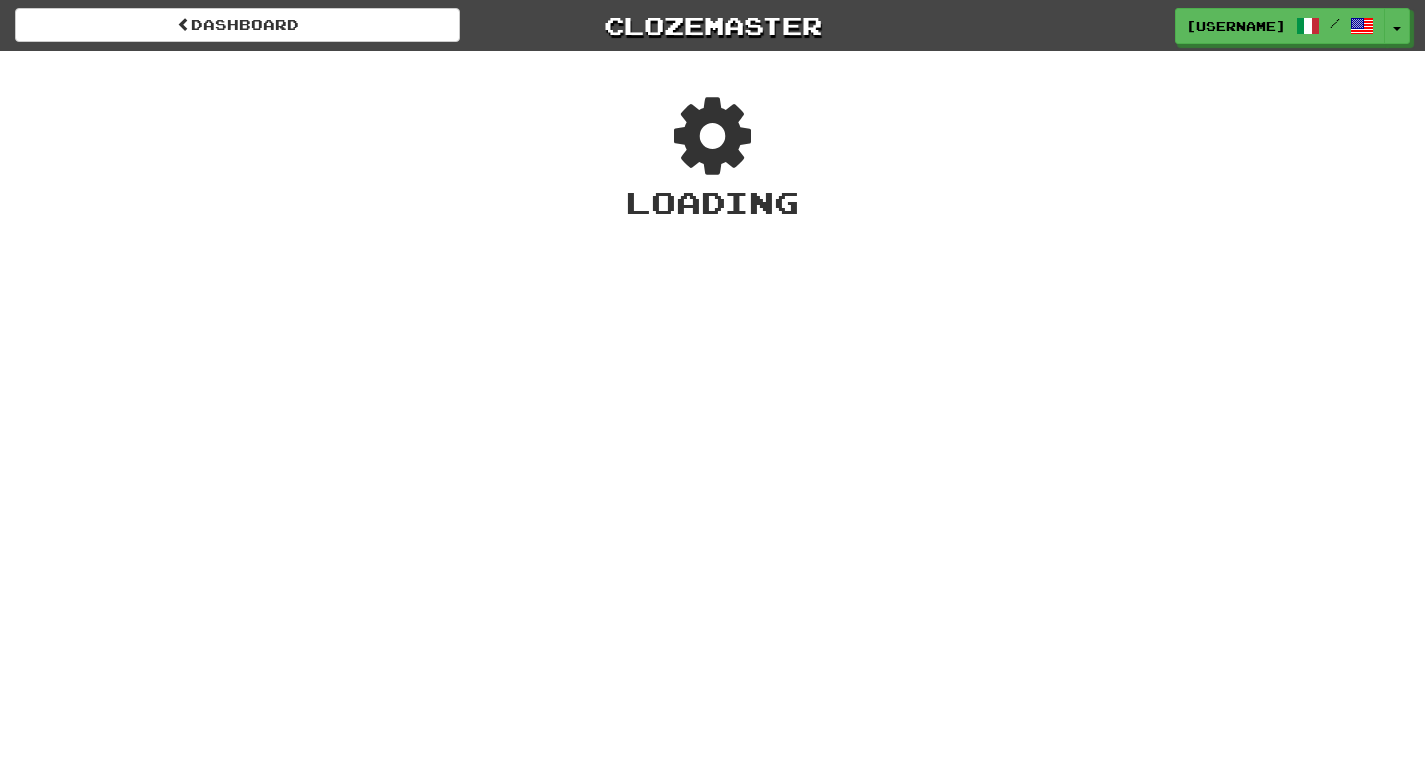 scroll, scrollTop: 0, scrollLeft: 0, axis: both 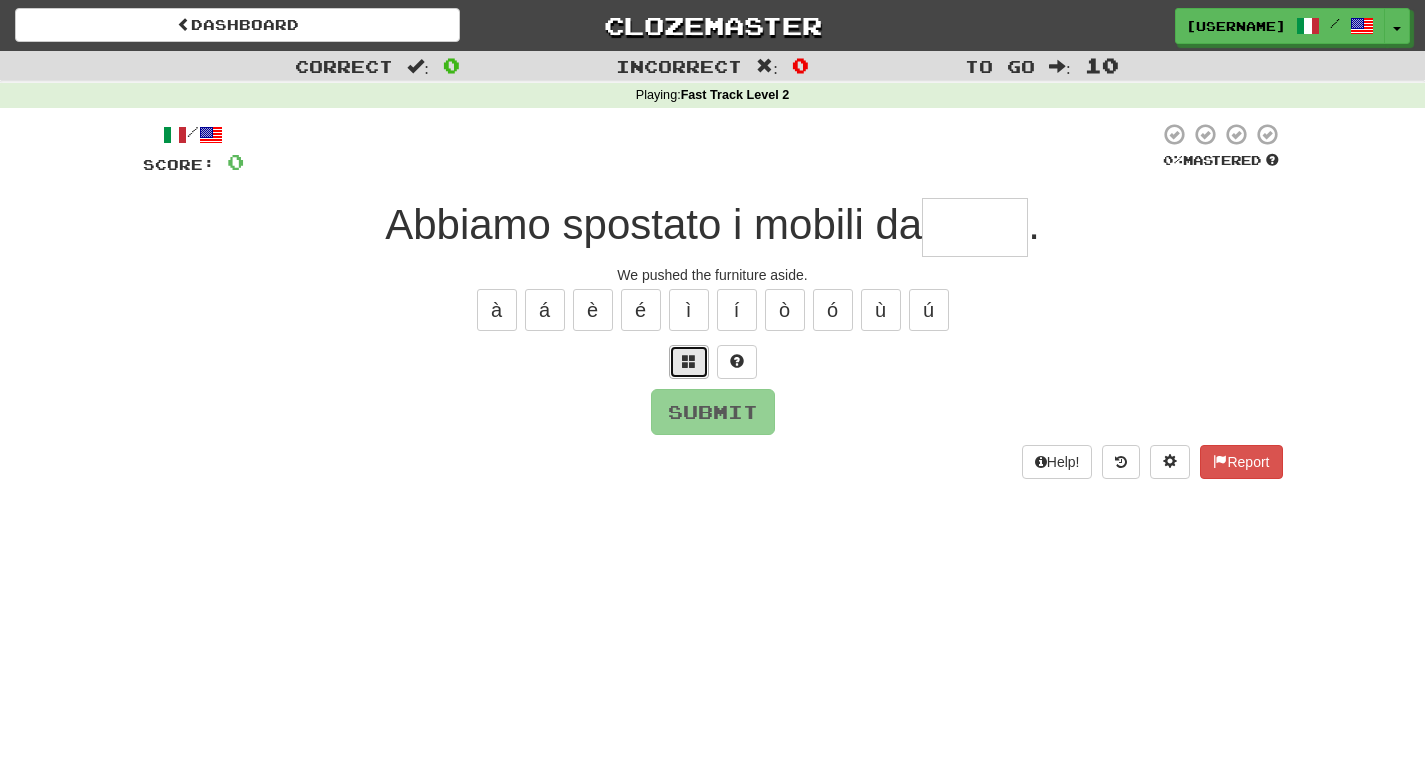 click at bounding box center [689, 361] 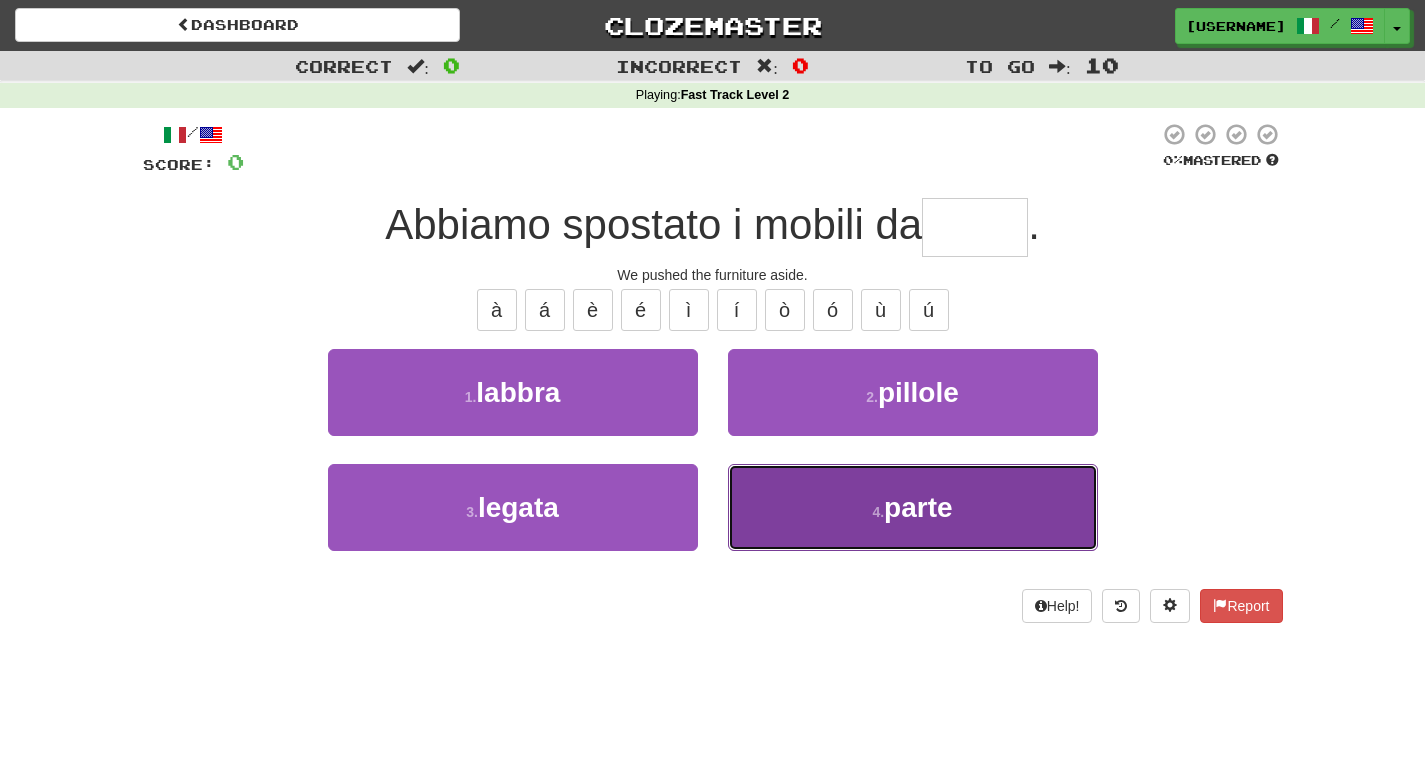 click on "parte" at bounding box center (918, 507) 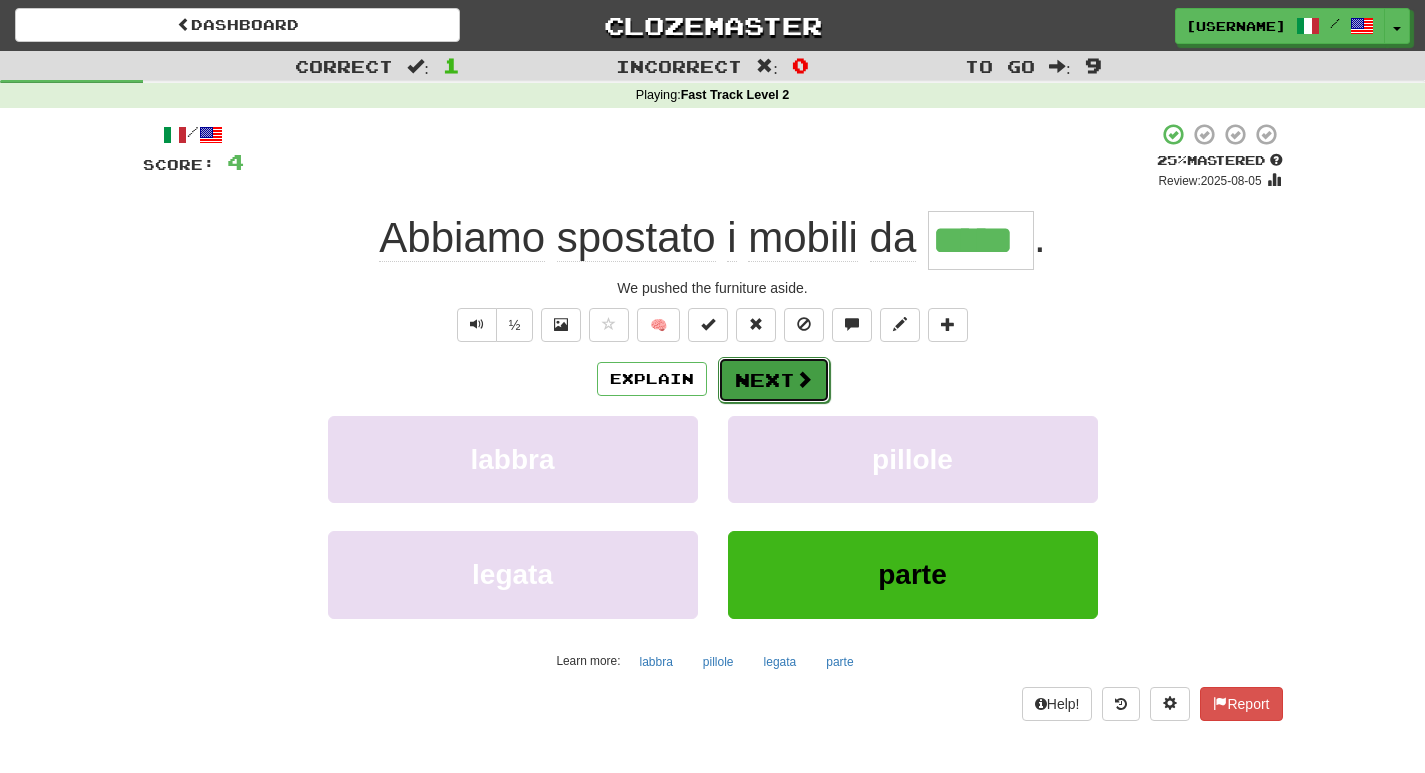 click on "Next" at bounding box center (774, 380) 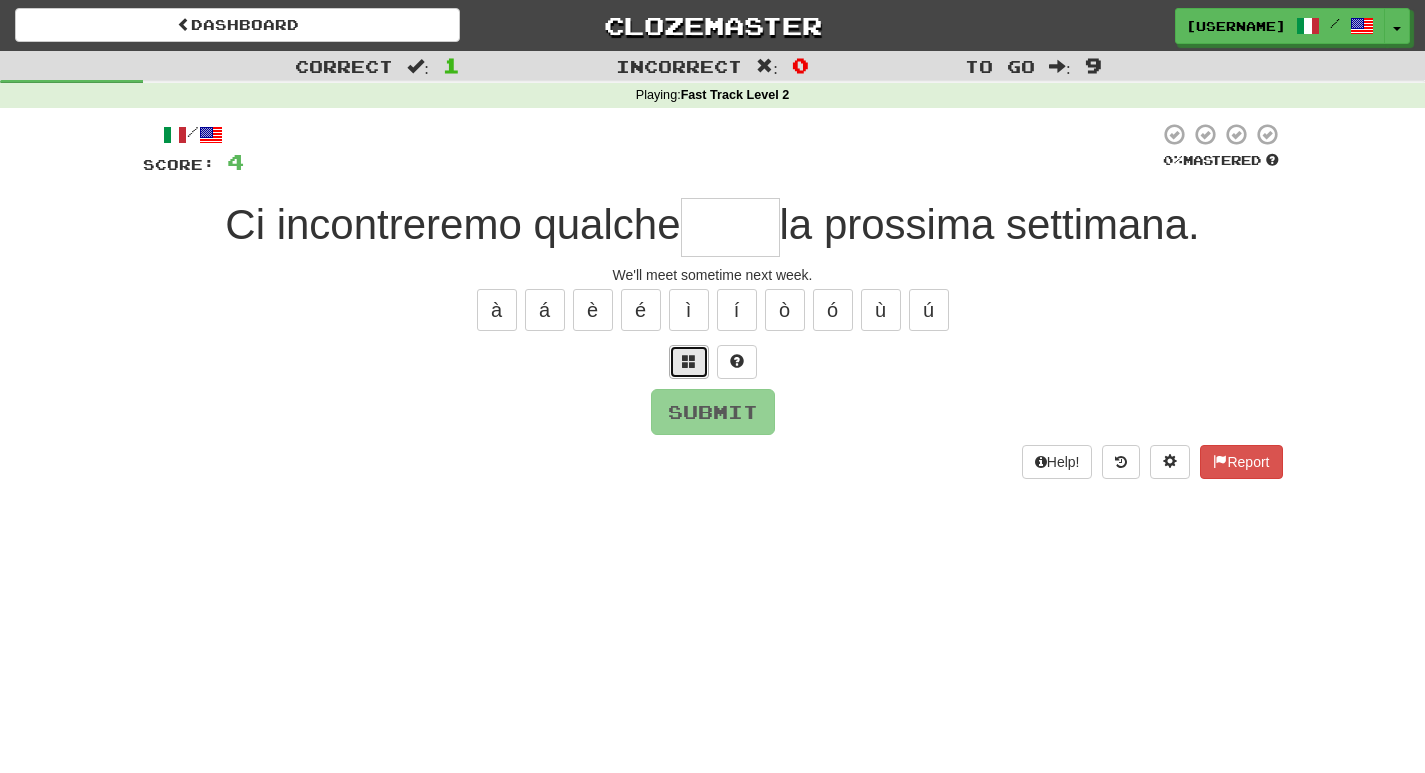 click at bounding box center [689, 362] 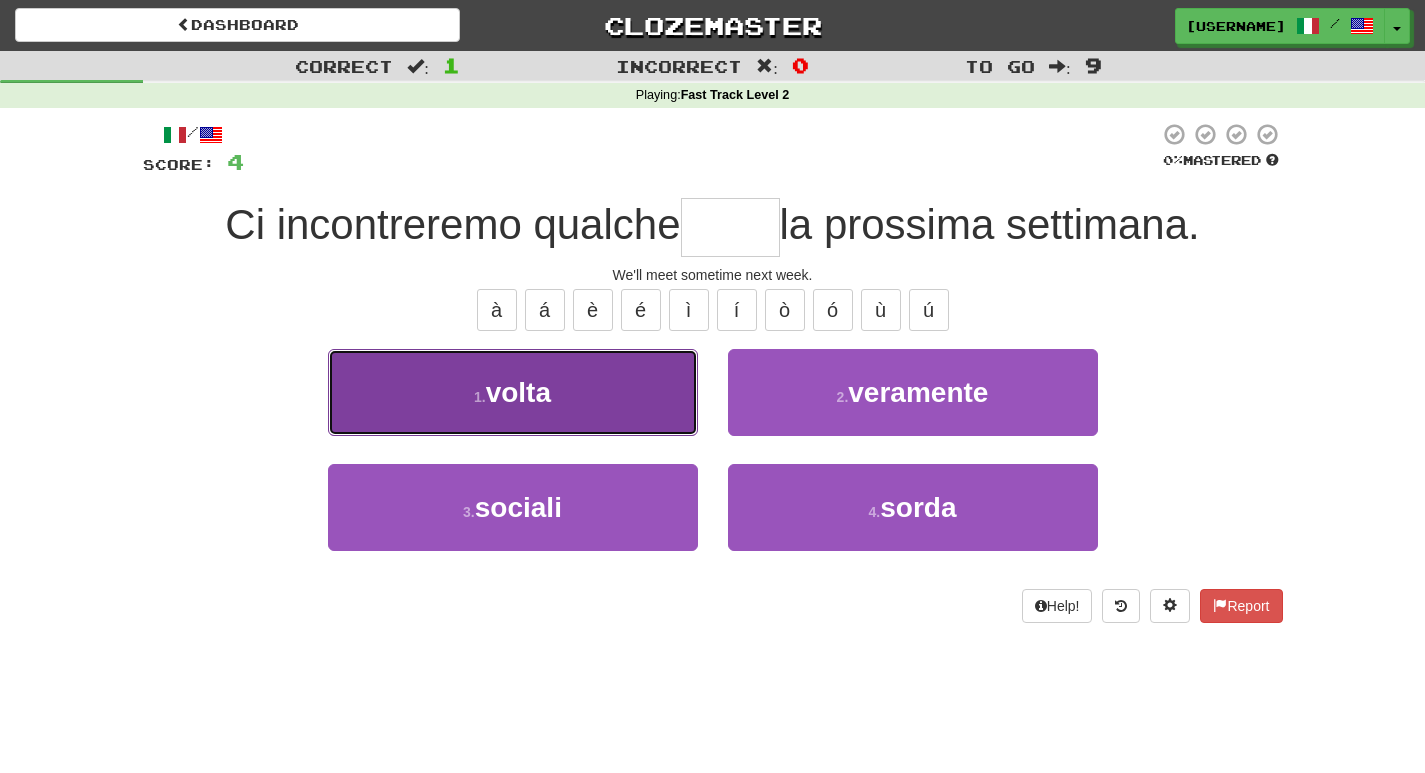click on "volta" at bounding box center (518, 392) 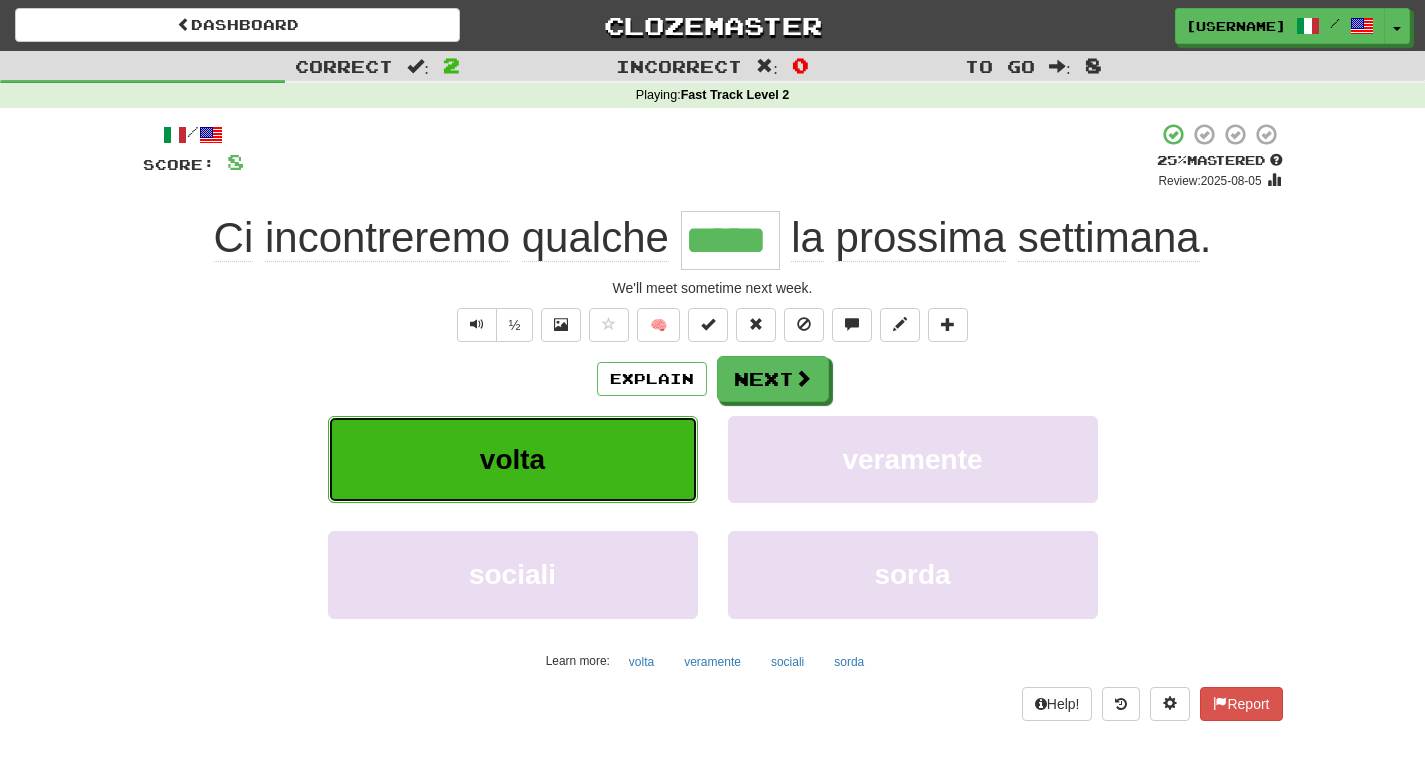 click on "volta" at bounding box center [512, 459] 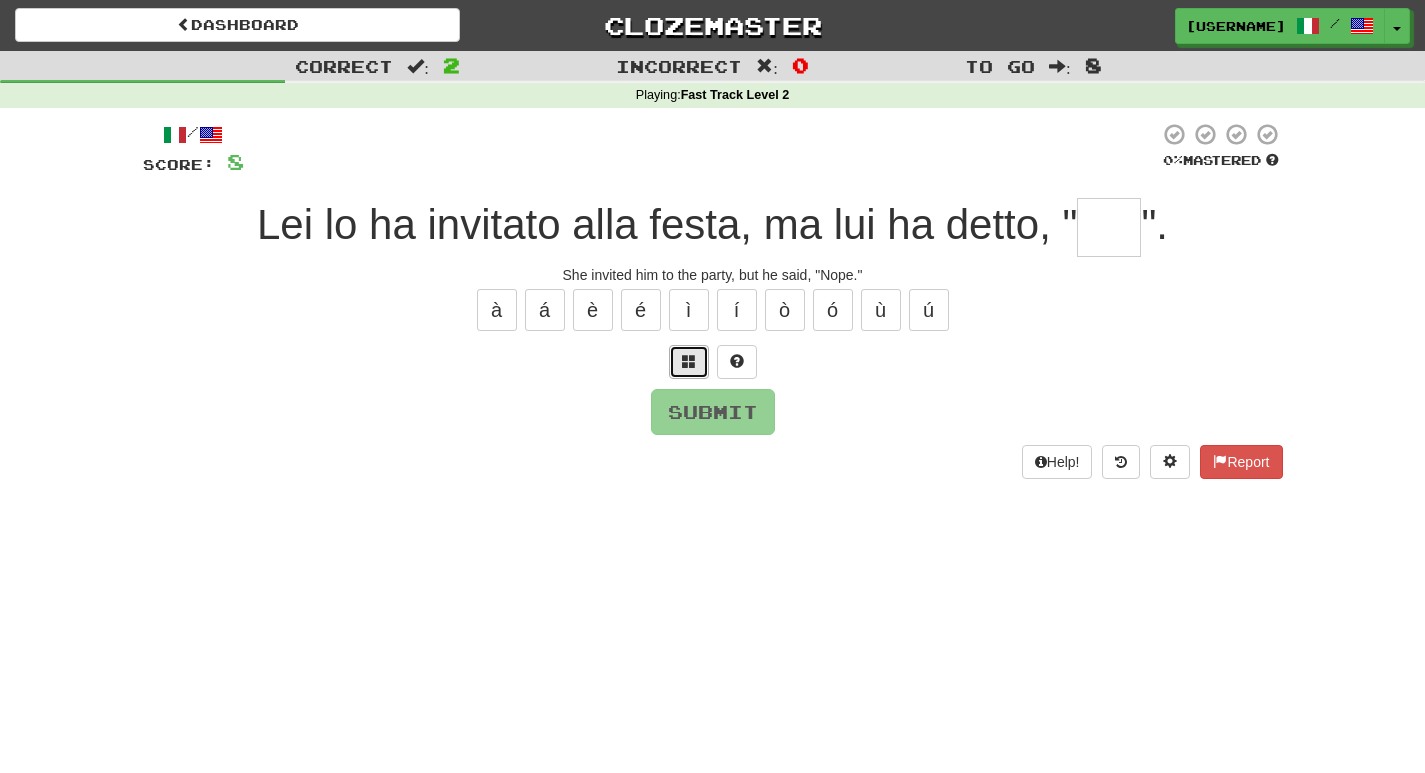 click at bounding box center [689, 361] 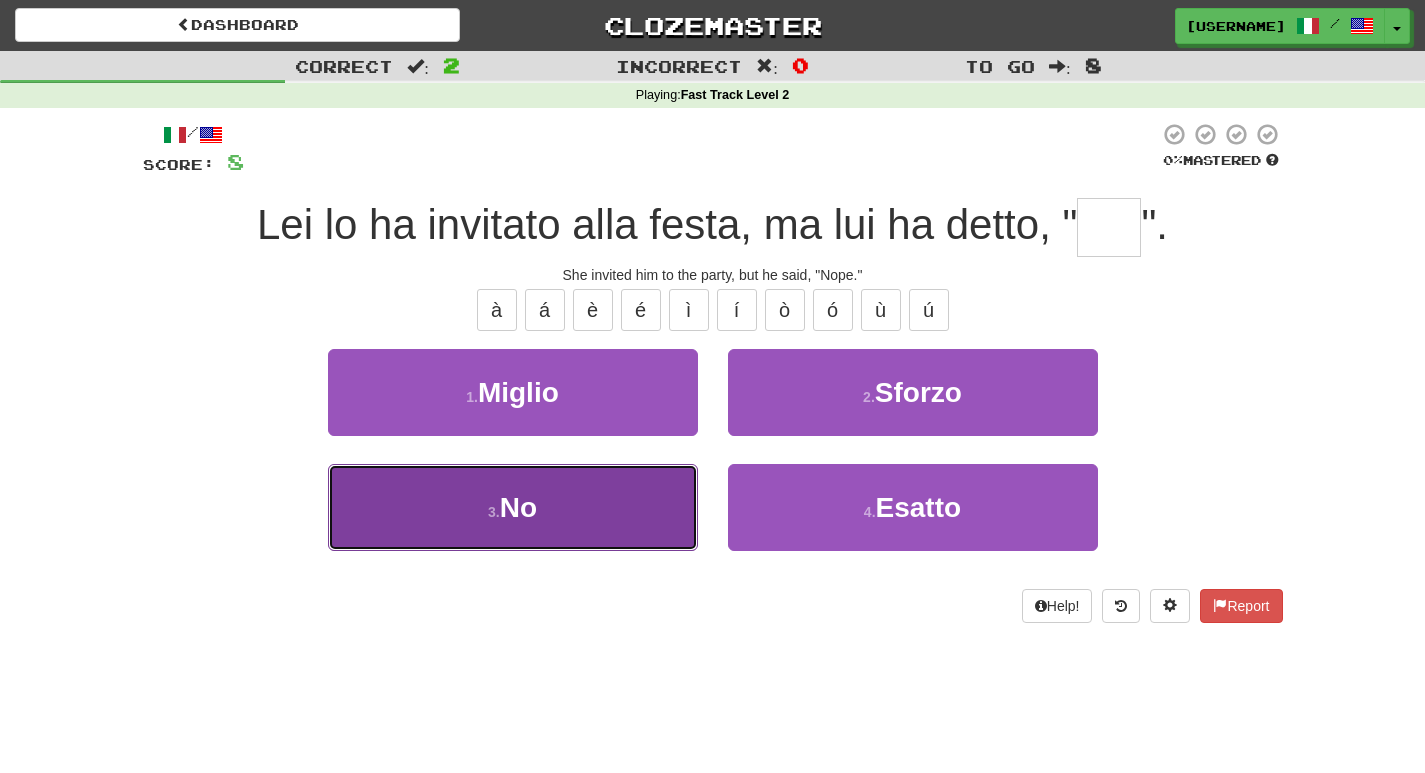 click on "3 .  No" at bounding box center [513, 507] 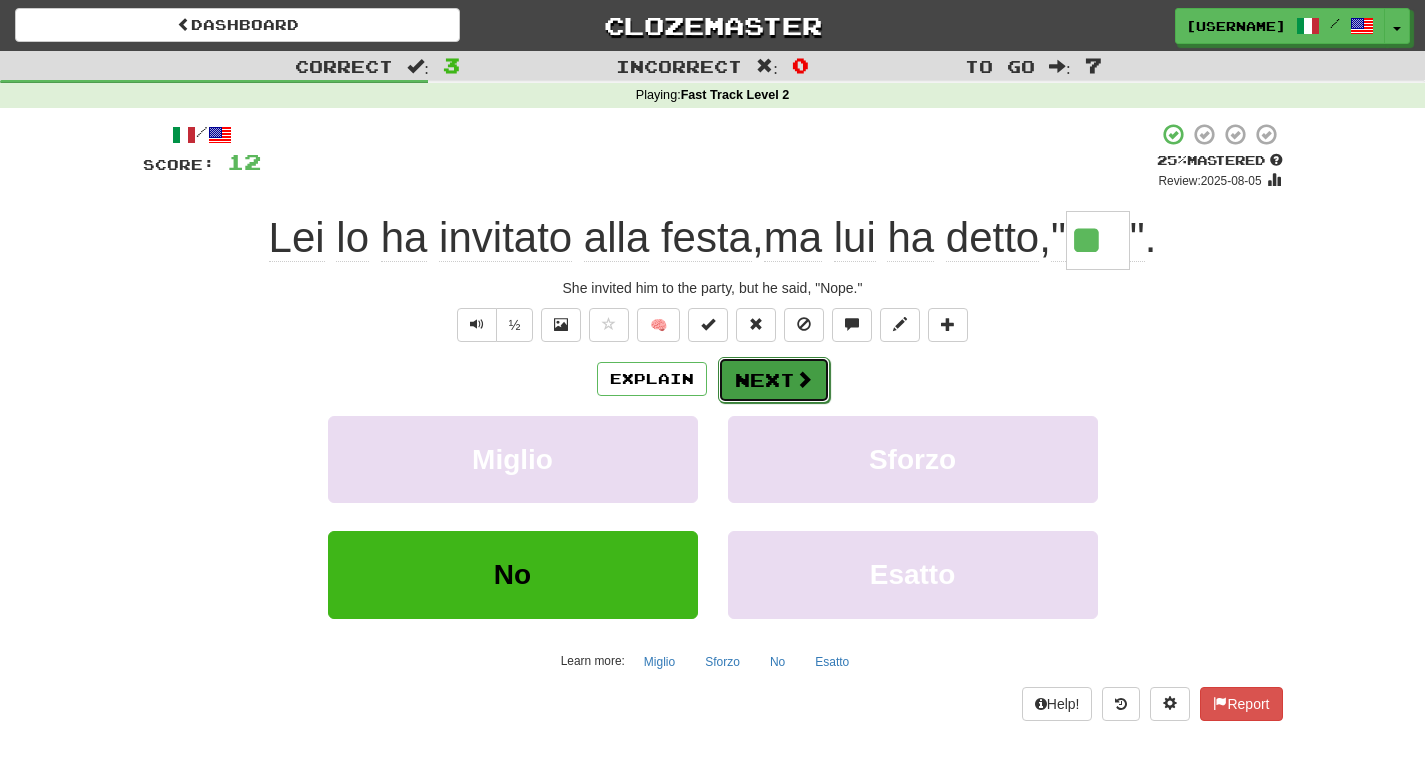 click on "Next" at bounding box center [774, 380] 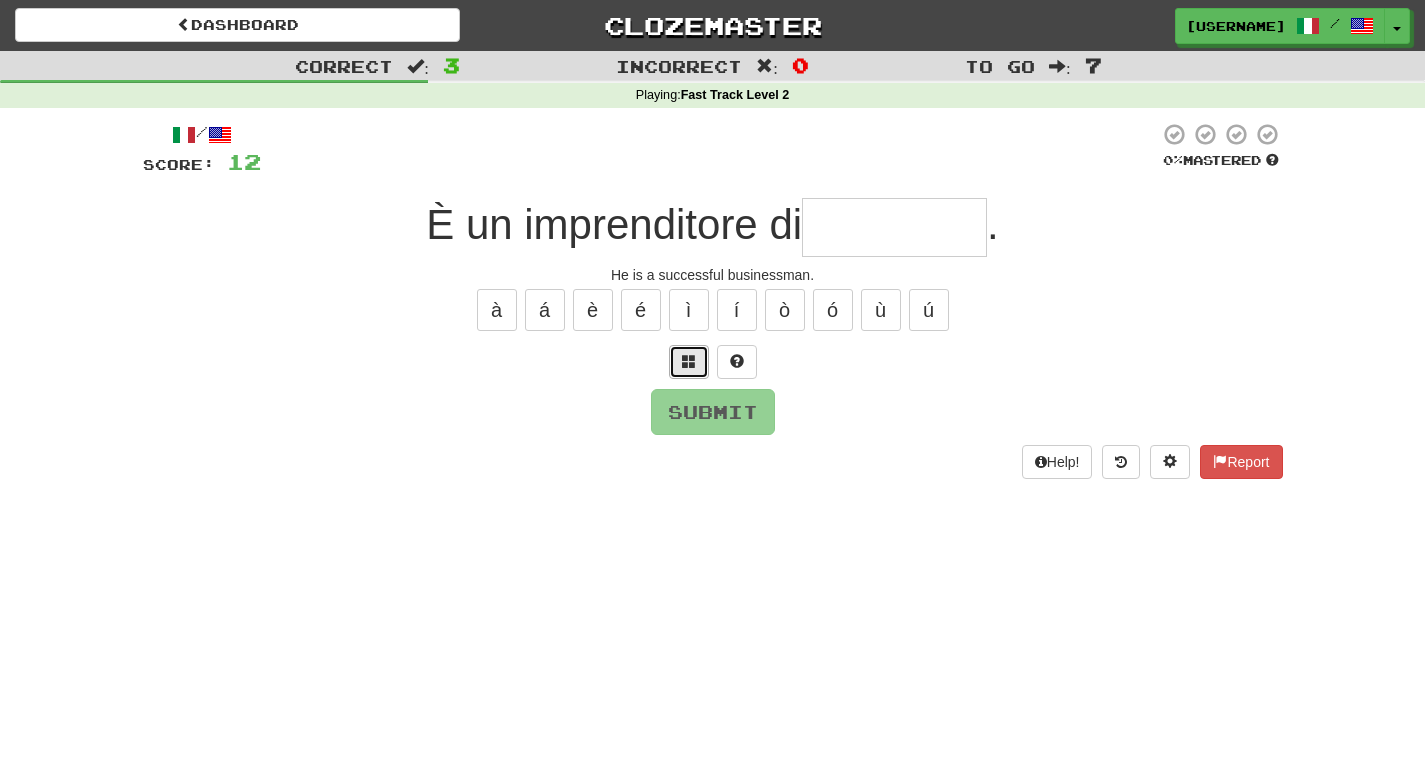 click at bounding box center [689, 362] 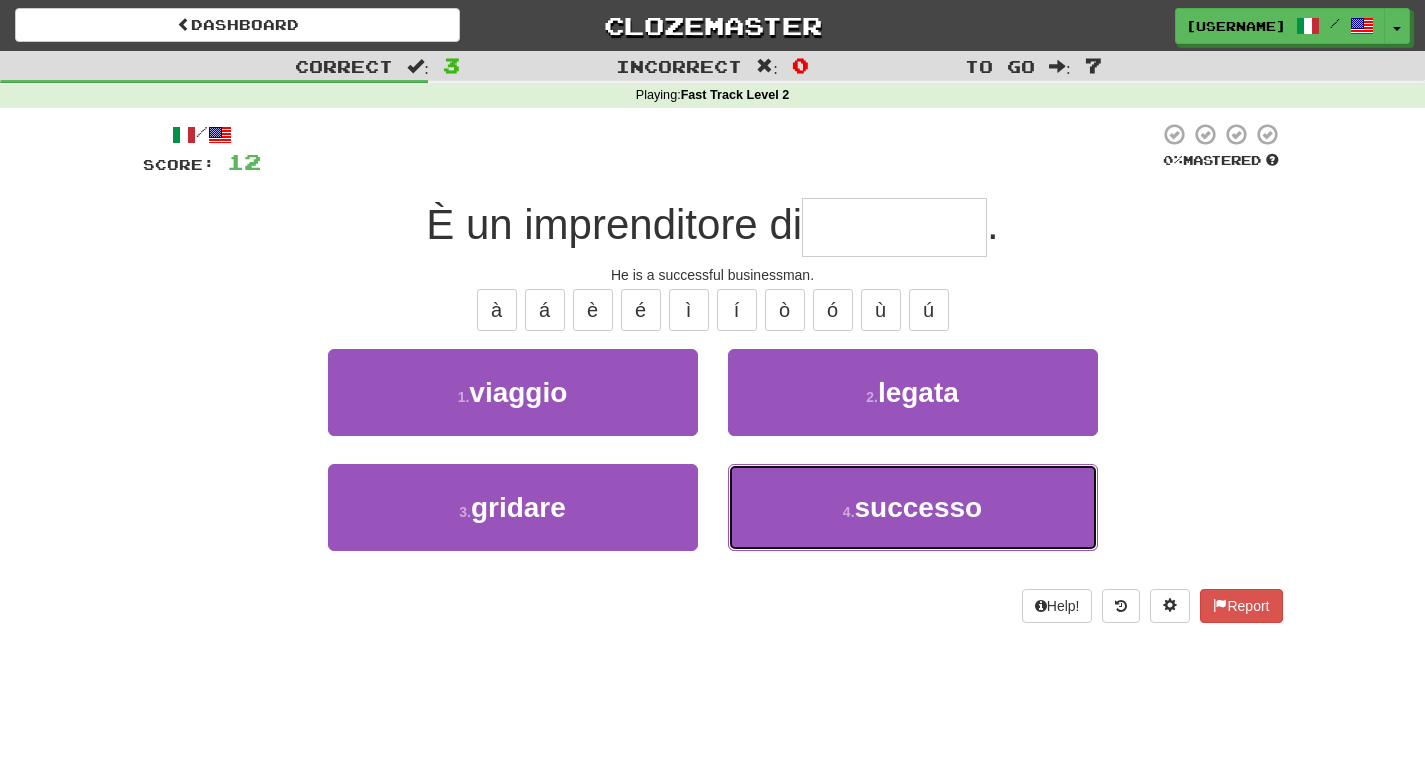 drag, startPoint x: 891, startPoint y: 506, endPoint x: 710, endPoint y: 496, distance: 181.27603 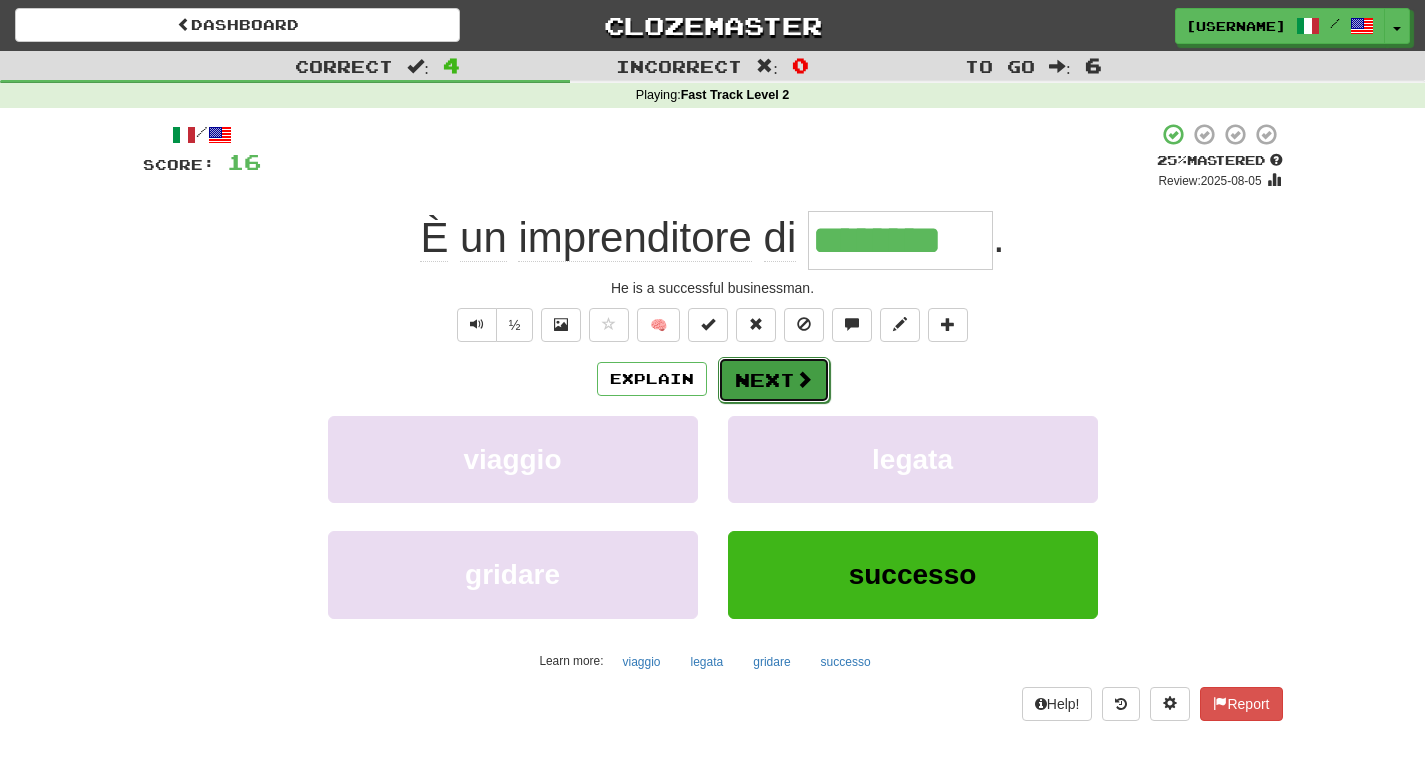 click on "Next" at bounding box center [774, 380] 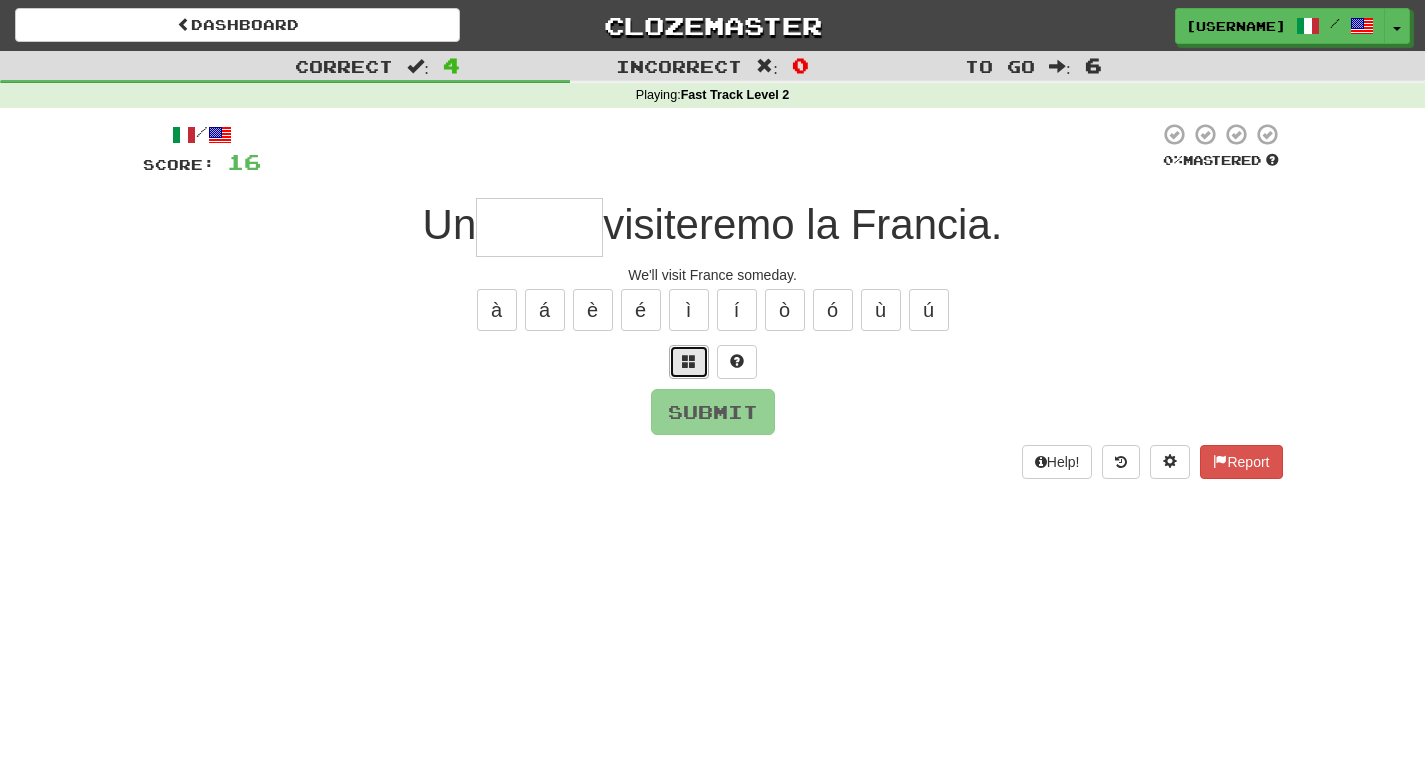 click at bounding box center [689, 361] 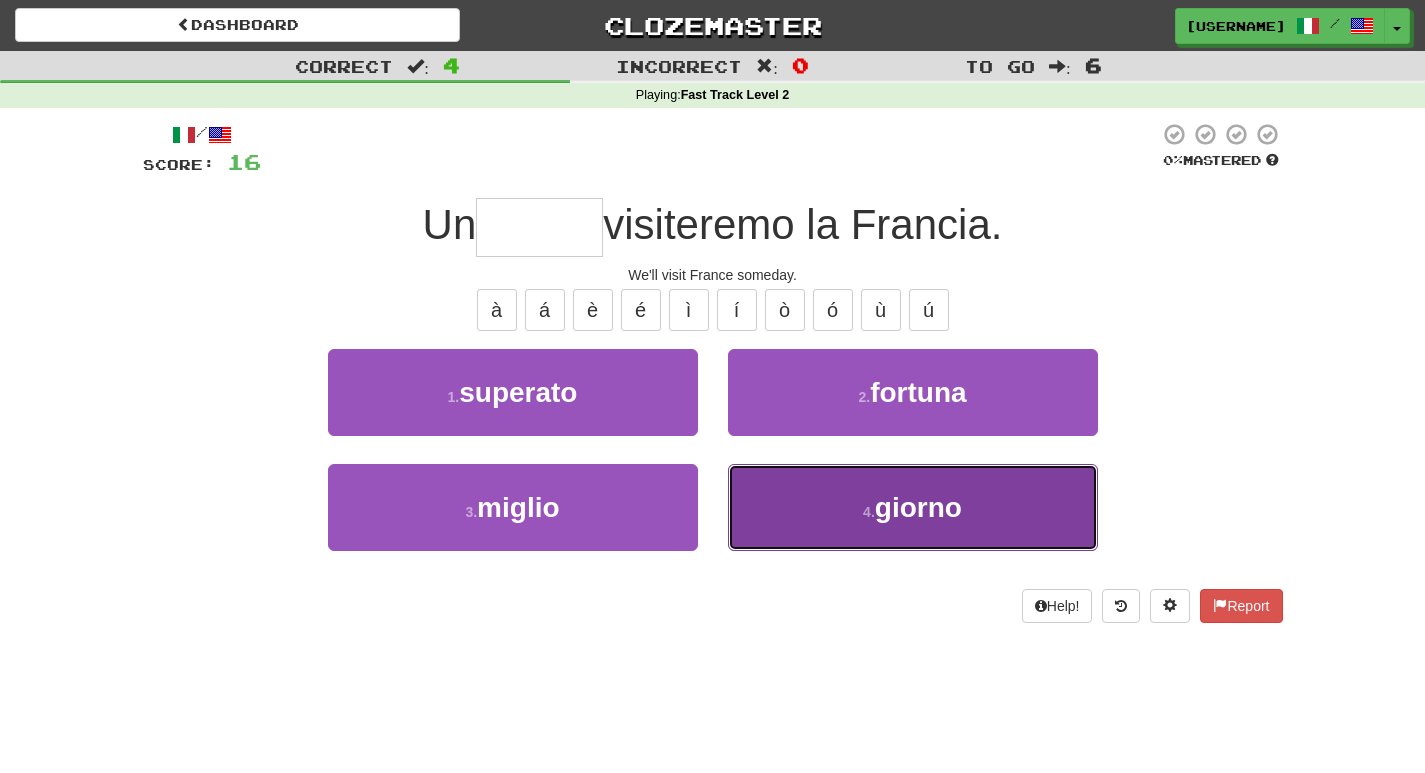 click on "giorno" at bounding box center [918, 507] 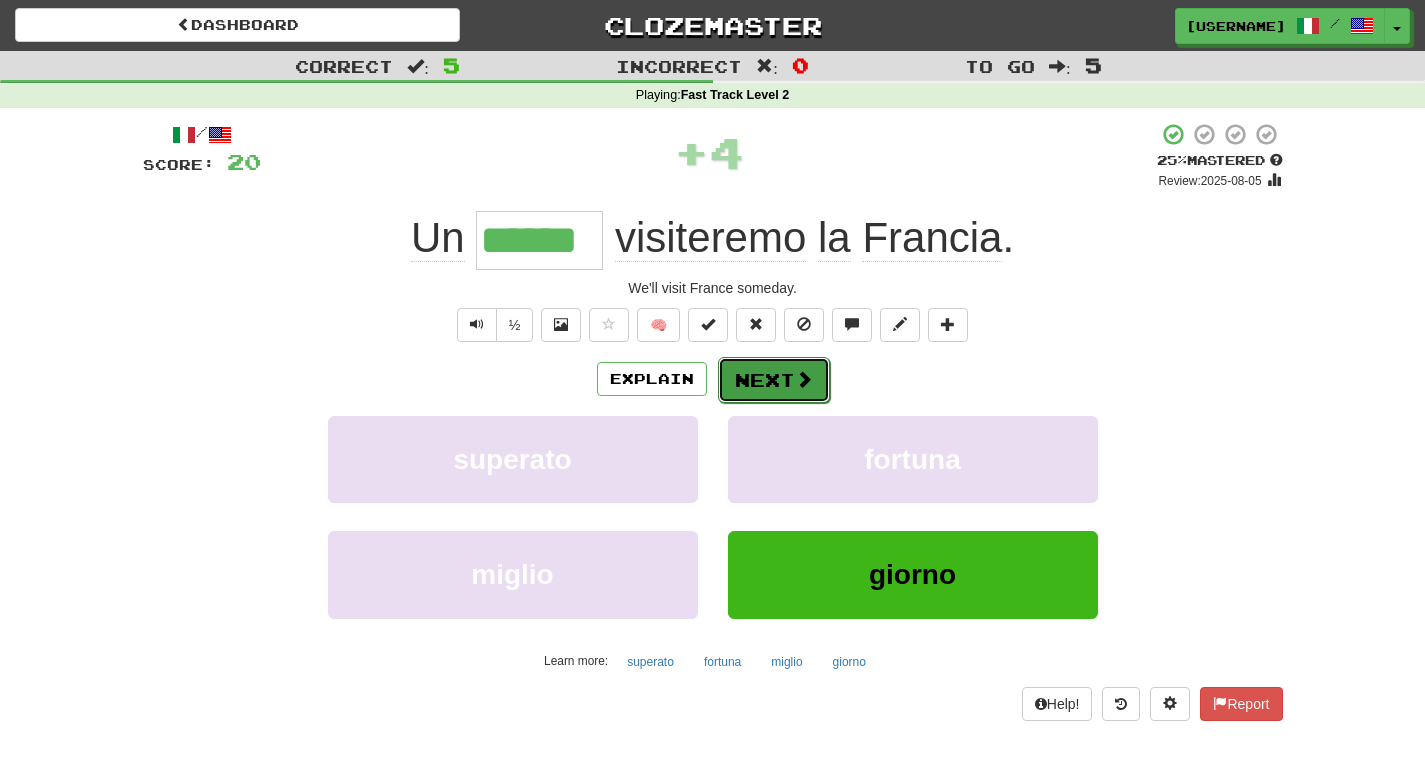 click on "Next" at bounding box center (774, 380) 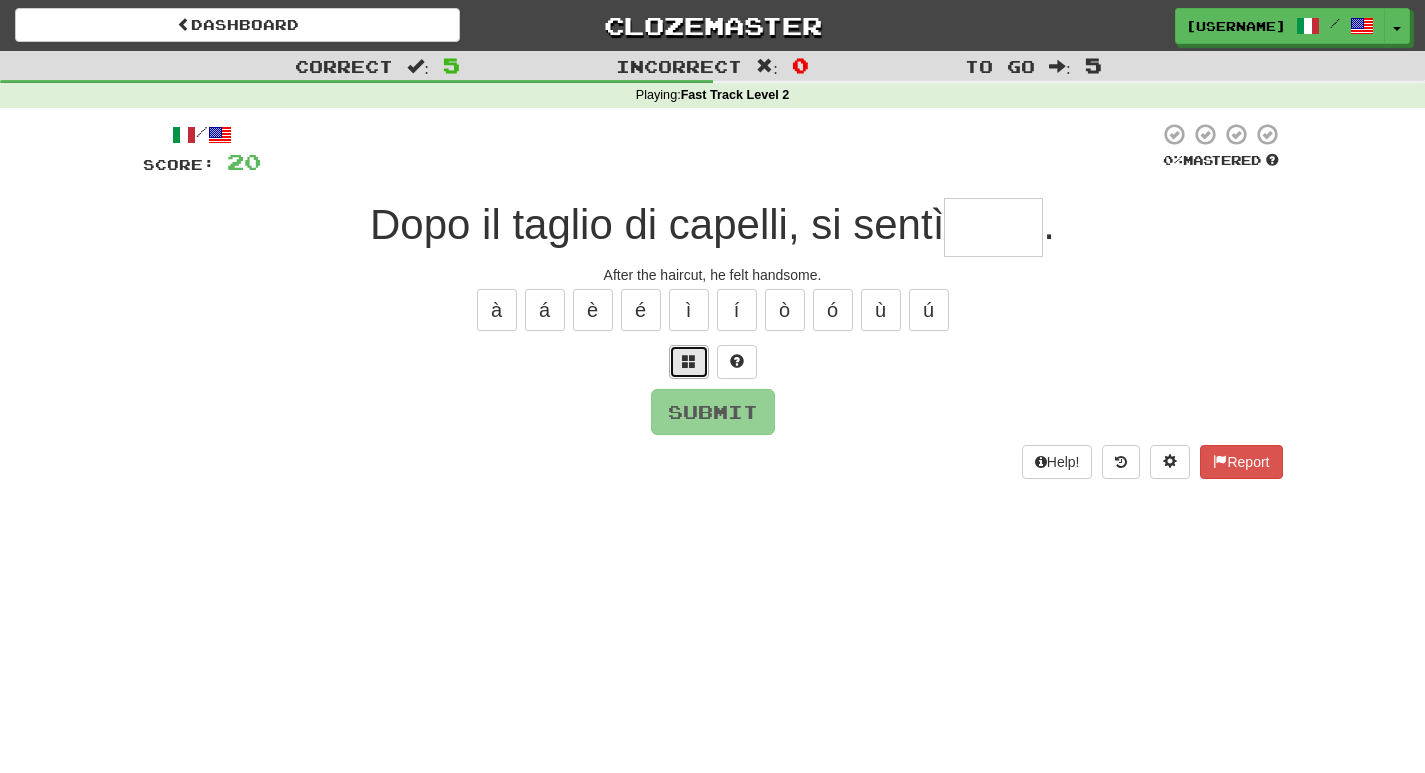 click at bounding box center (689, 361) 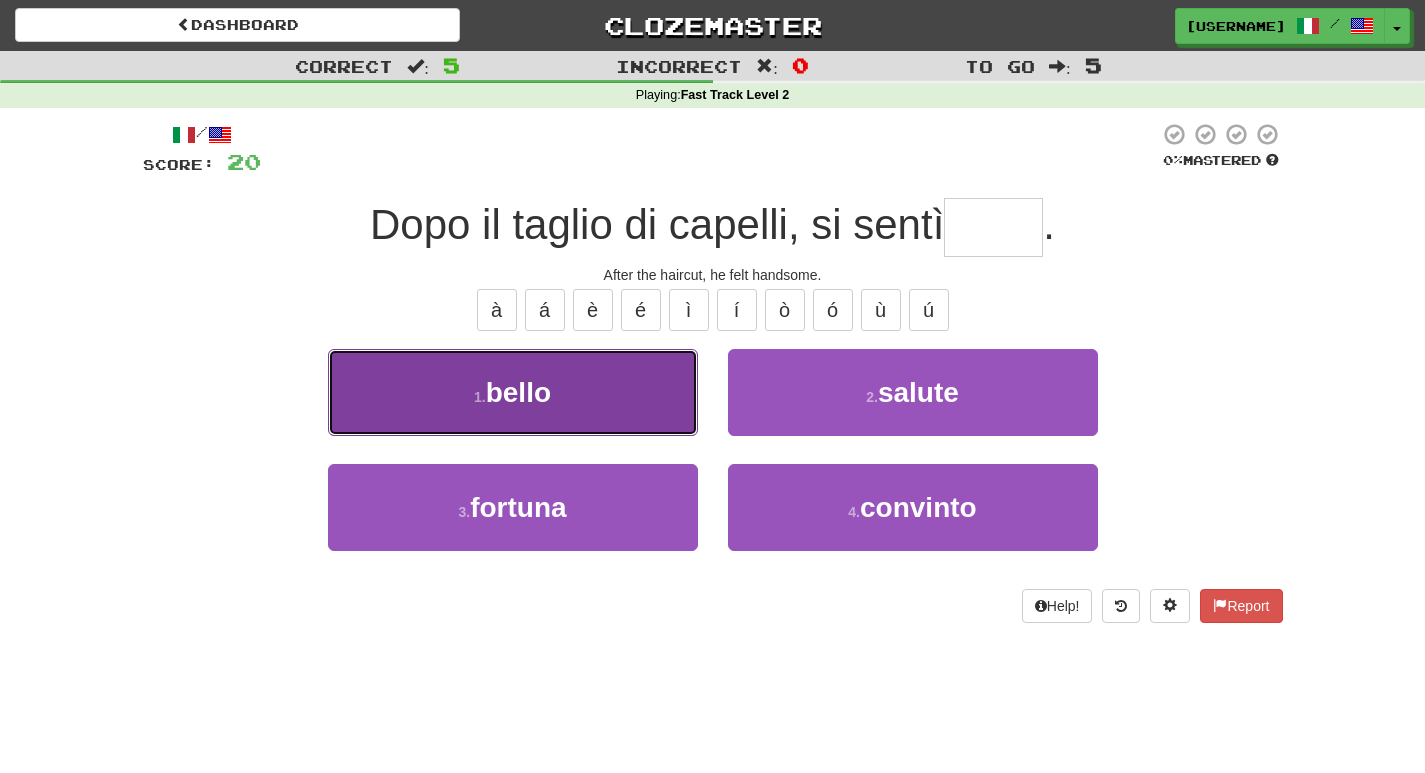 click on "bello" at bounding box center (518, 392) 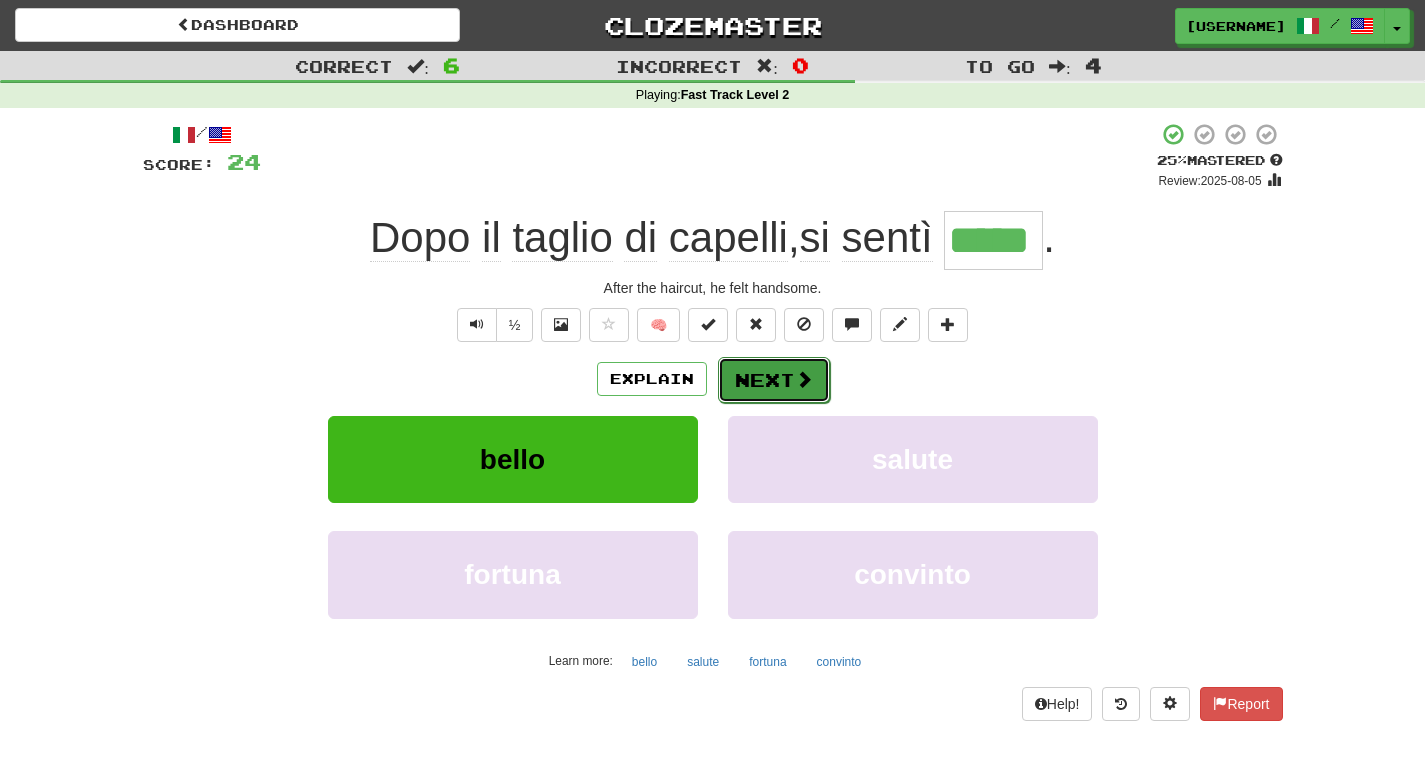 click on "Next" at bounding box center (774, 380) 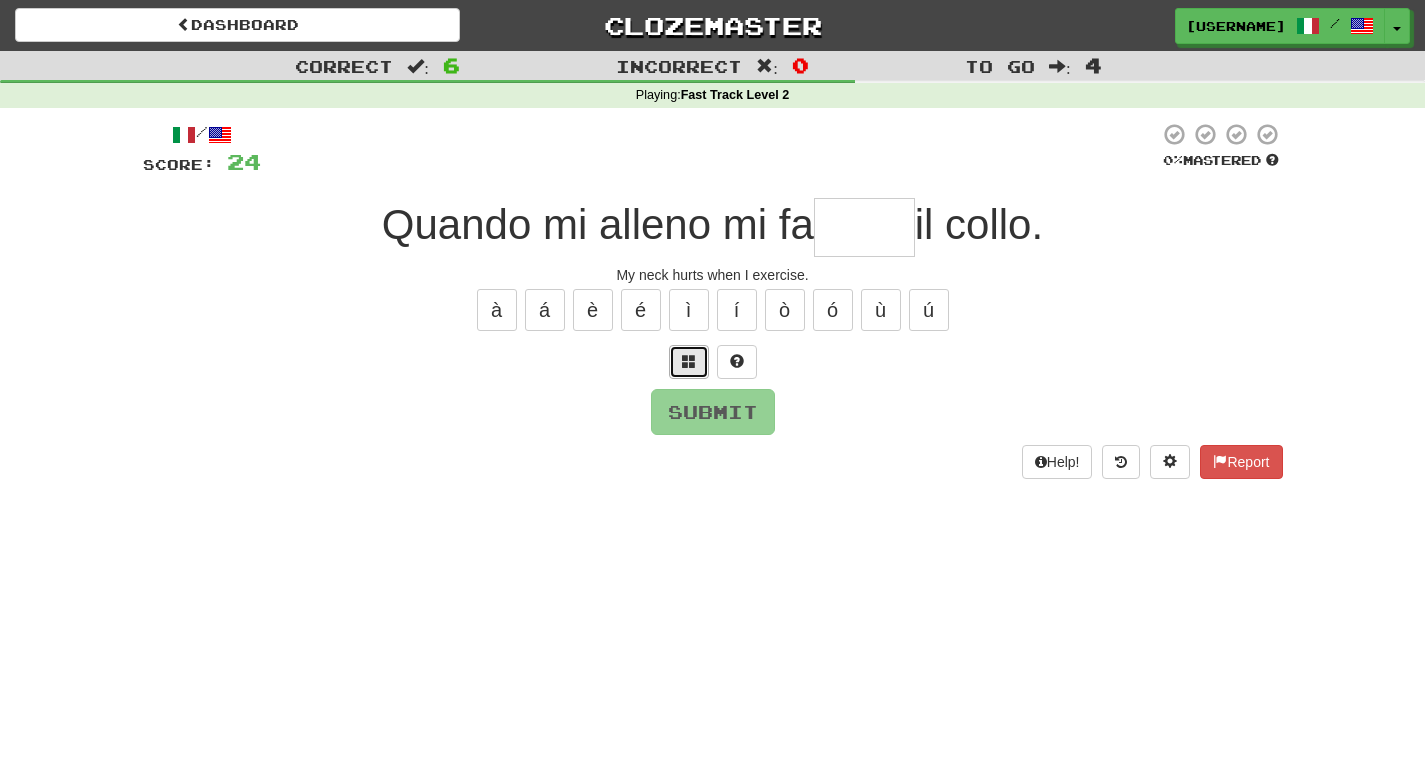 click at bounding box center (689, 362) 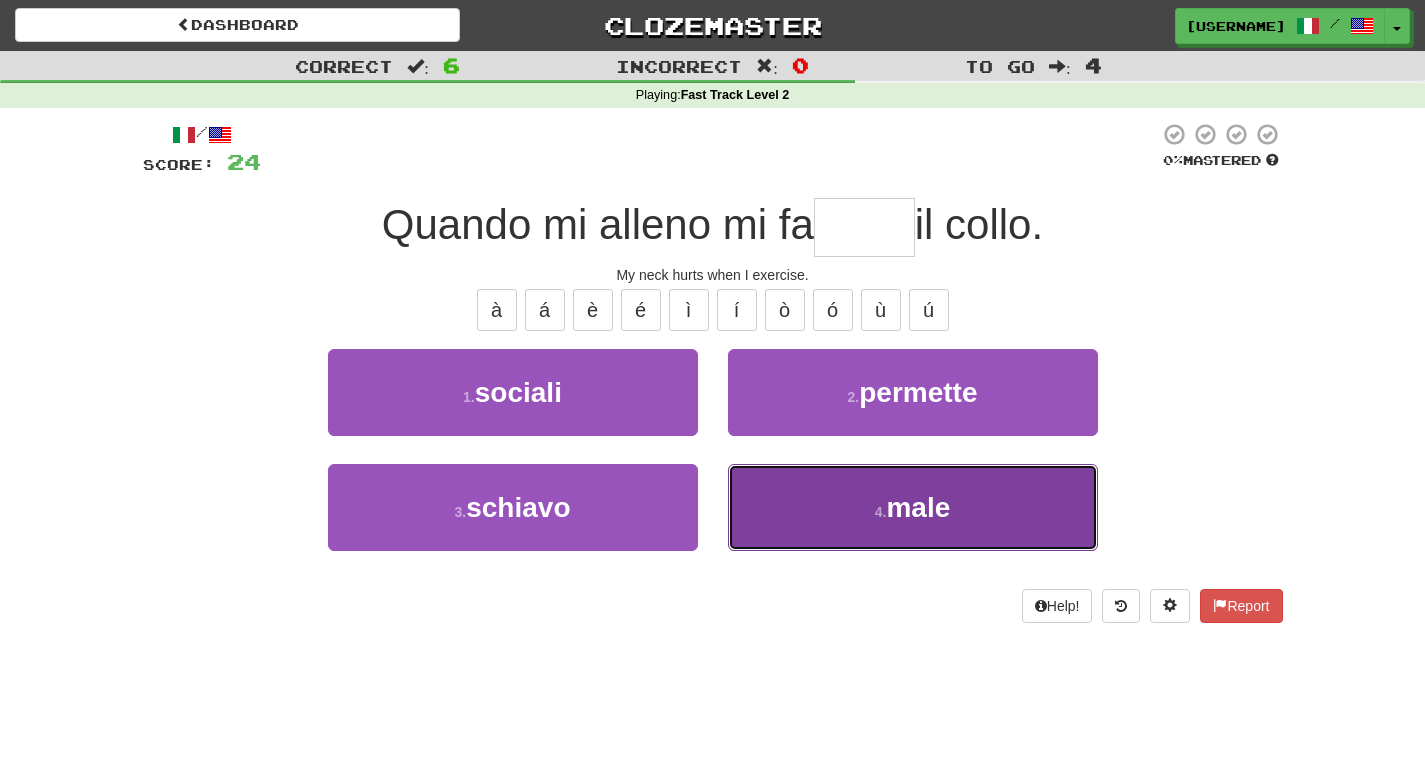 click on "male" at bounding box center [918, 507] 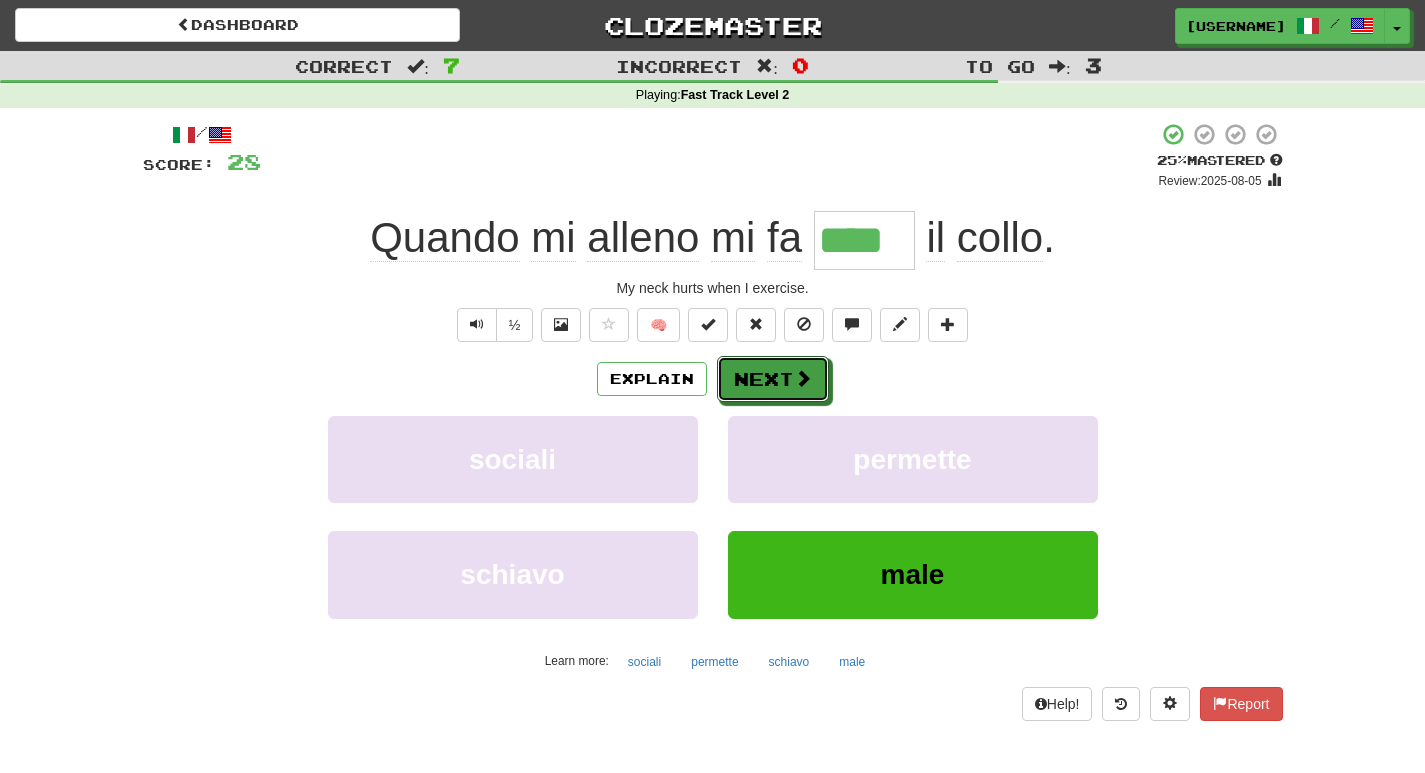 click on "Next" at bounding box center (773, 379) 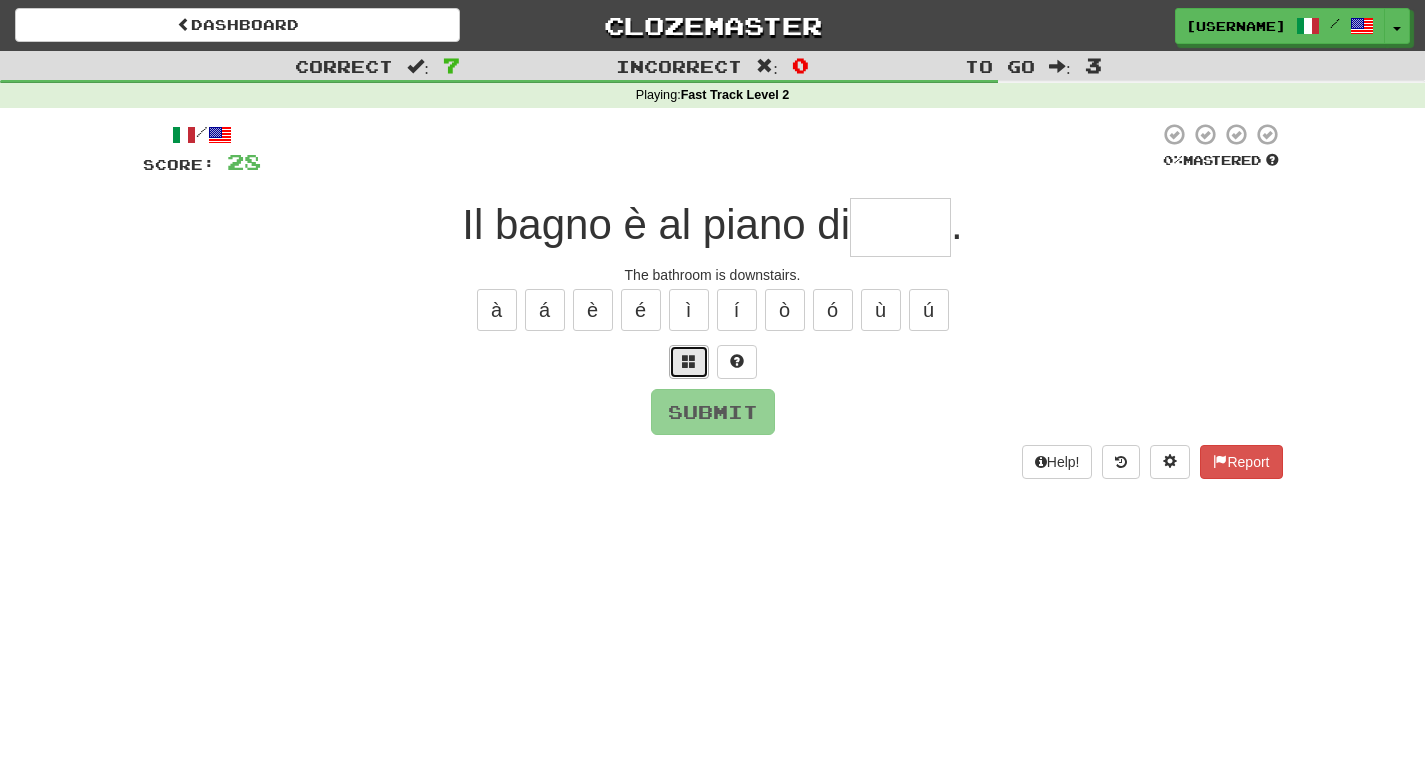 click at bounding box center (689, 361) 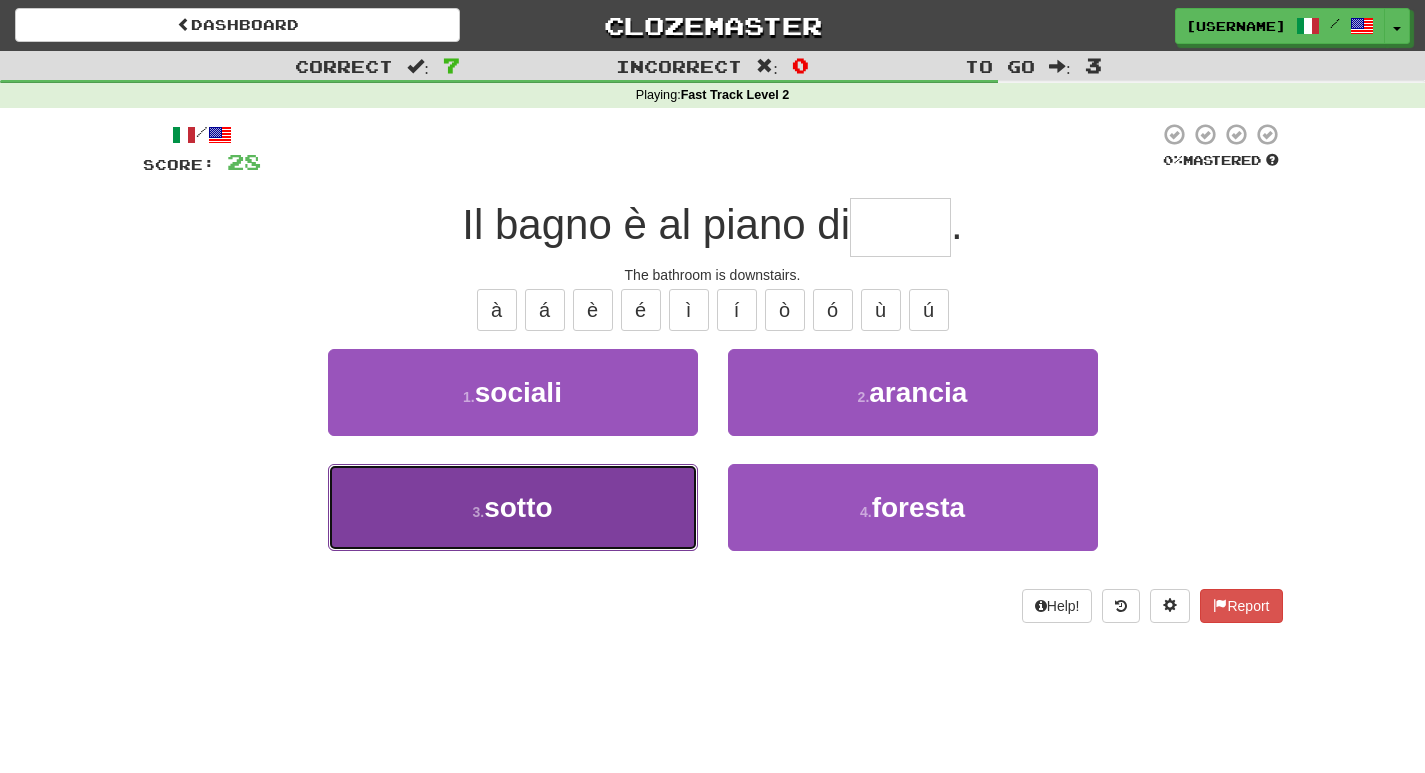 click on "sotto" at bounding box center [518, 507] 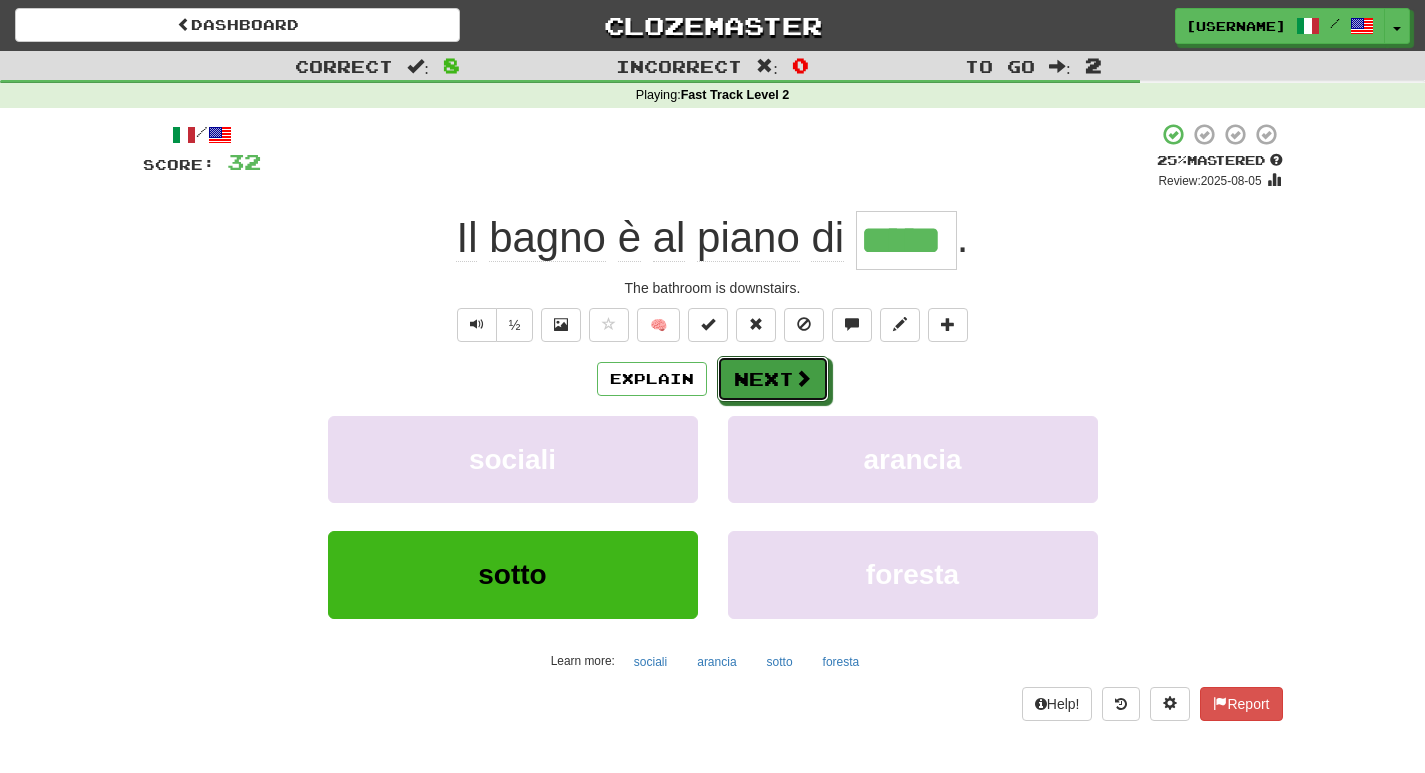 drag, startPoint x: 767, startPoint y: 375, endPoint x: 609, endPoint y: 380, distance: 158.0791 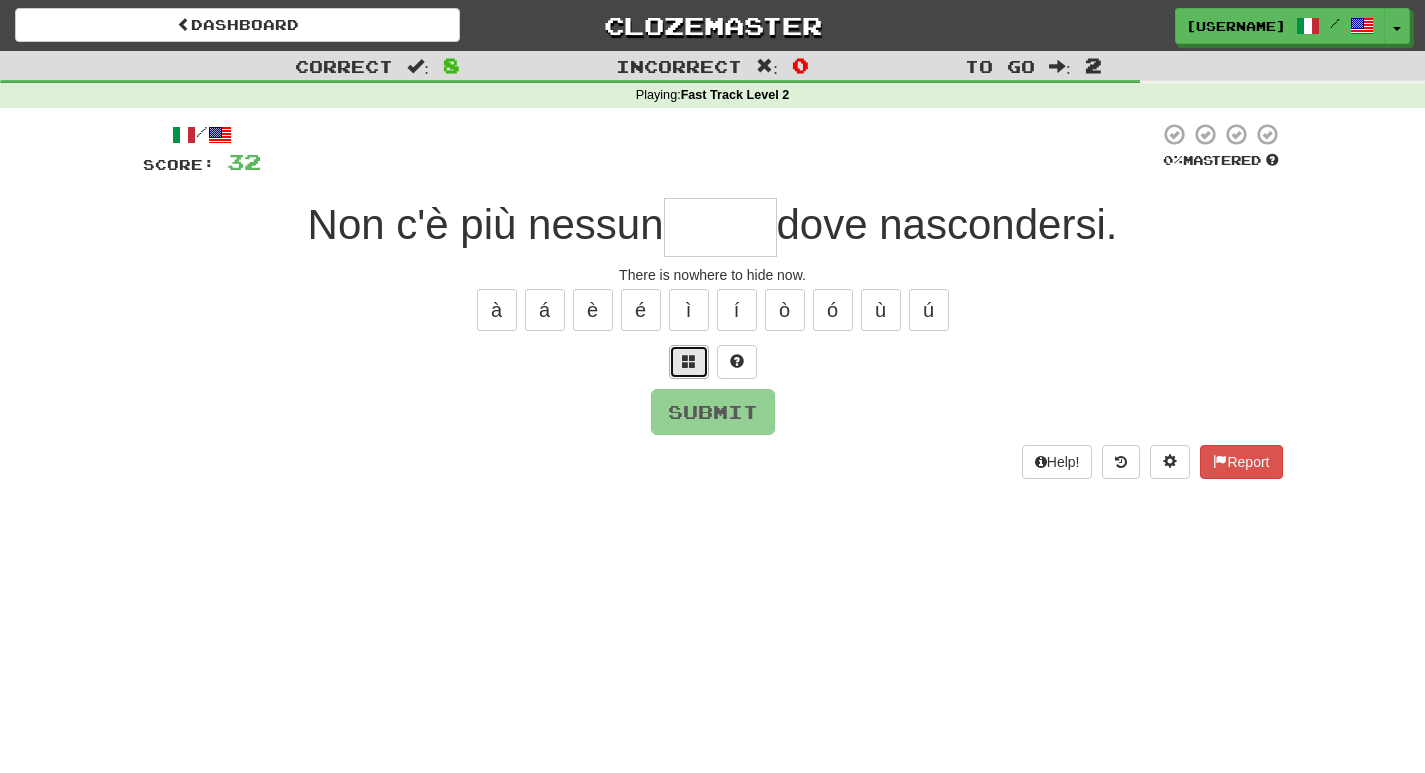 click at bounding box center [689, 361] 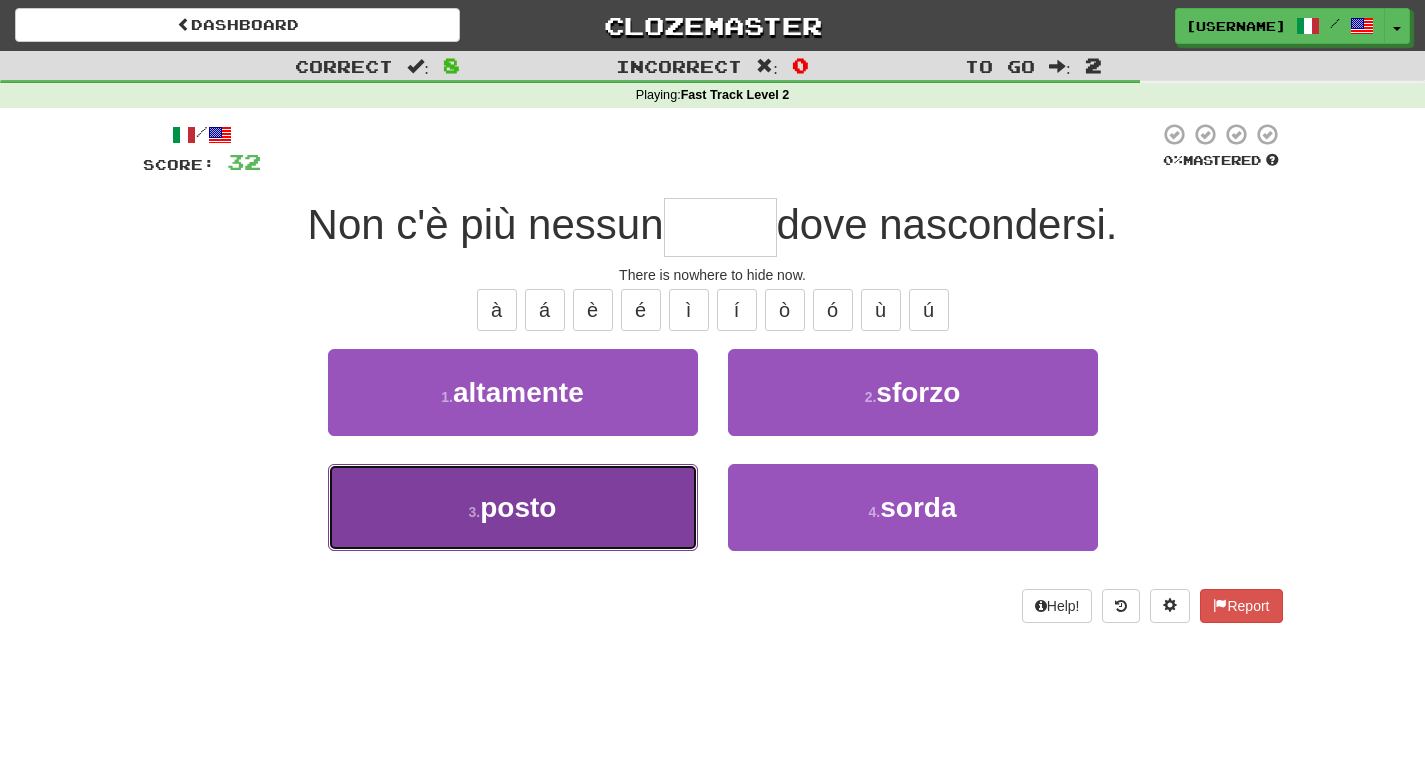 click on "posto" at bounding box center (518, 507) 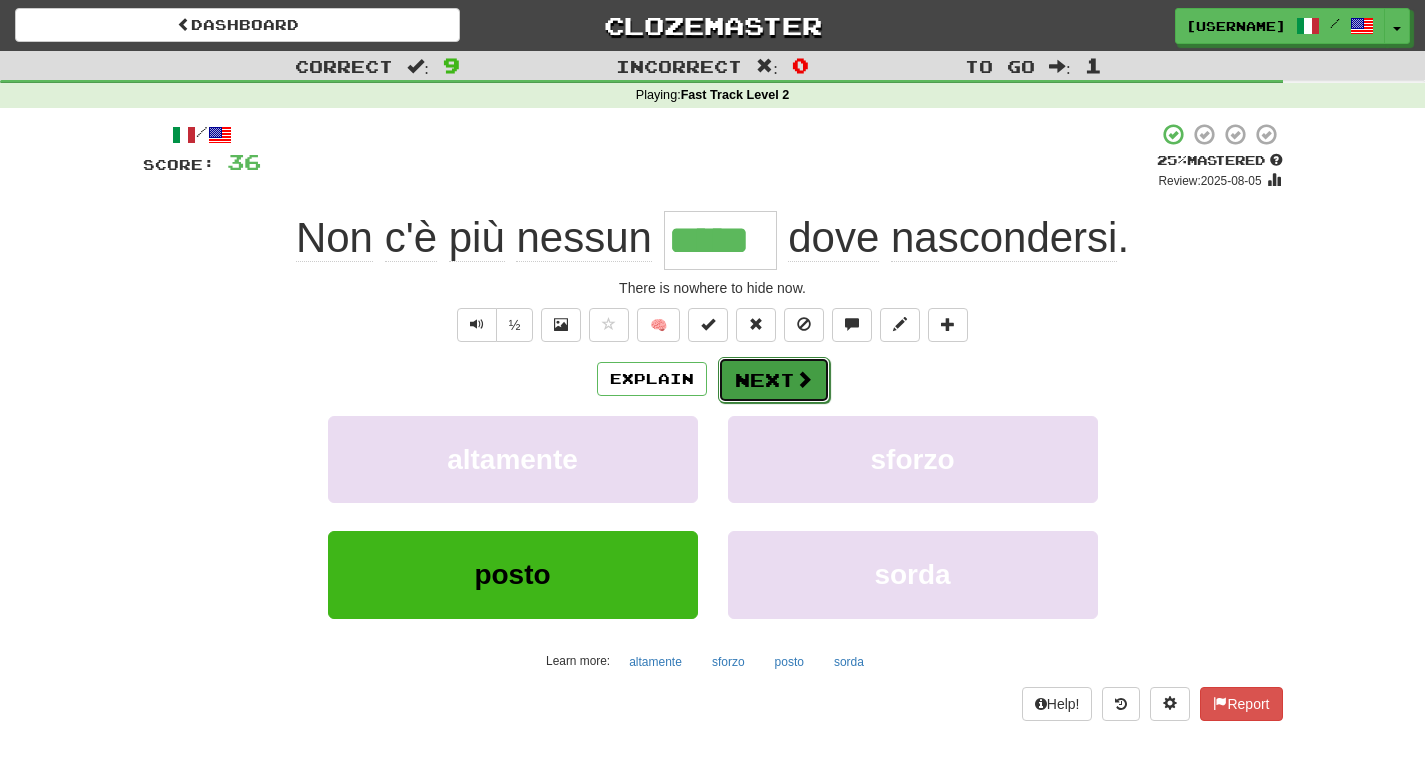 click on "Next" at bounding box center (774, 380) 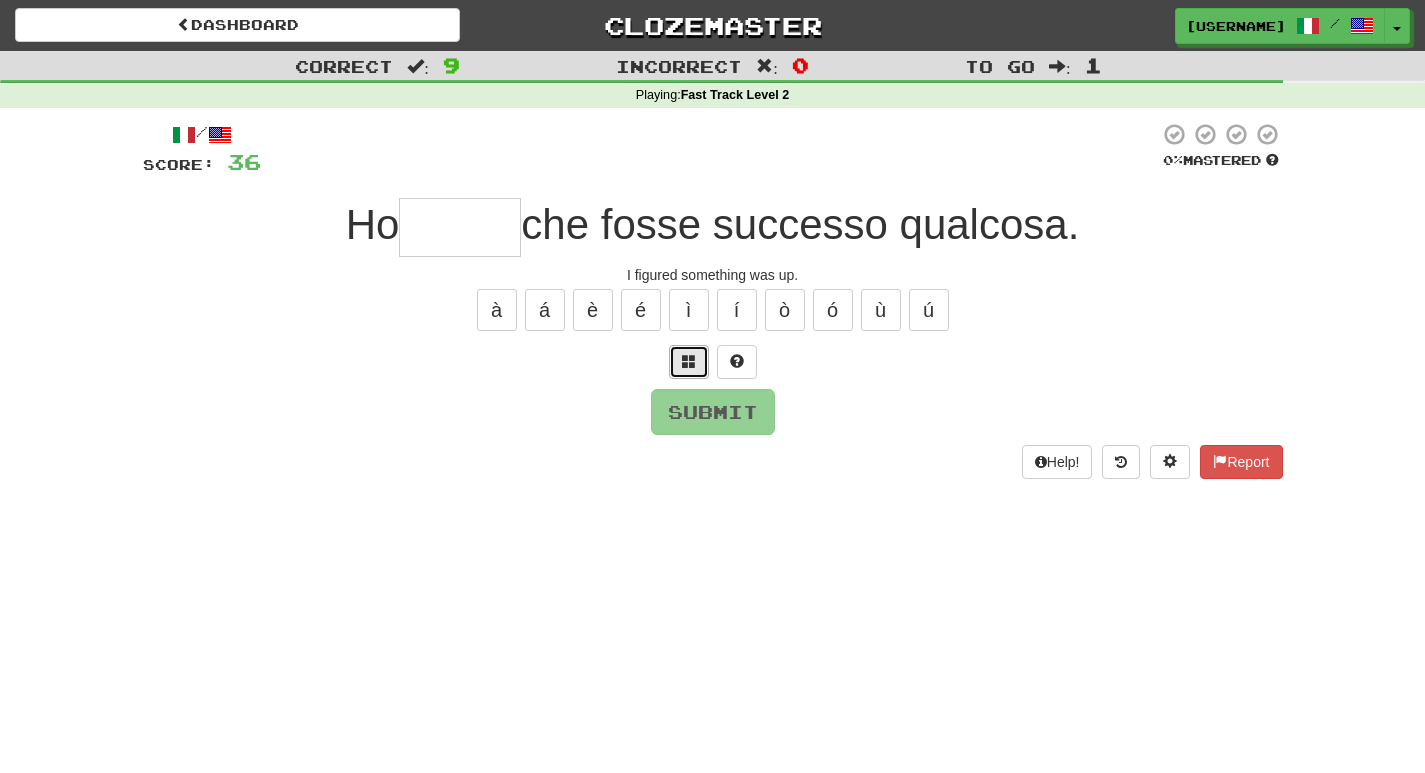 click at bounding box center (689, 361) 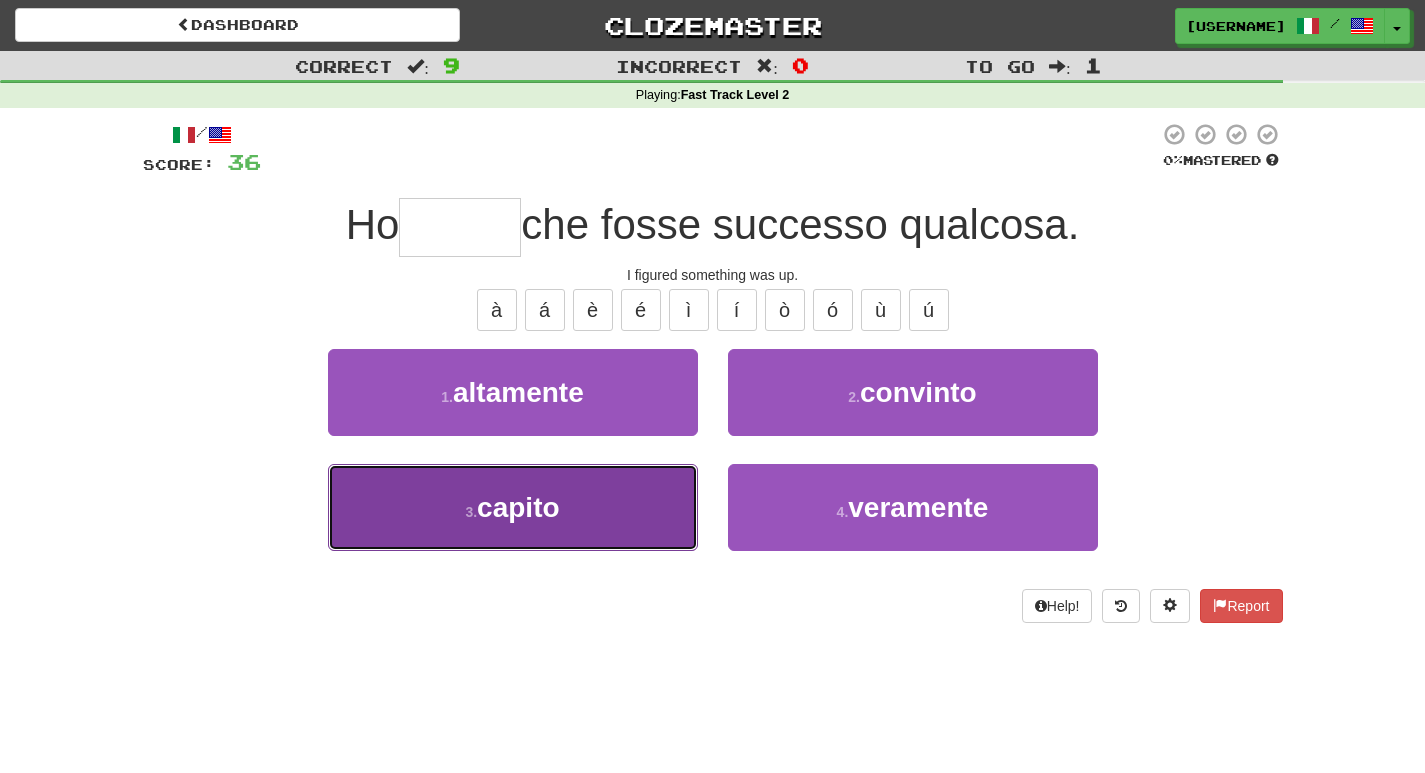 click on "capito" at bounding box center (518, 507) 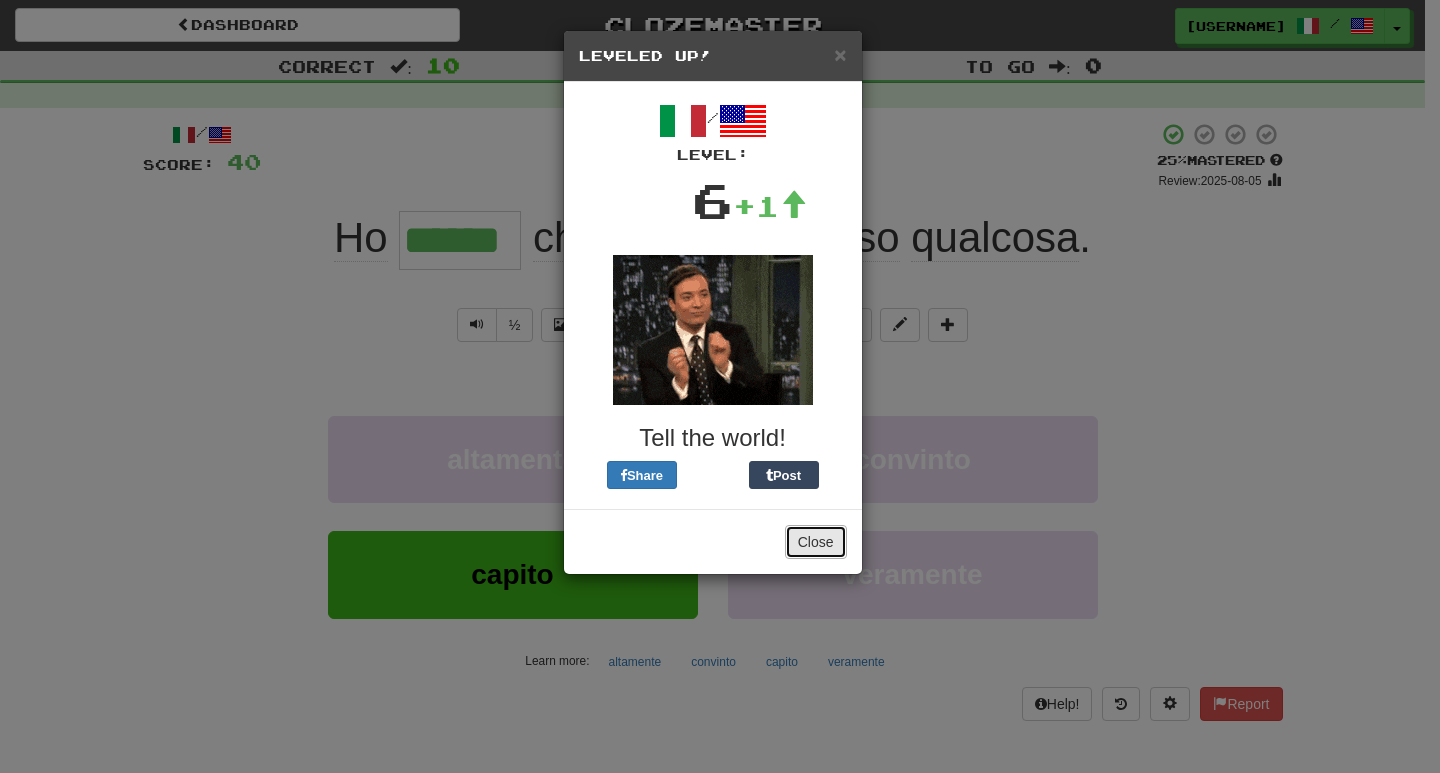 drag, startPoint x: 821, startPoint y: 544, endPoint x: 762, endPoint y: 546, distance: 59.03389 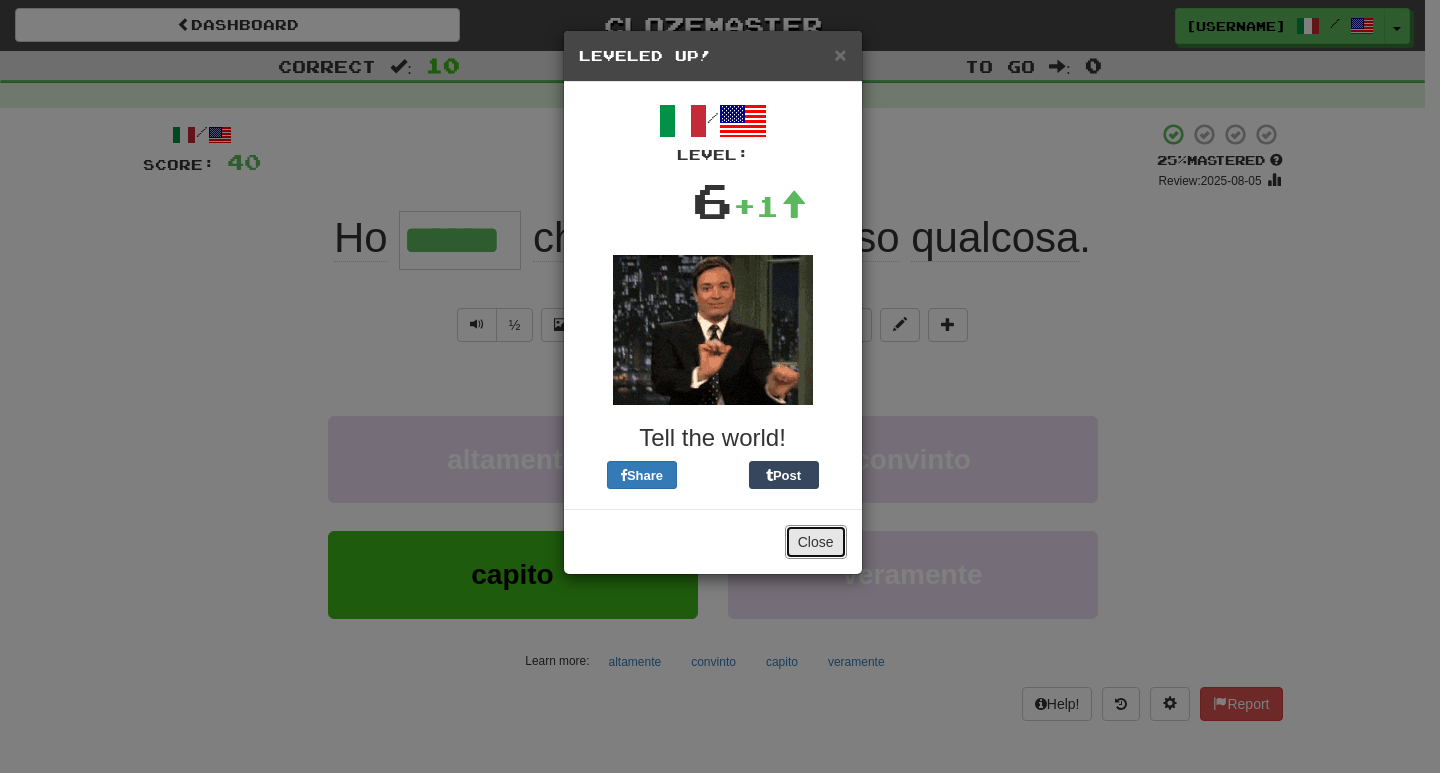 click on "Close" at bounding box center (816, 542) 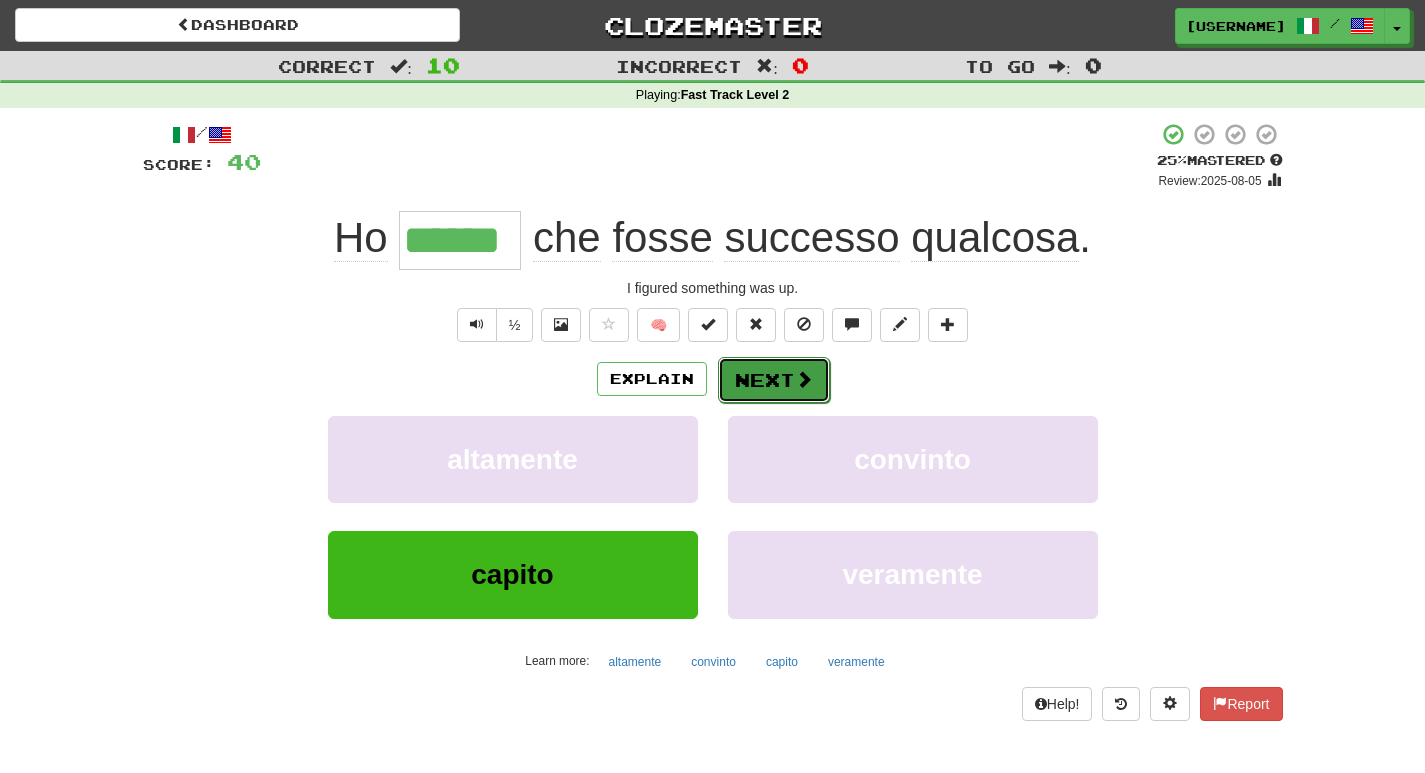click on "Next" at bounding box center [774, 380] 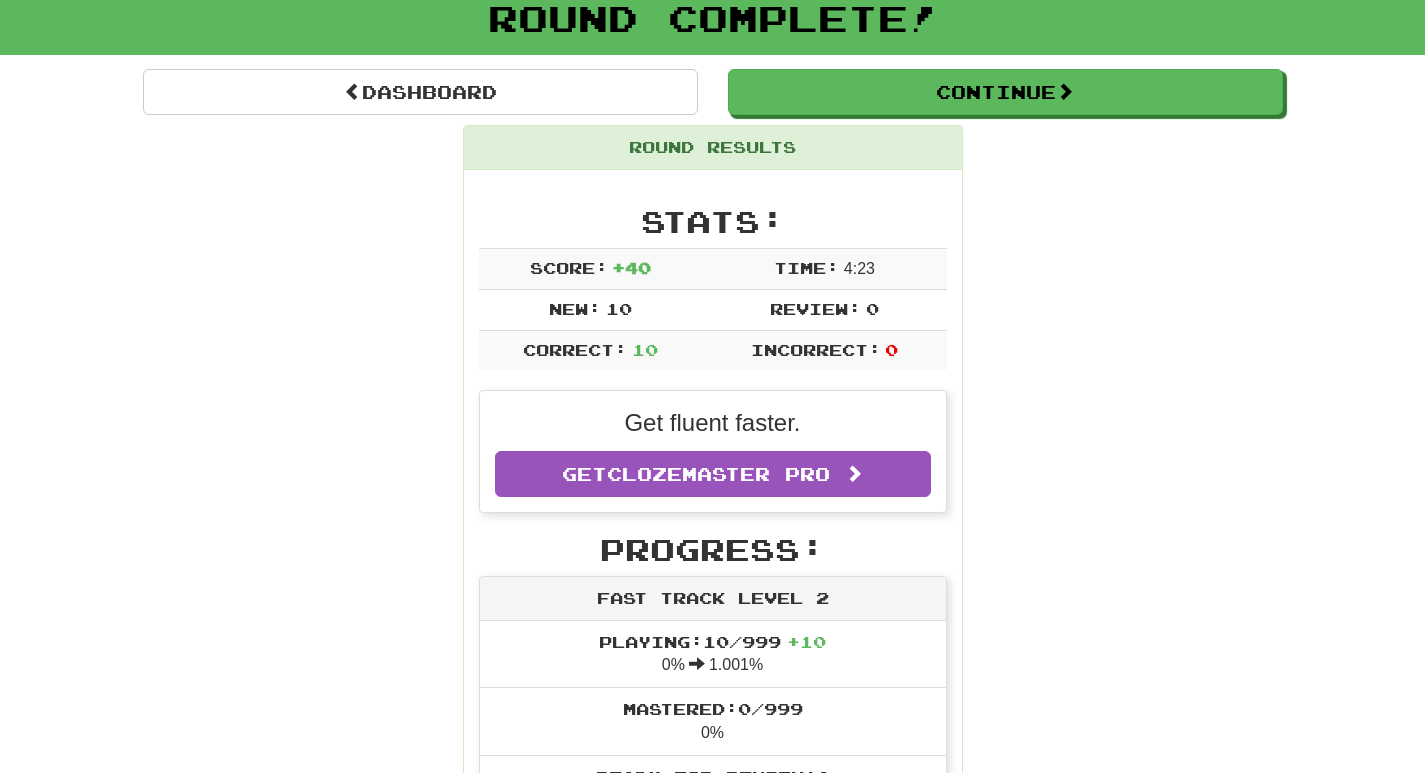 scroll, scrollTop: 100, scrollLeft: 0, axis: vertical 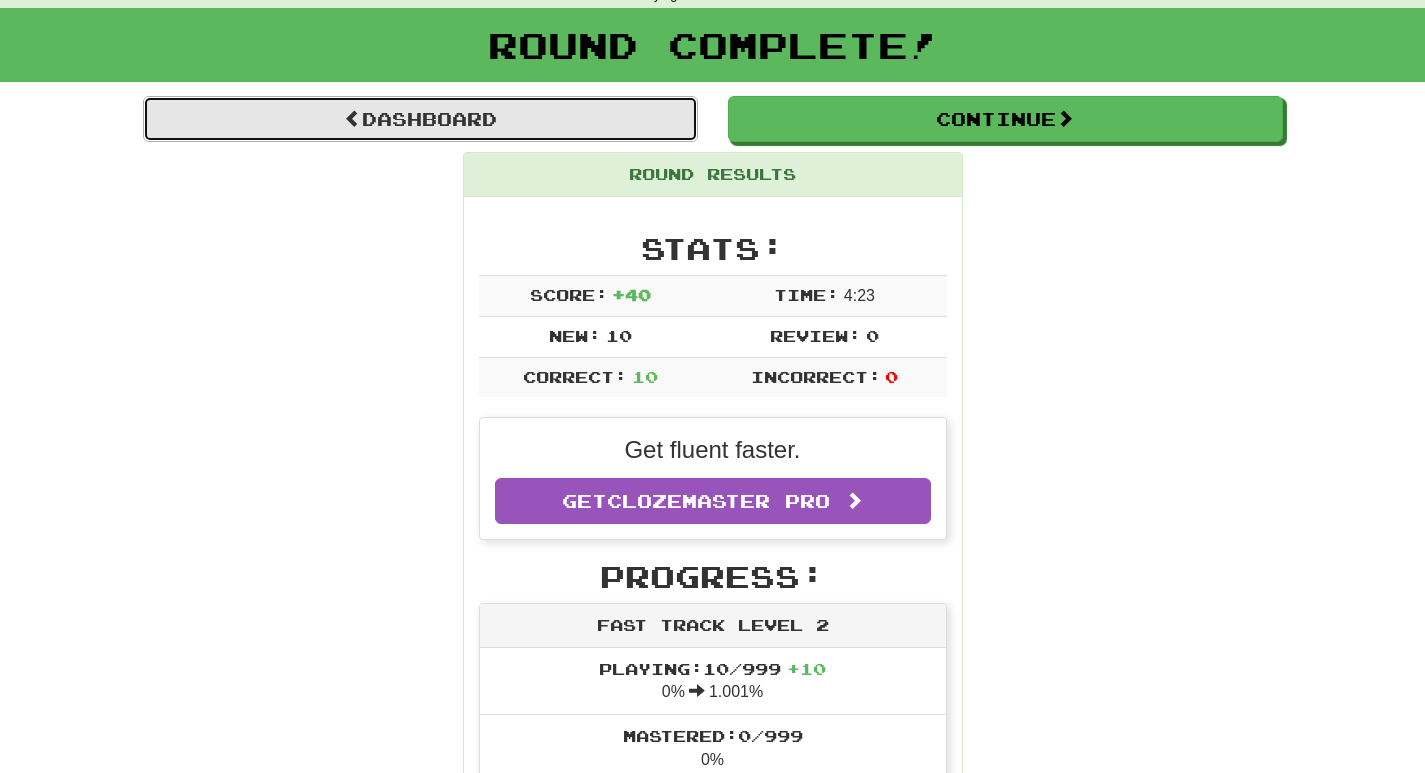 click on "Dashboard" at bounding box center [420, 119] 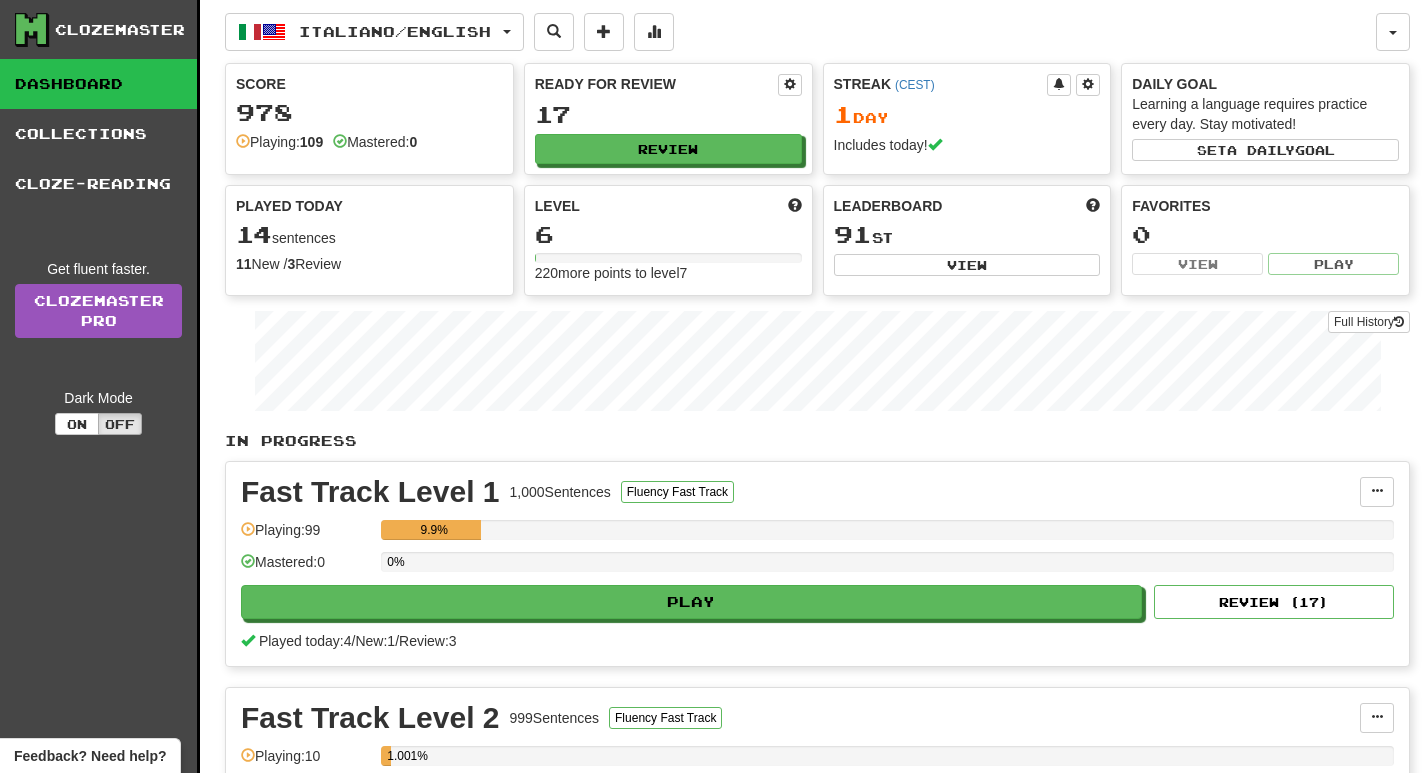 scroll, scrollTop: 0, scrollLeft: 0, axis: both 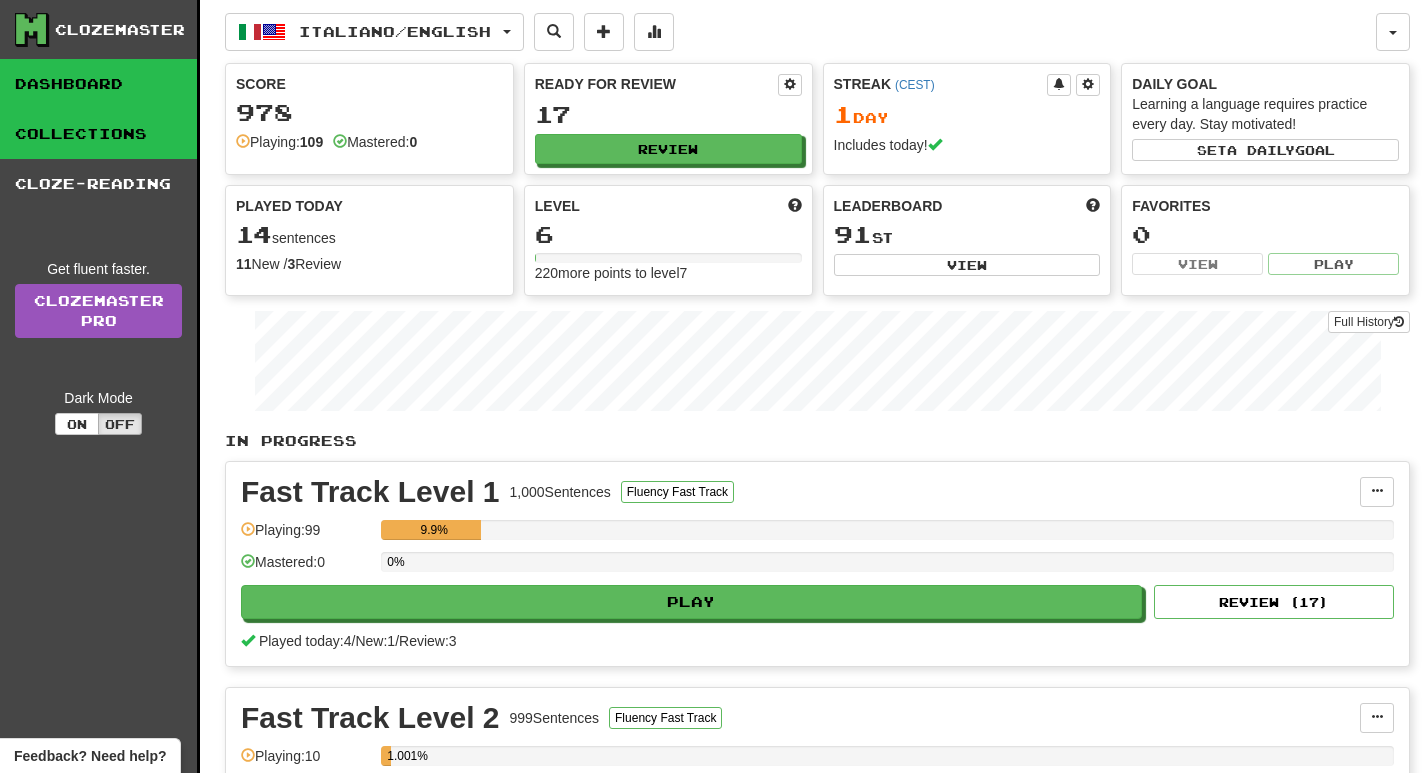 click on "Collections" at bounding box center [98, 134] 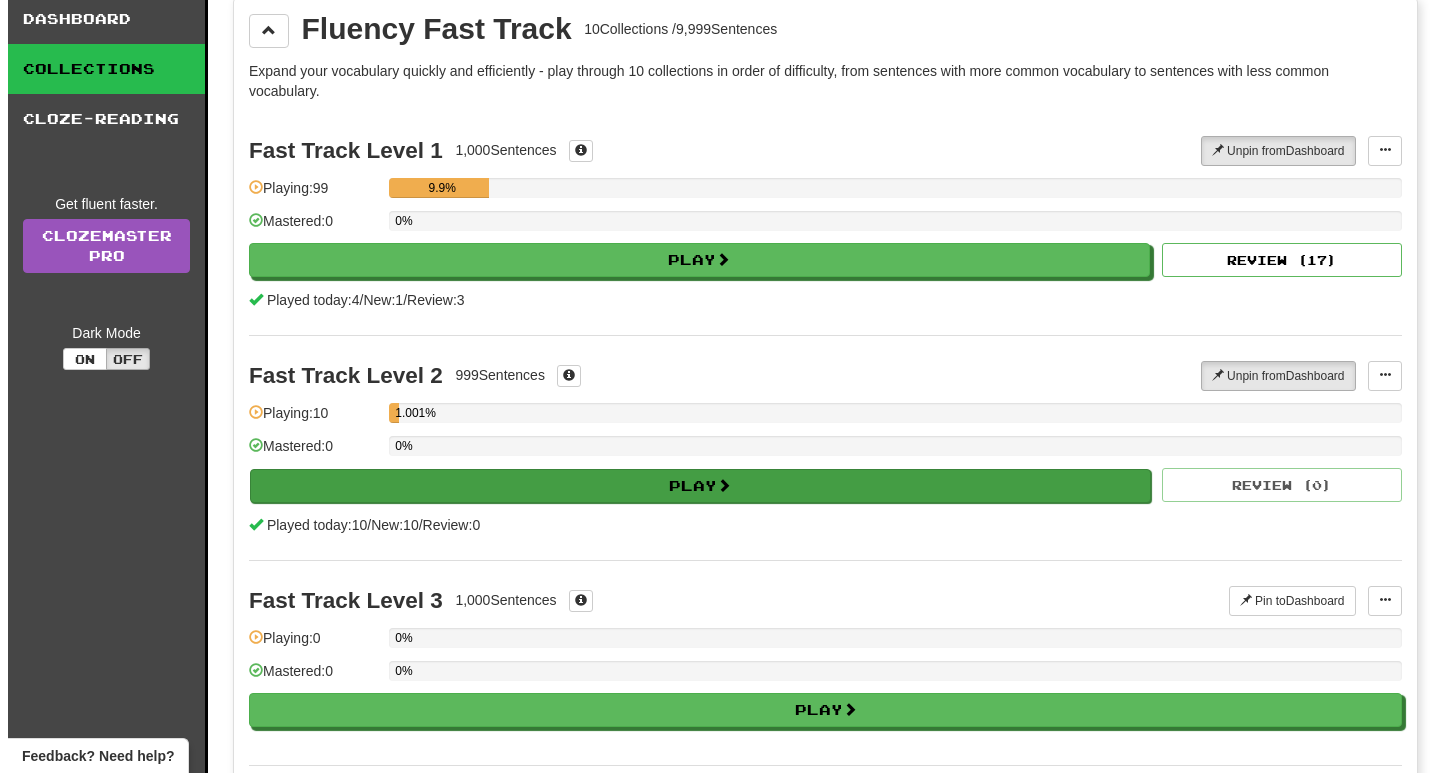 scroll, scrollTop: 100, scrollLeft: 0, axis: vertical 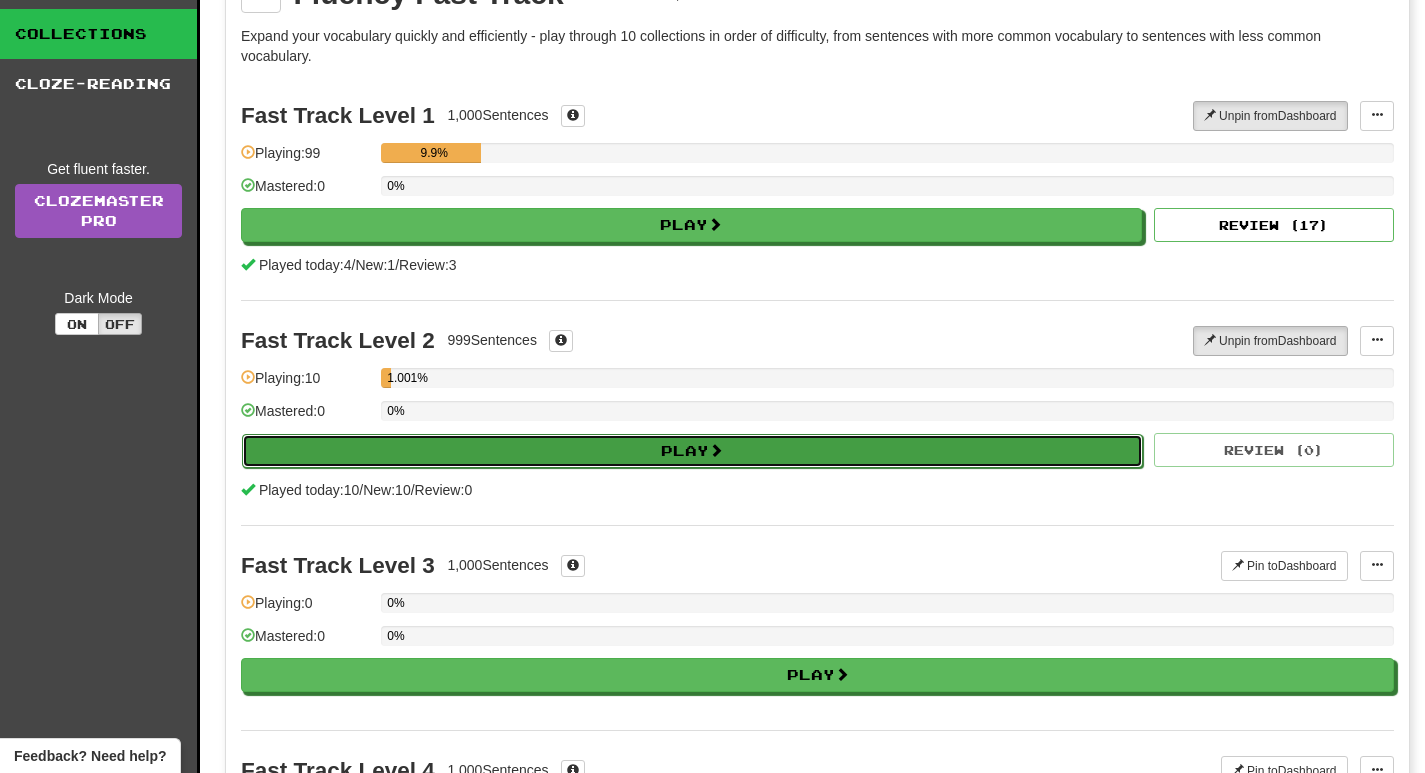 click on "Play" at bounding box center [692, 451] 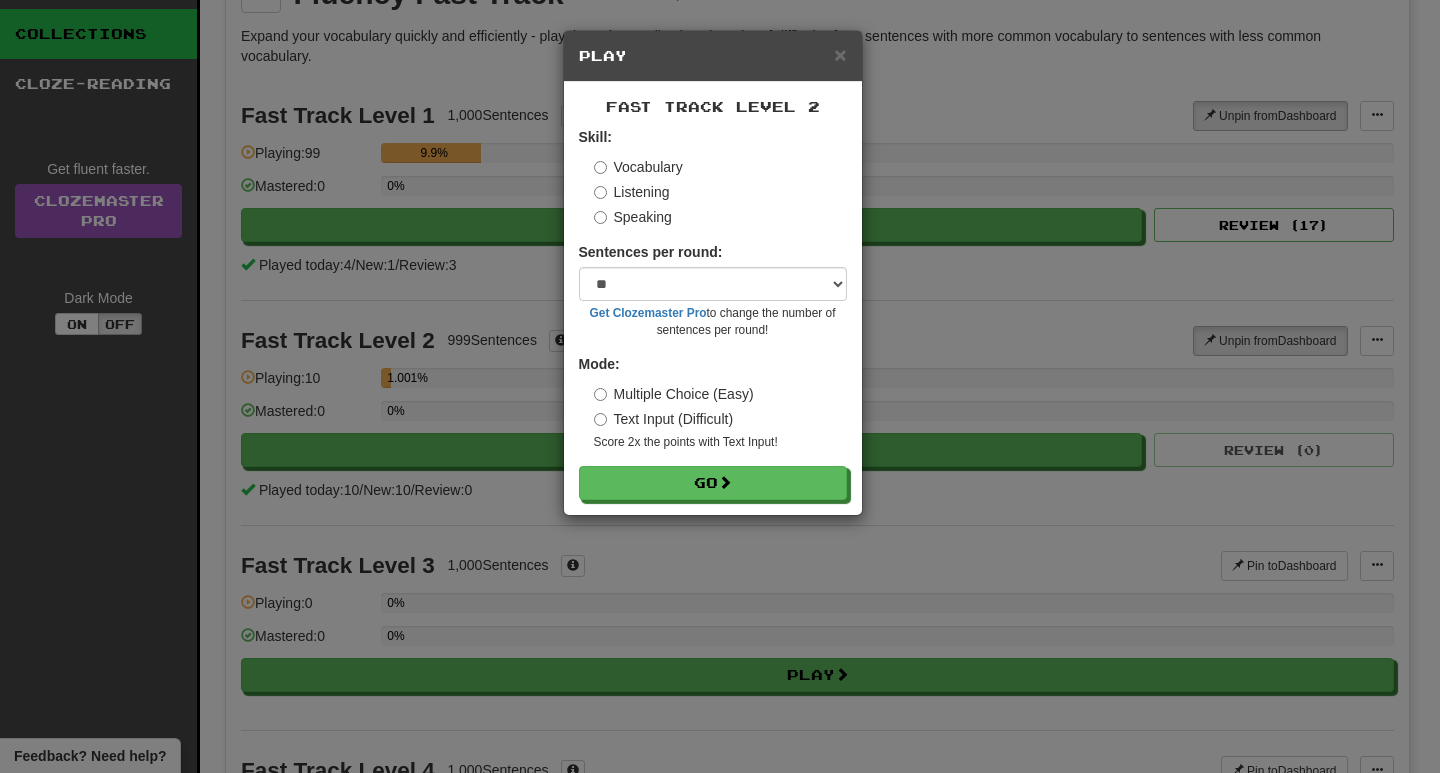 click on "Listening" at bounding box center [632, 192] 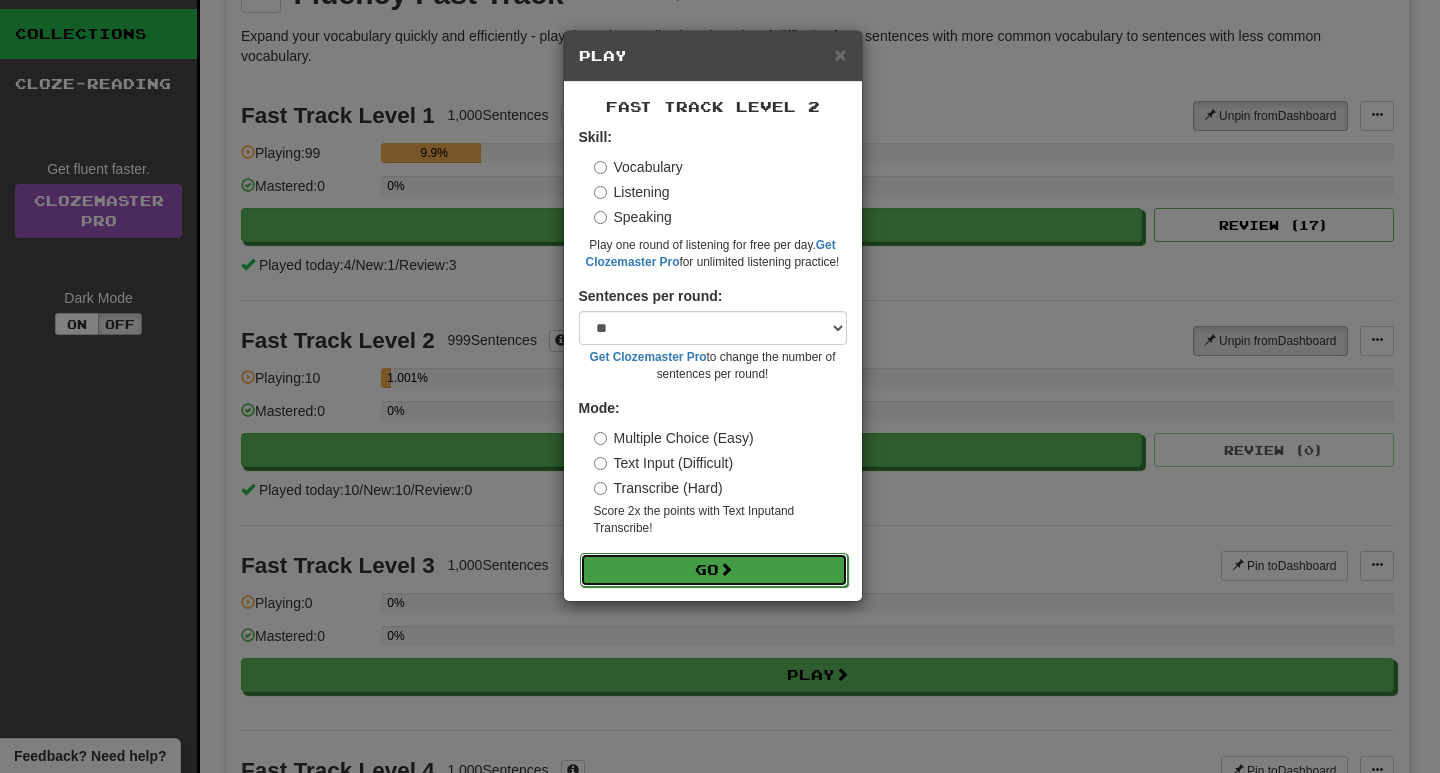 click on "Go" at bounding box center [714, 570] 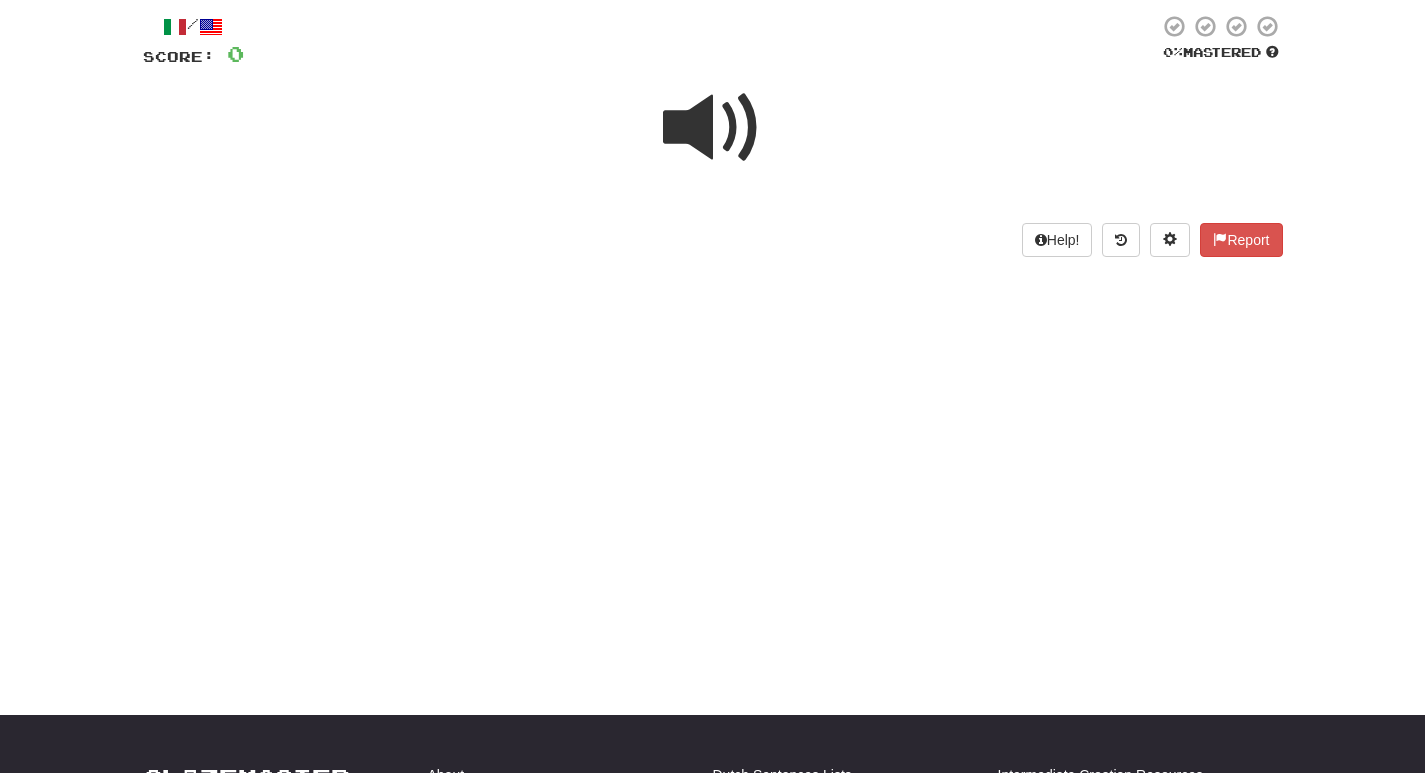 scroll, scrollTop: 0, scrollLeft: 0, axis: both 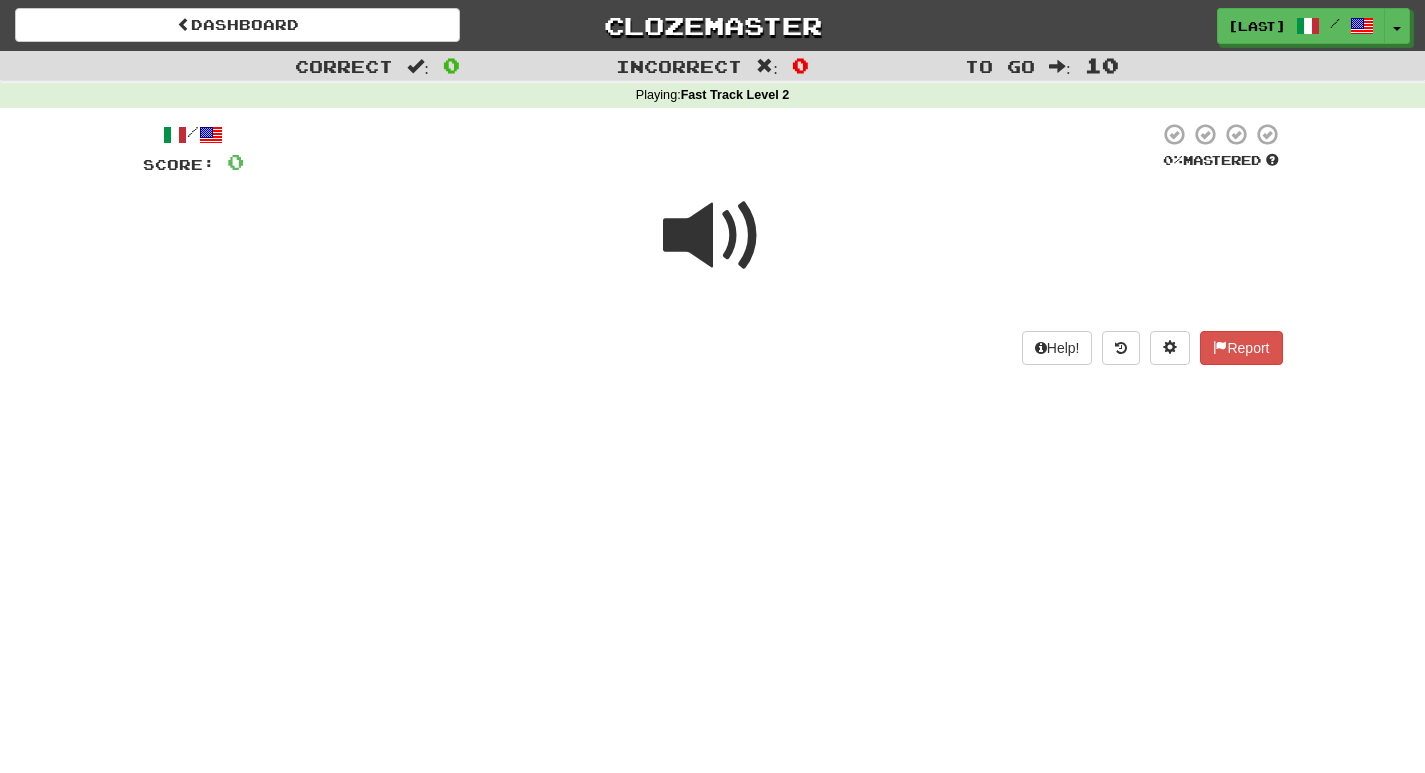 click at bounding box center (713, 236) 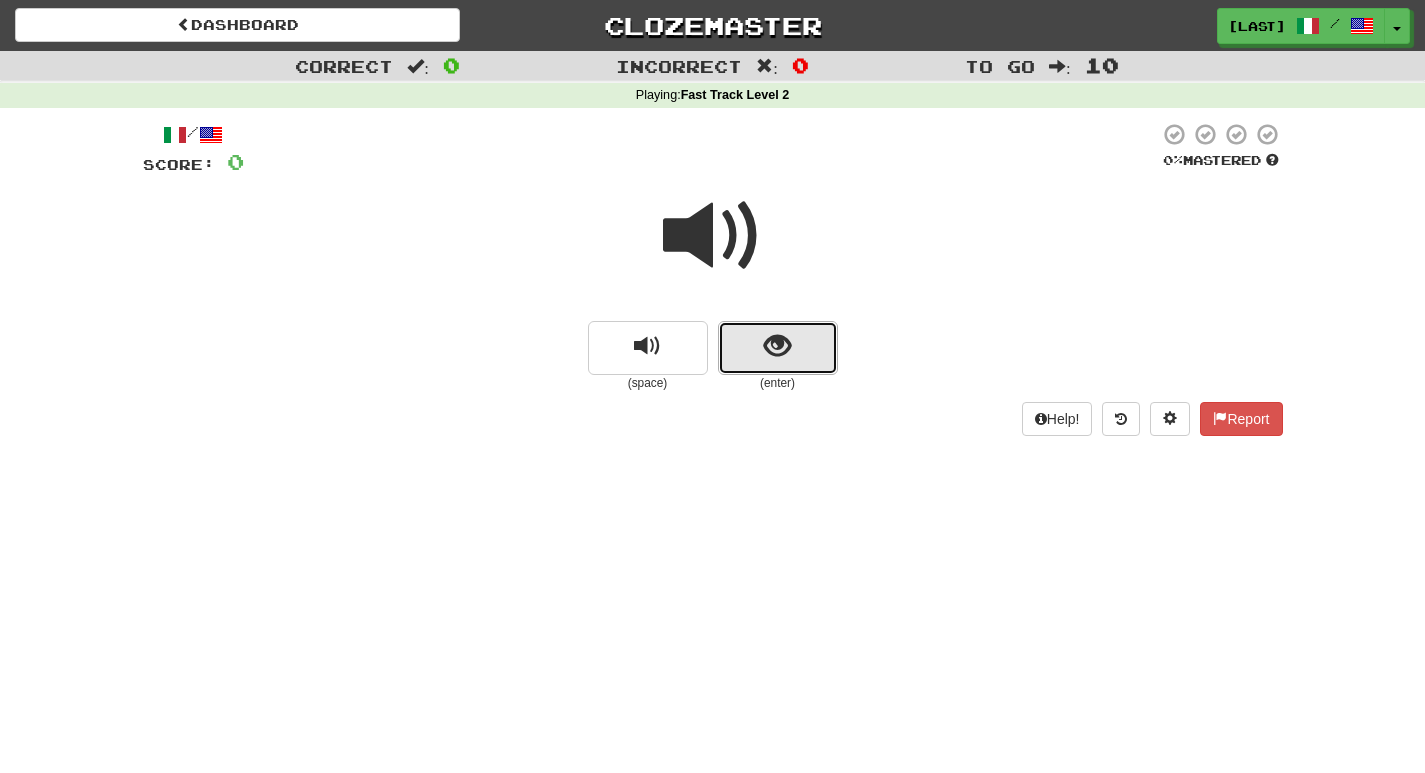 click at bounding box center (777, 346) 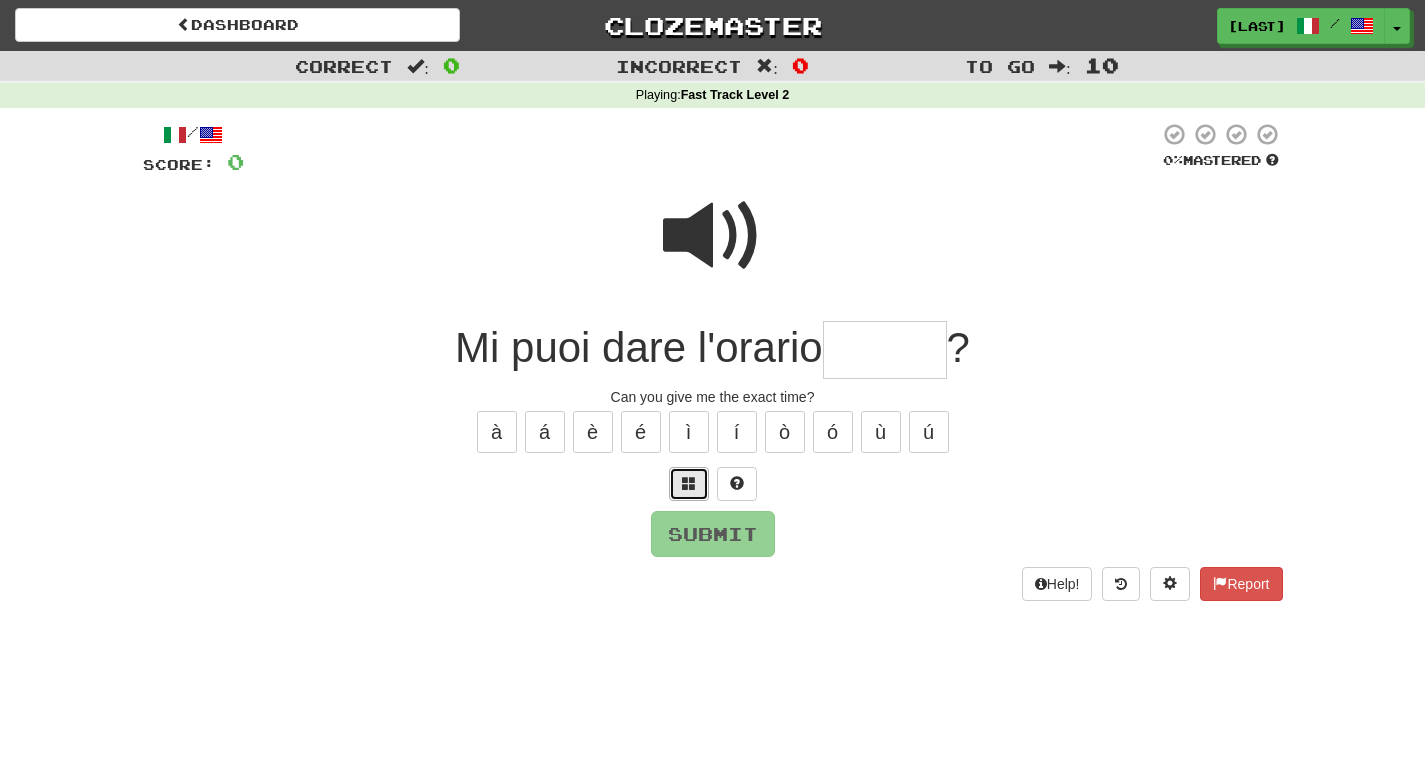 click at bounding box center (689, 483) 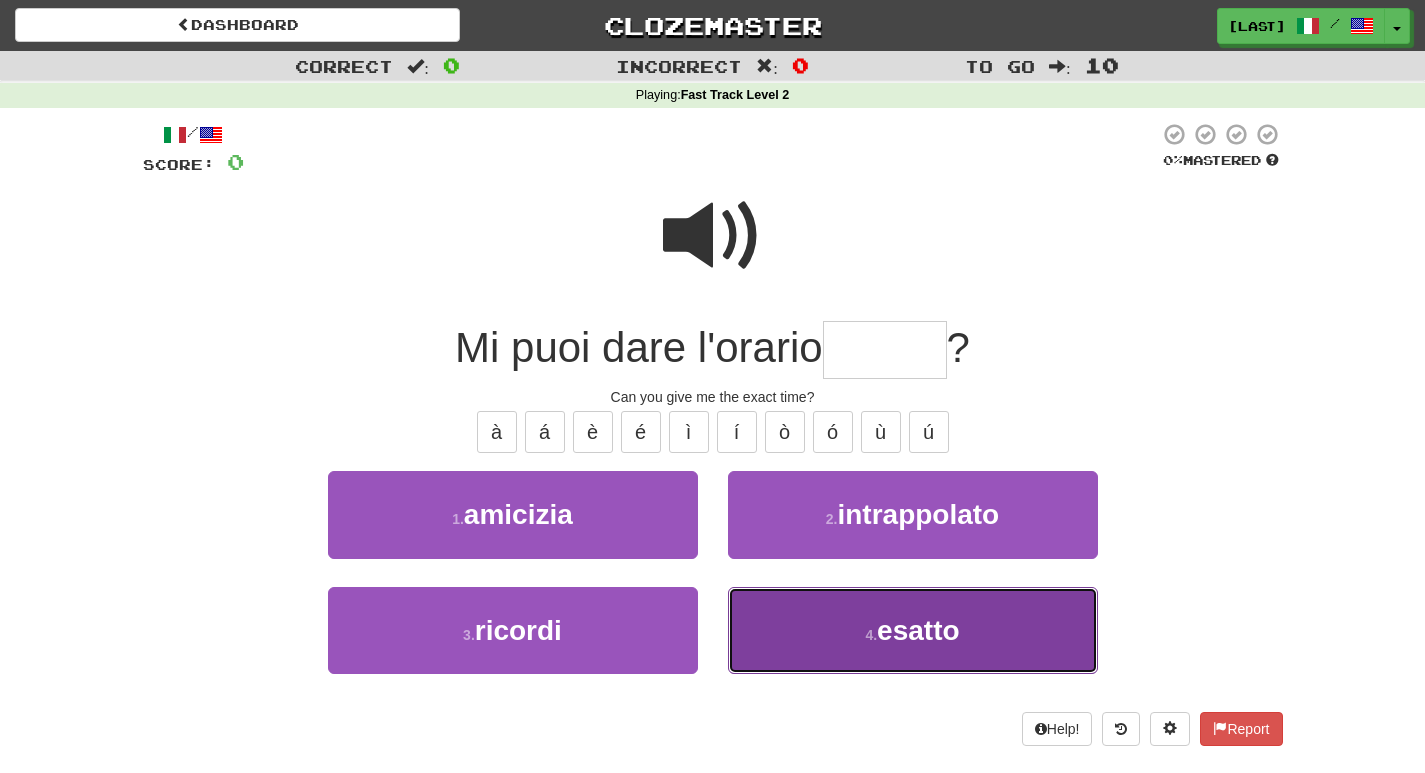 click on "esatto" at bounding box center (918, 630) 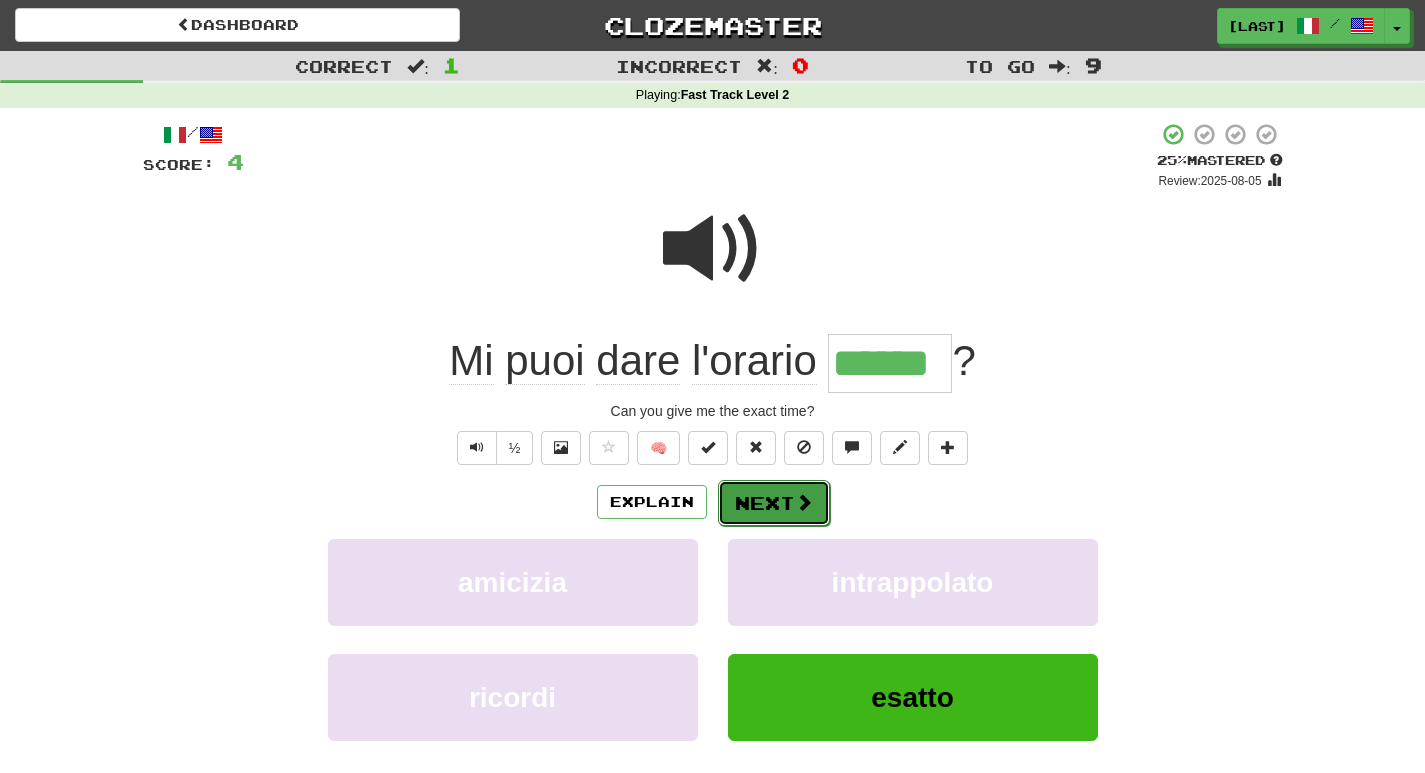 click at bounding box center (804, 502) 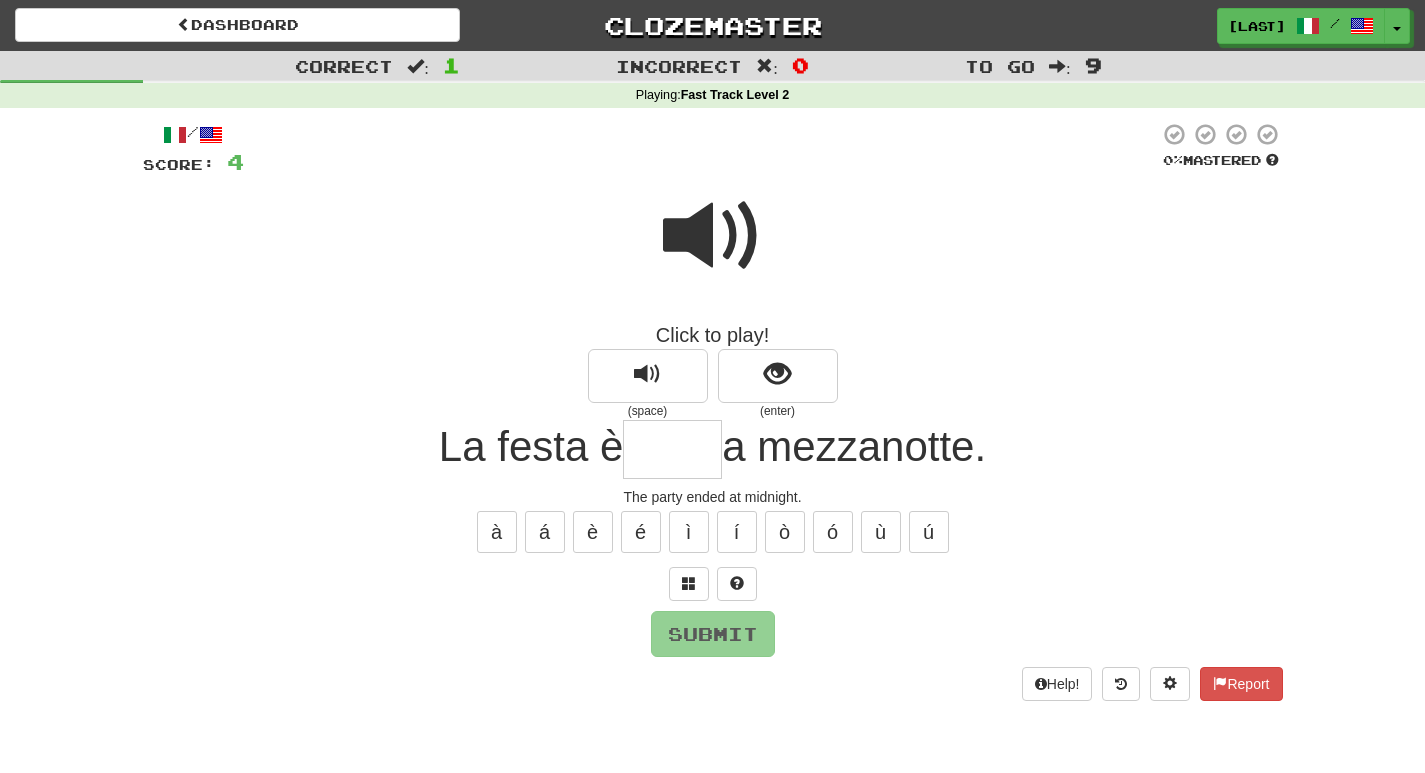 click at bounding box center (713, 236) 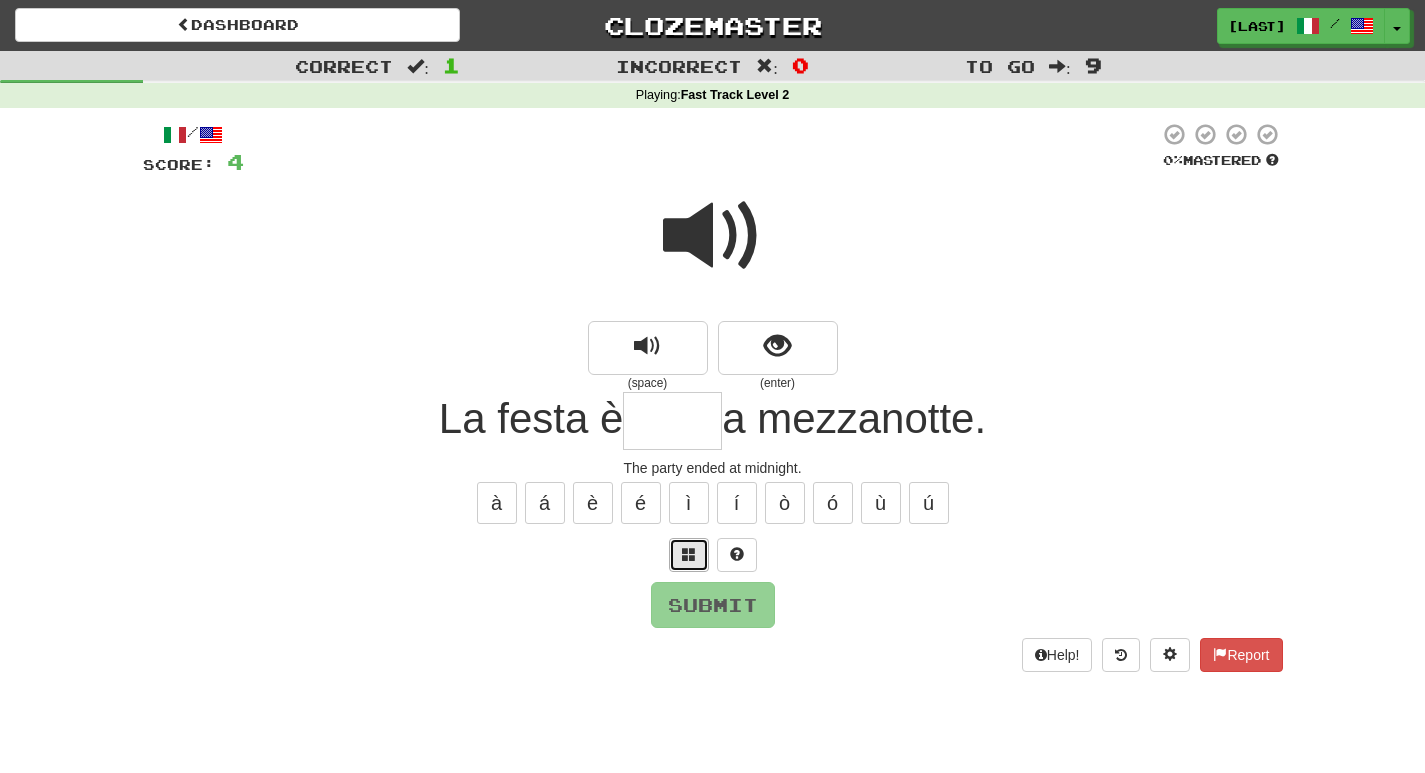 click at bounding box center [689, 554] 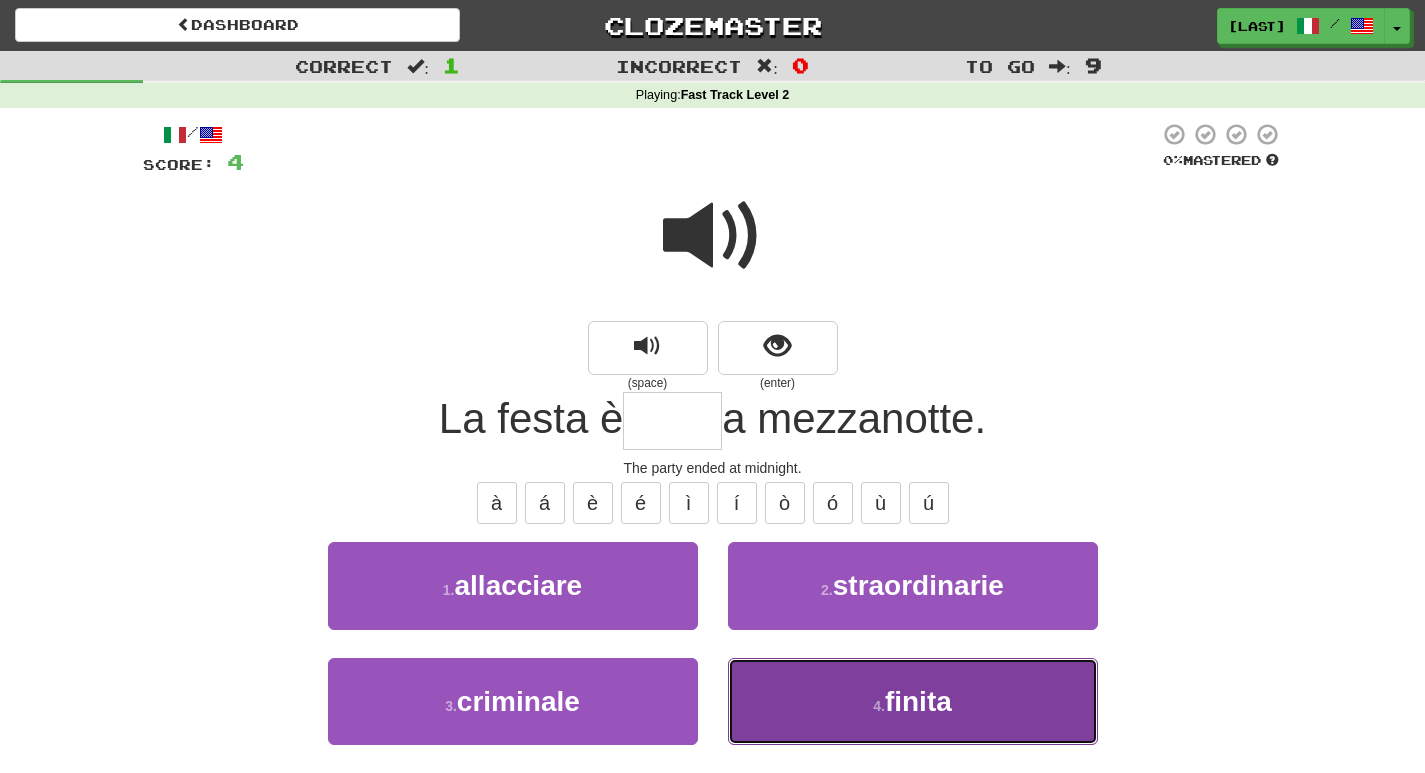 click on "finita" at bounding box center (918, 701) 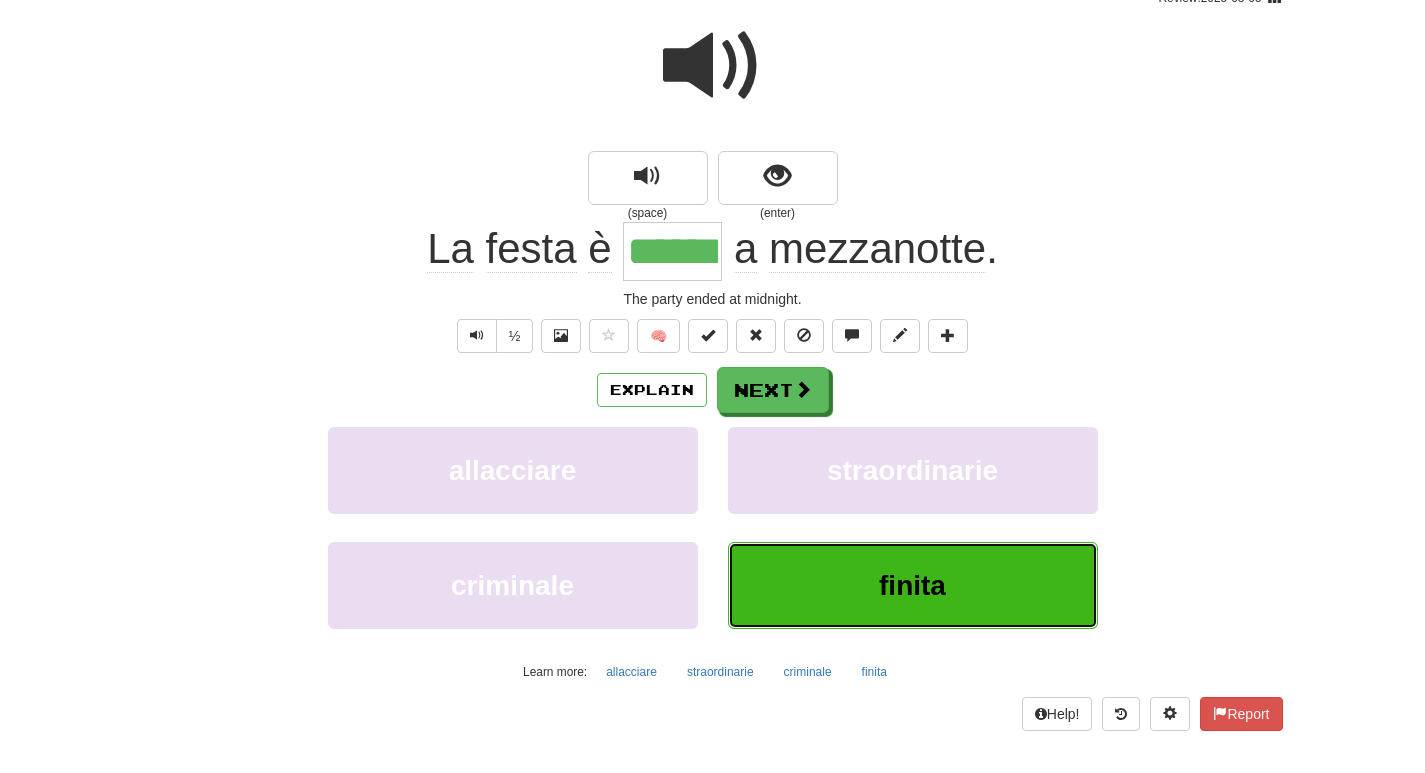 scroll, scrollTop: 200, scrollLeft: 0, axis: vertical 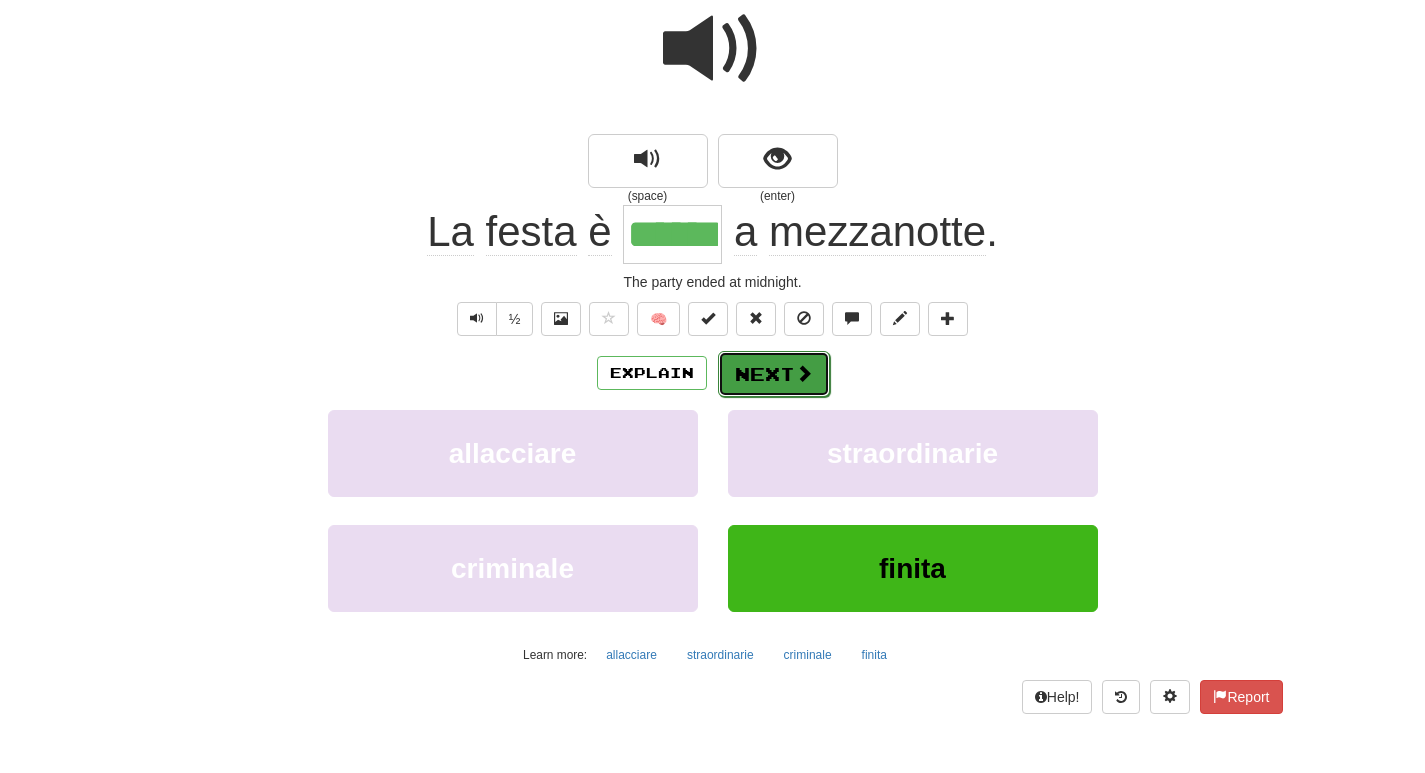 click on "Next" at bounding box center [774, 374] 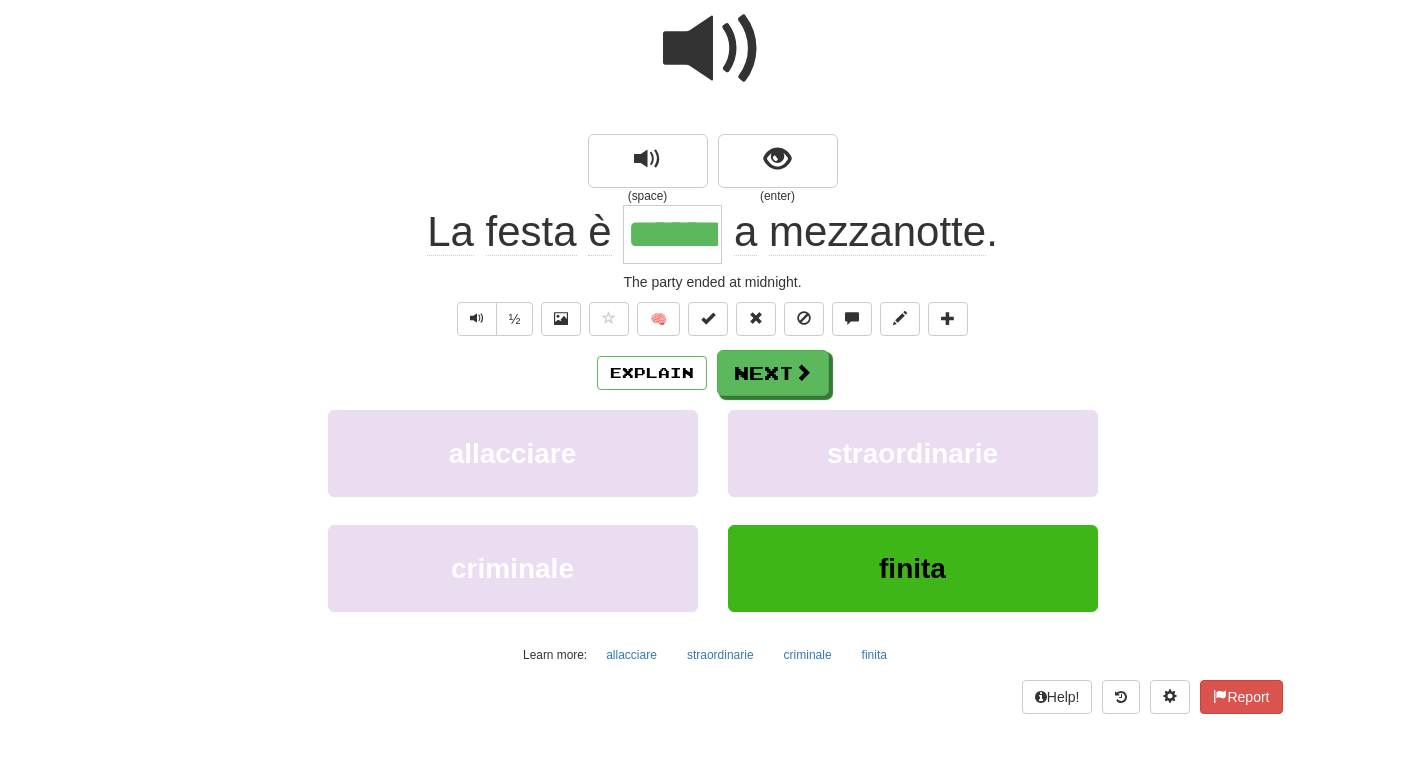 scroll, scrollTop: 0, scrollLeft: 0, axis: both 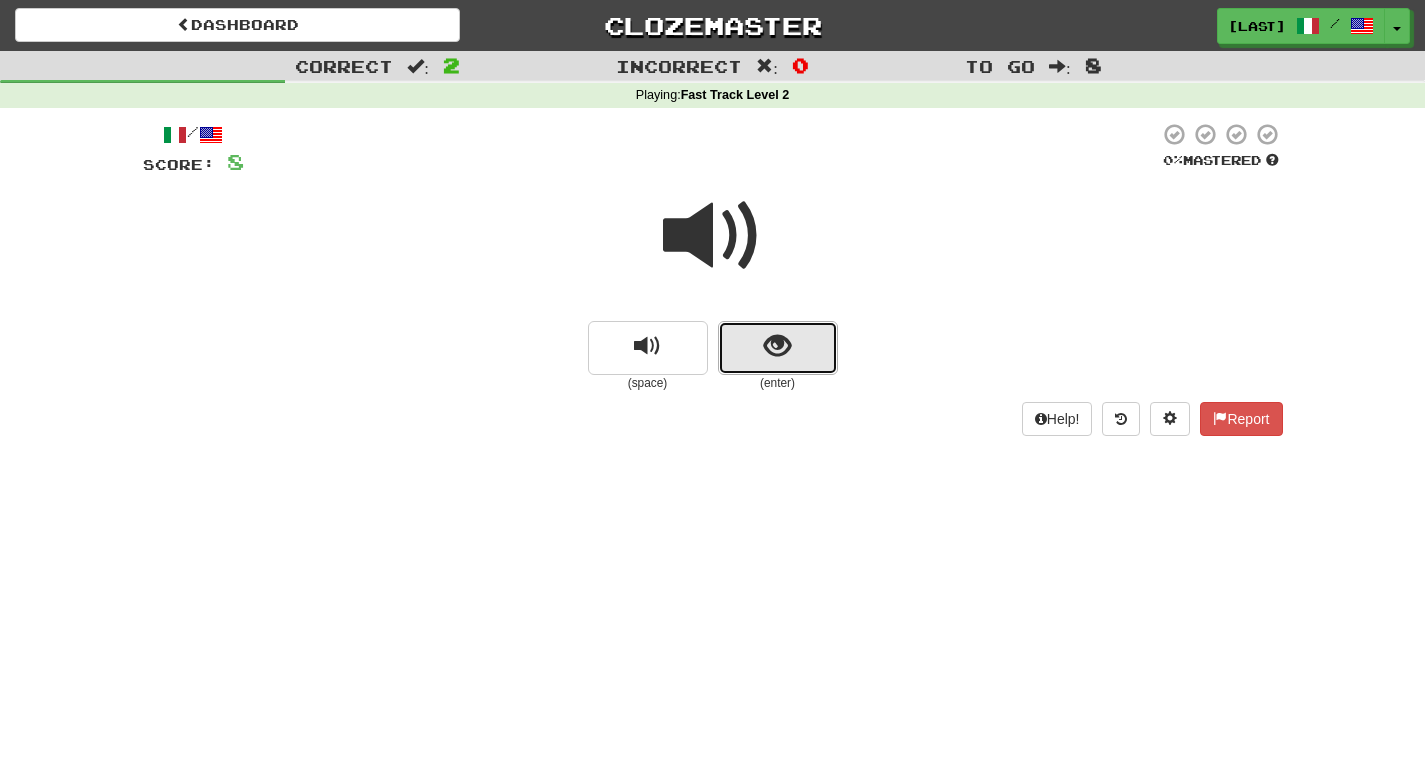 click at bounding box center (777, 346) 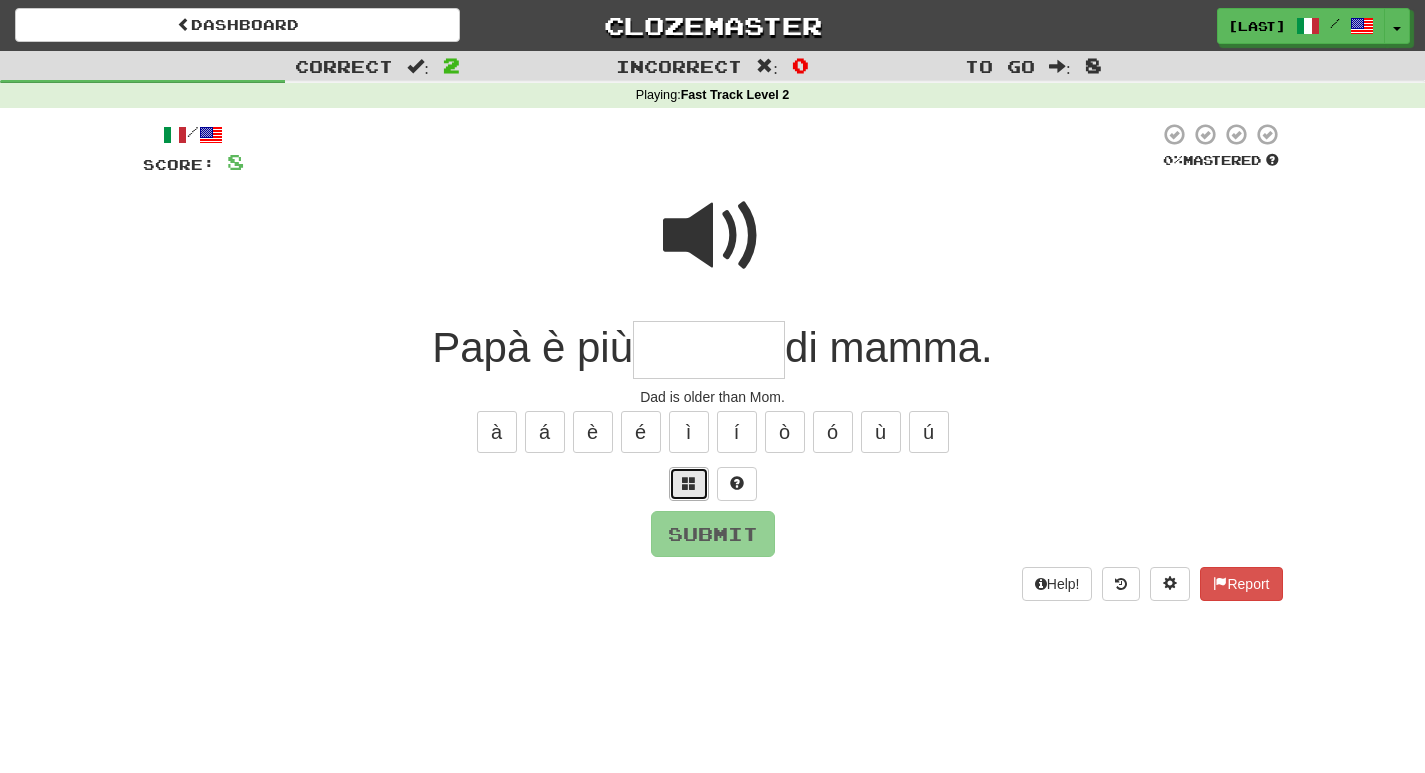 click at bounding box center [689, 483] 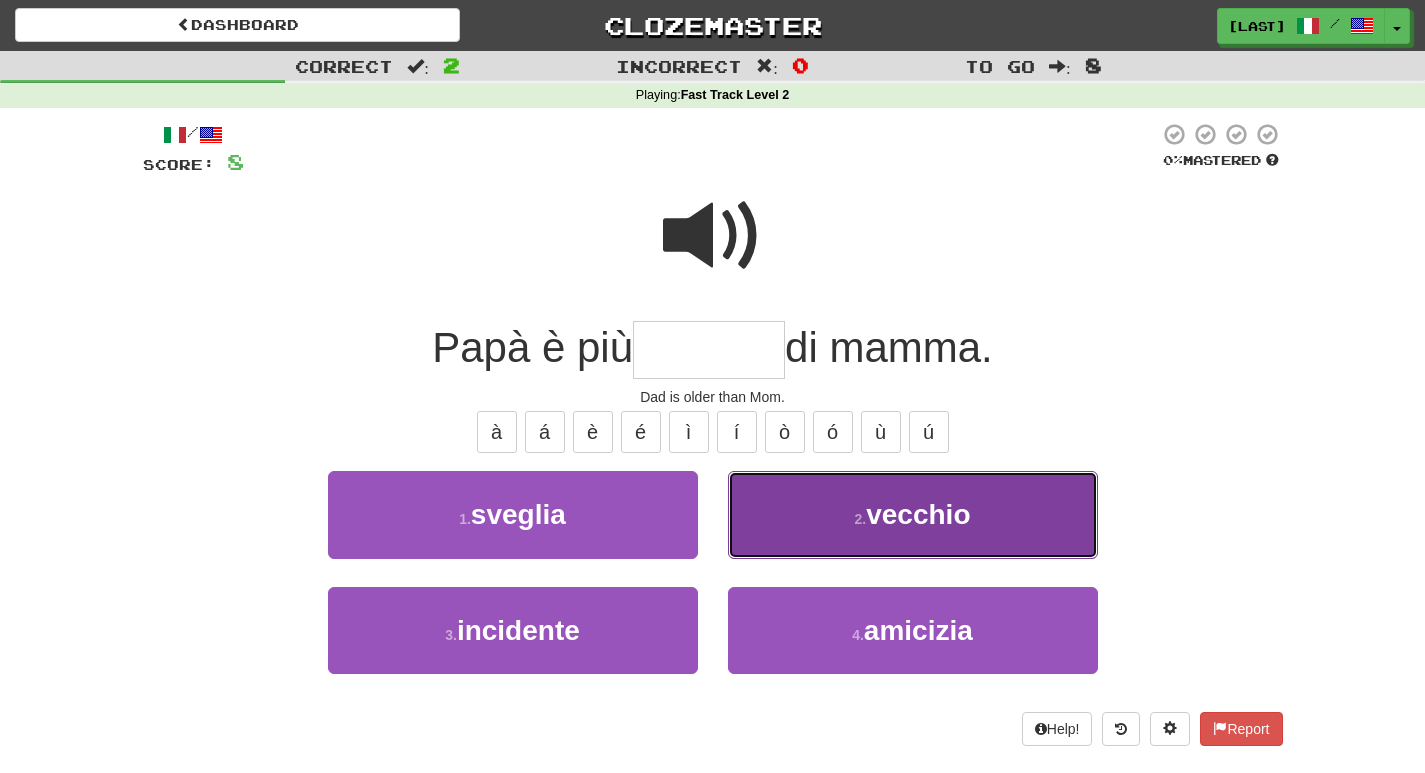 click on "2 . vecchi[REDACTED]" at bounding box center [913, 514] 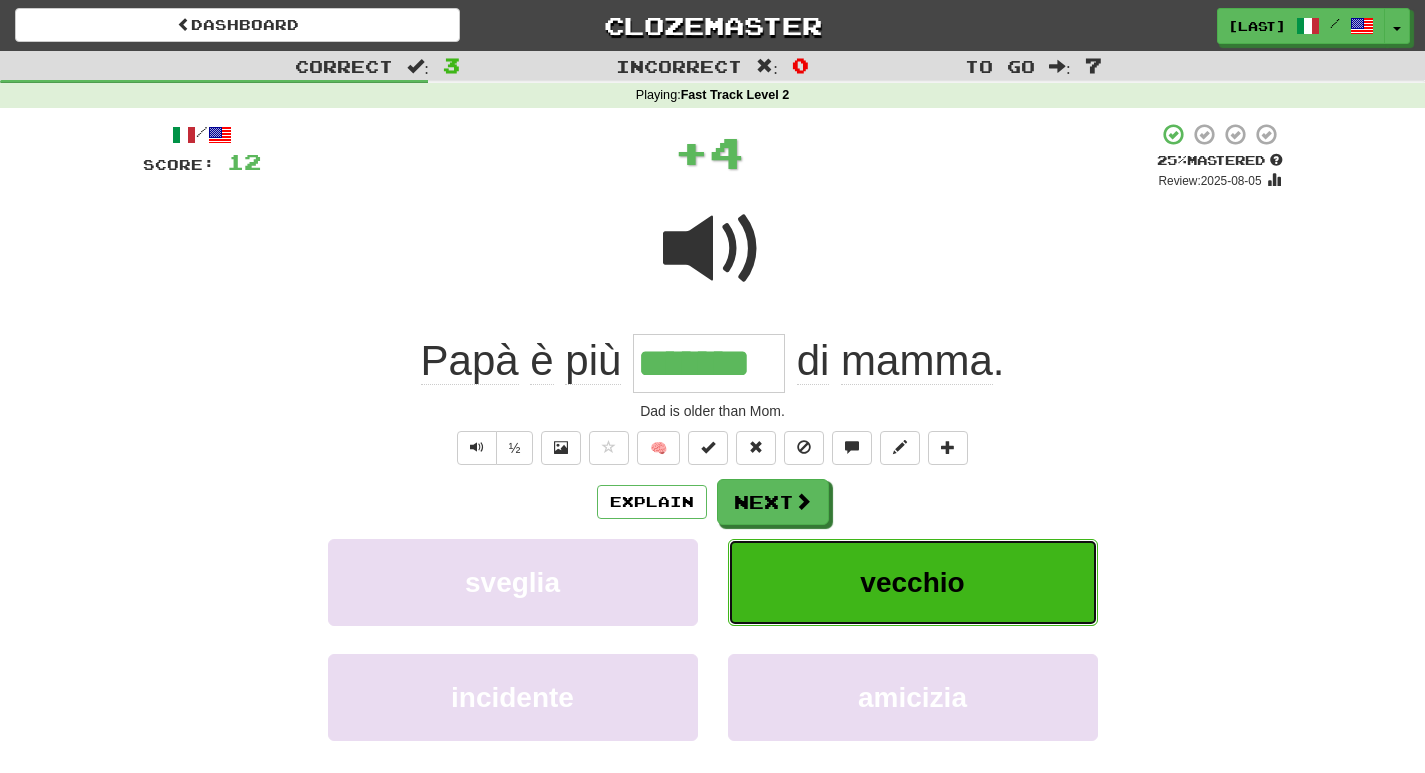 type on "*******" 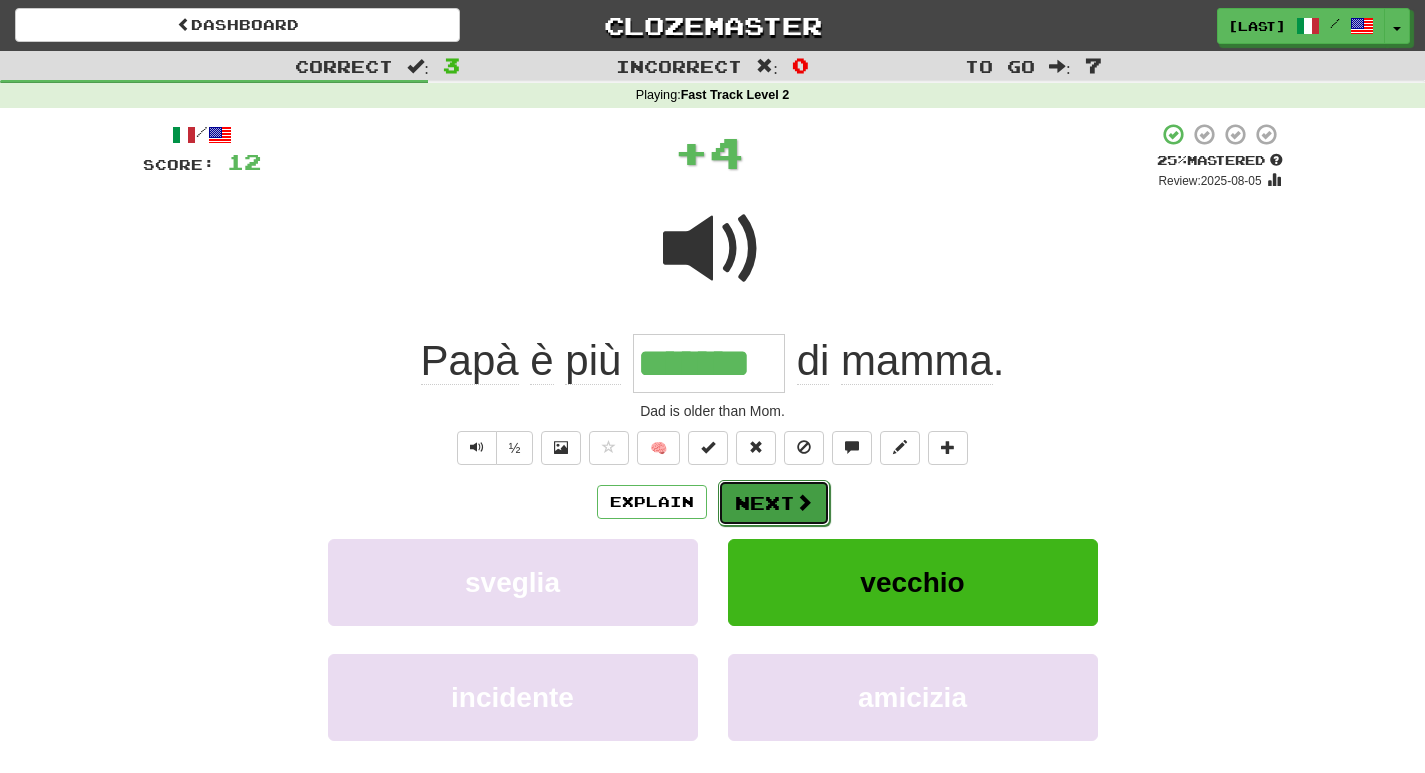 click on "Next" at bounding box center [774, 503] 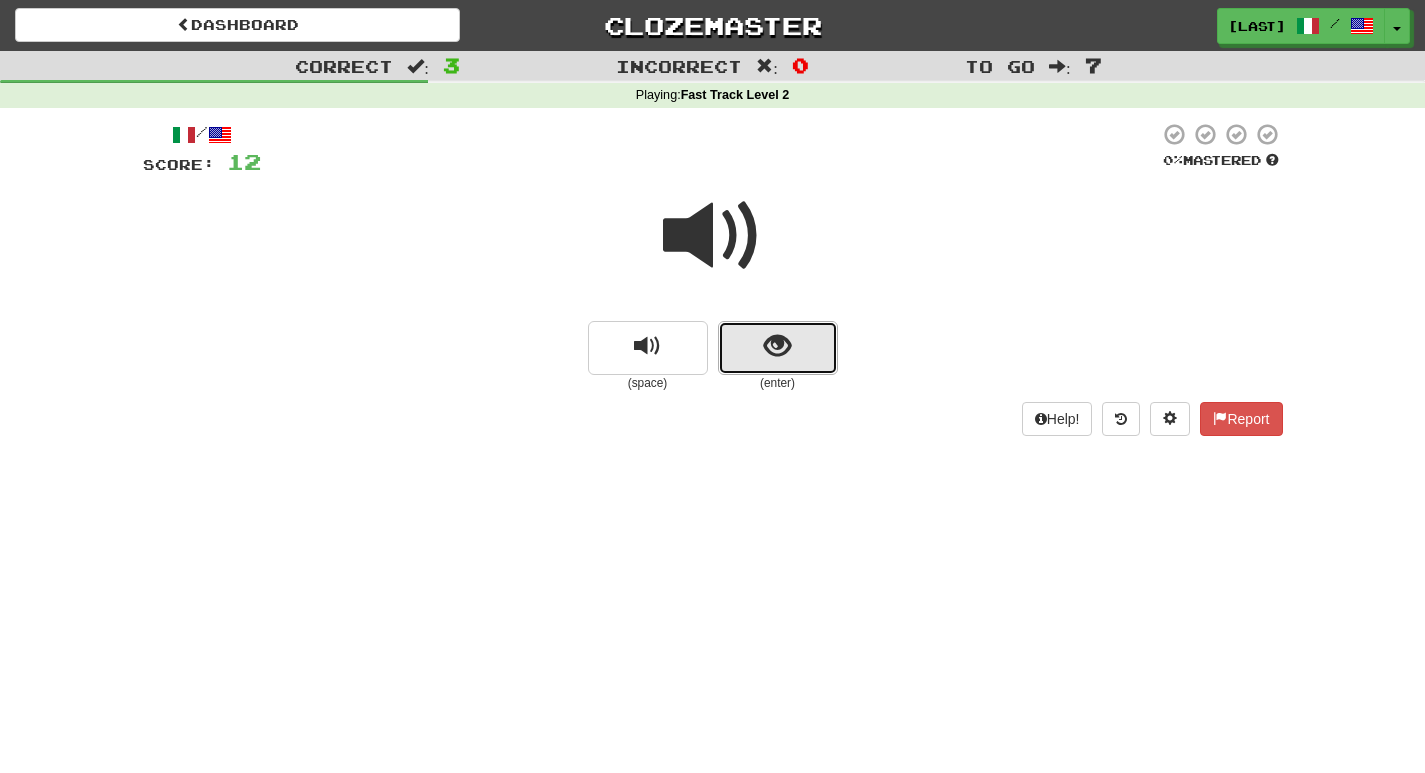 click at bounding box center [778, 348] 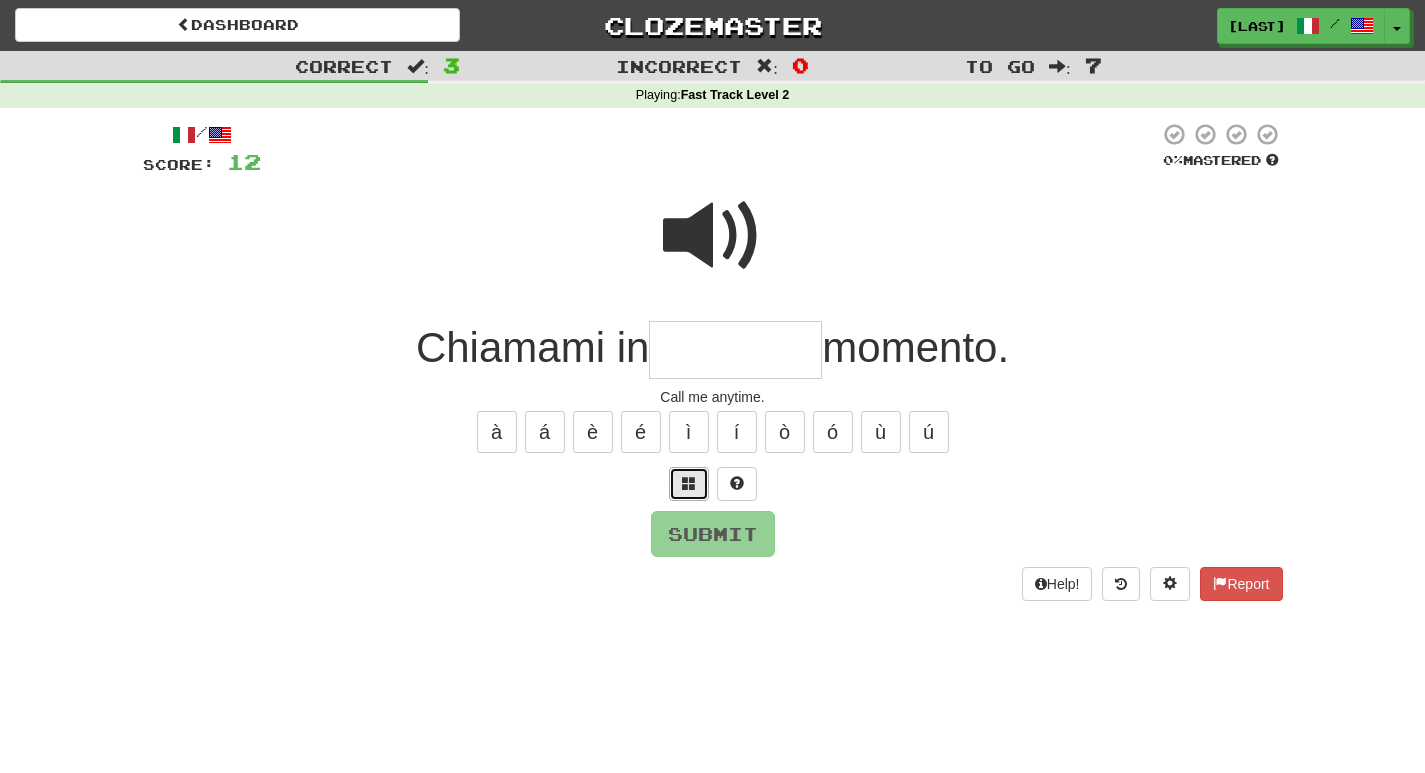 click at bounding box center (689, 483) 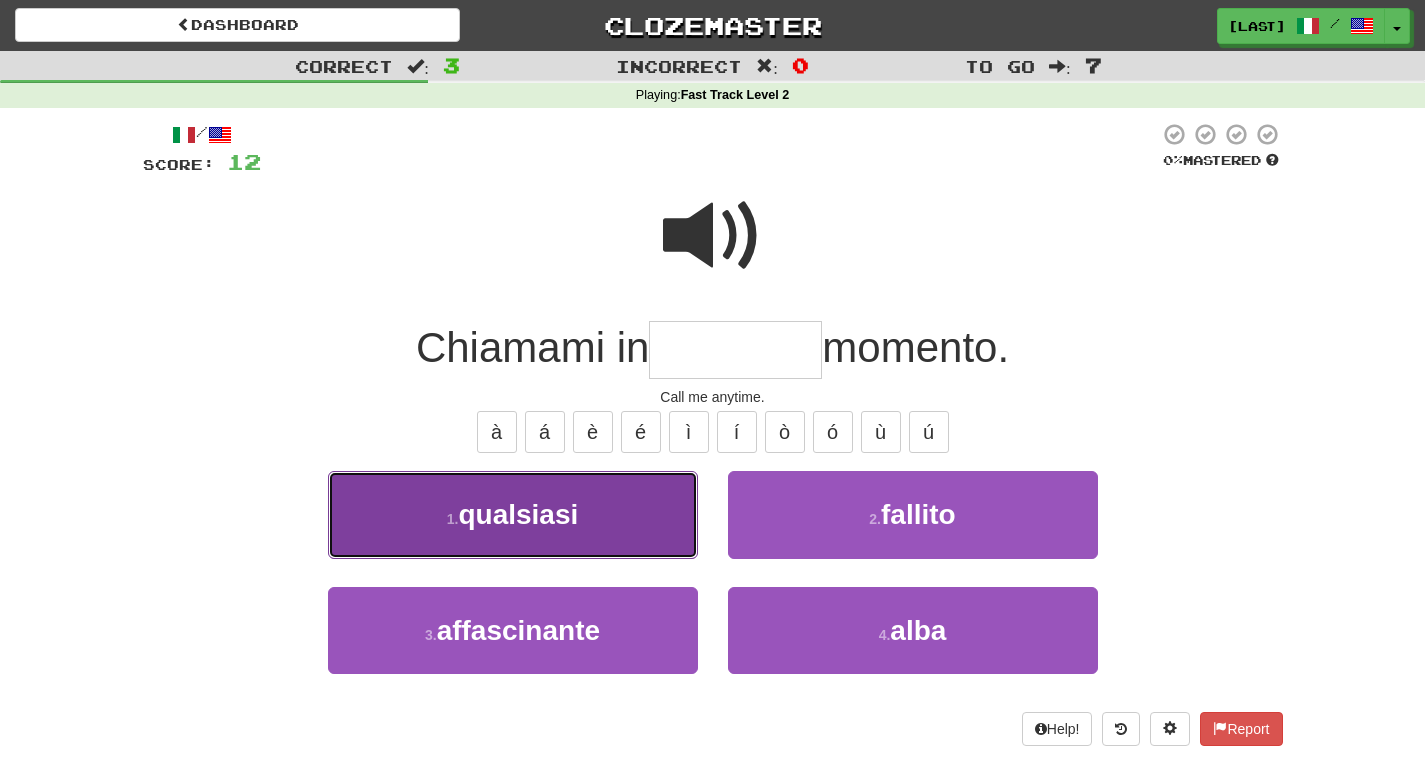 click on "qualsiasi" at bounding box center [518, 514] 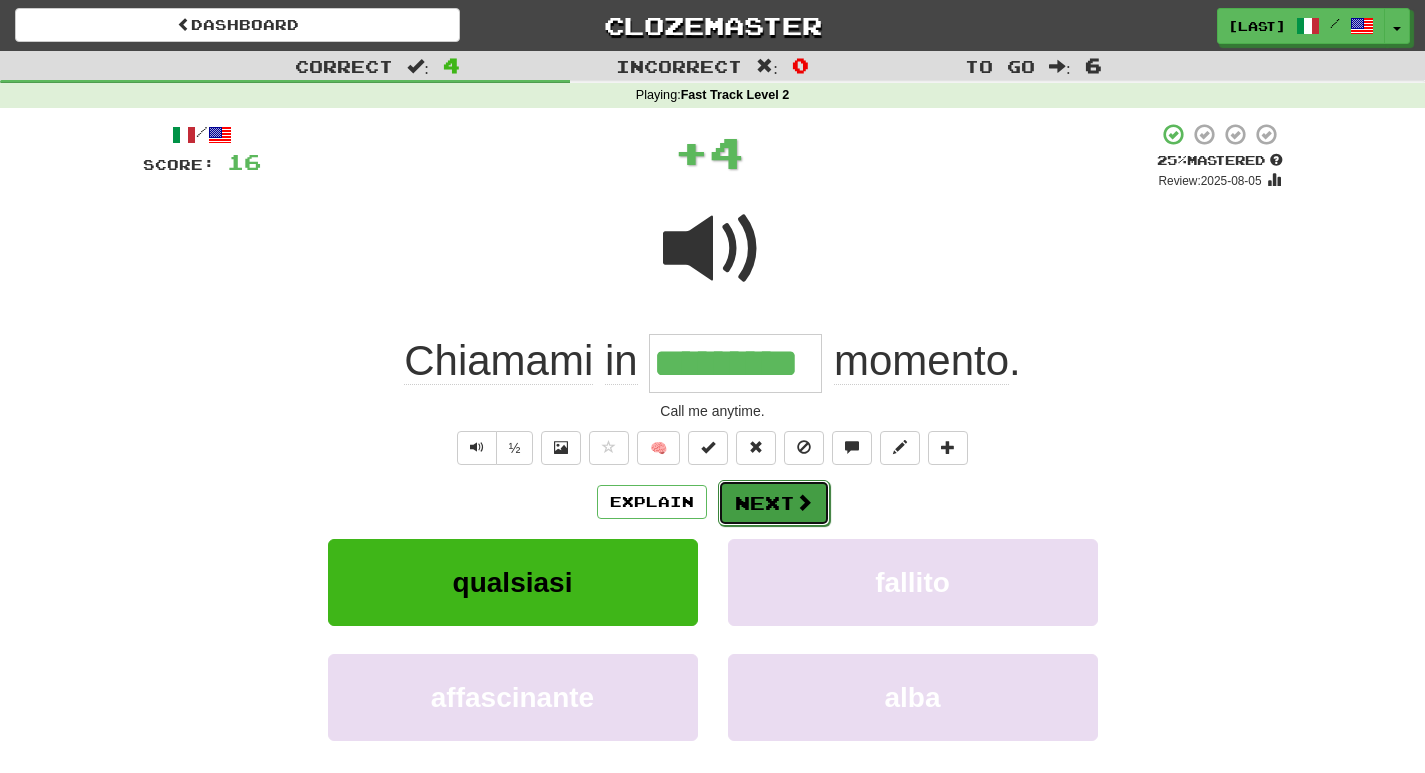 click on "Next" at bounding box center [774, 503] 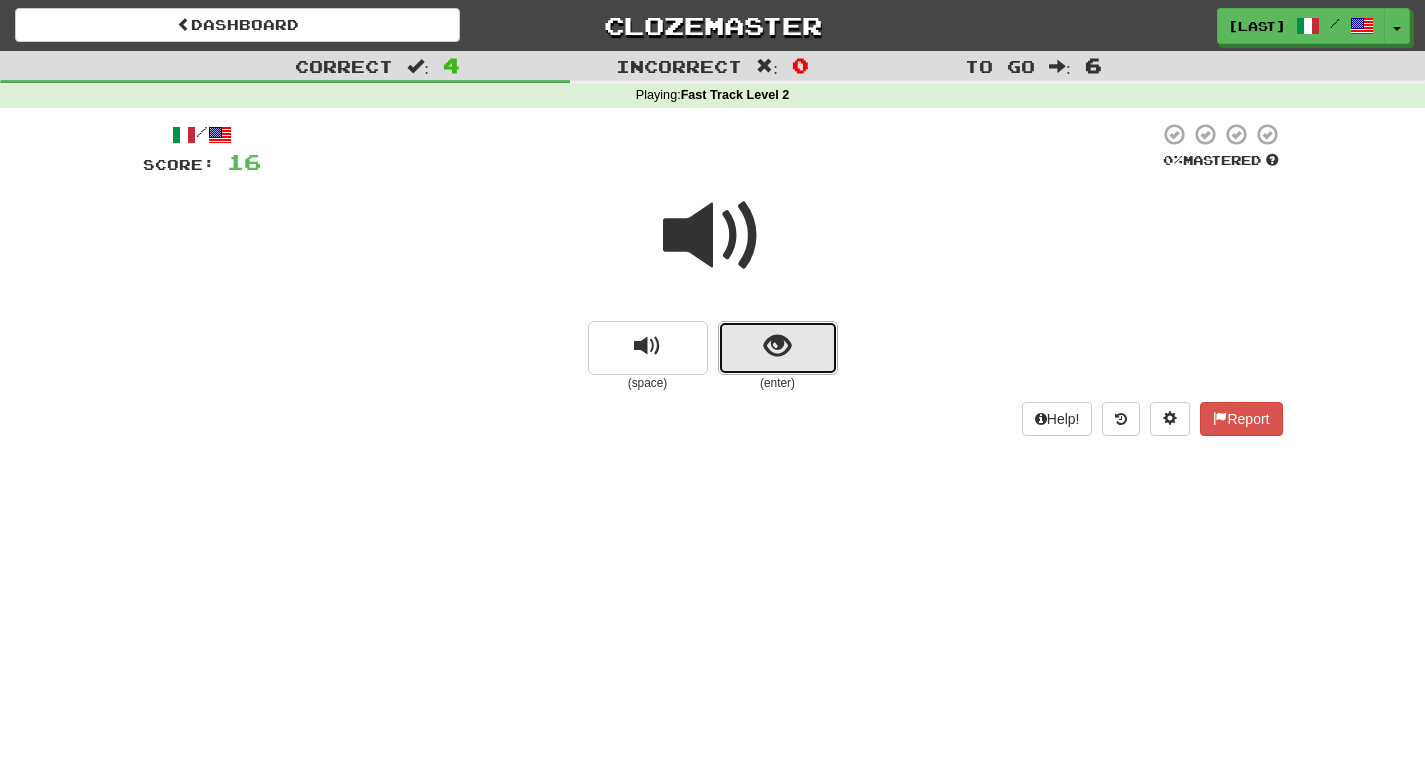 click at bounding box center (778, 348) 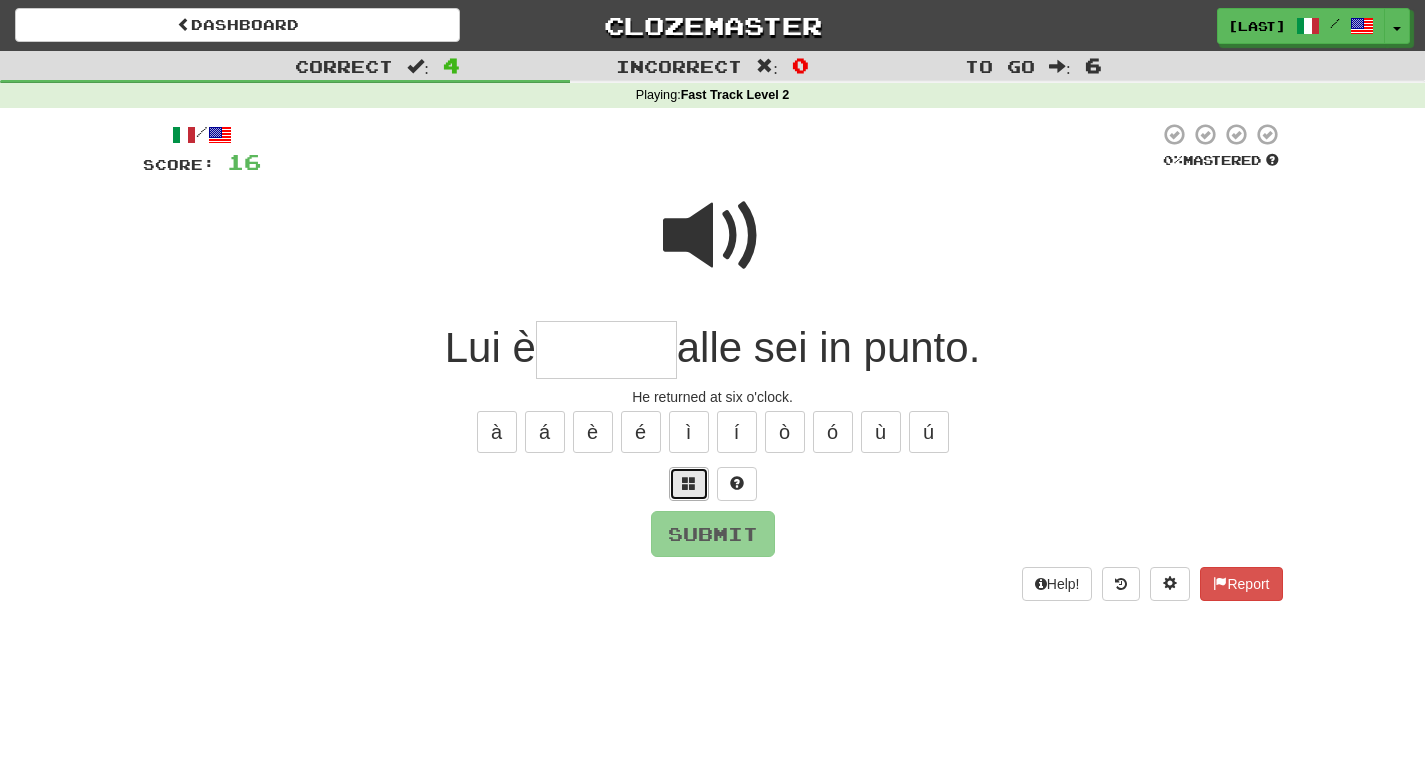 click at bounding box center [689, 483] 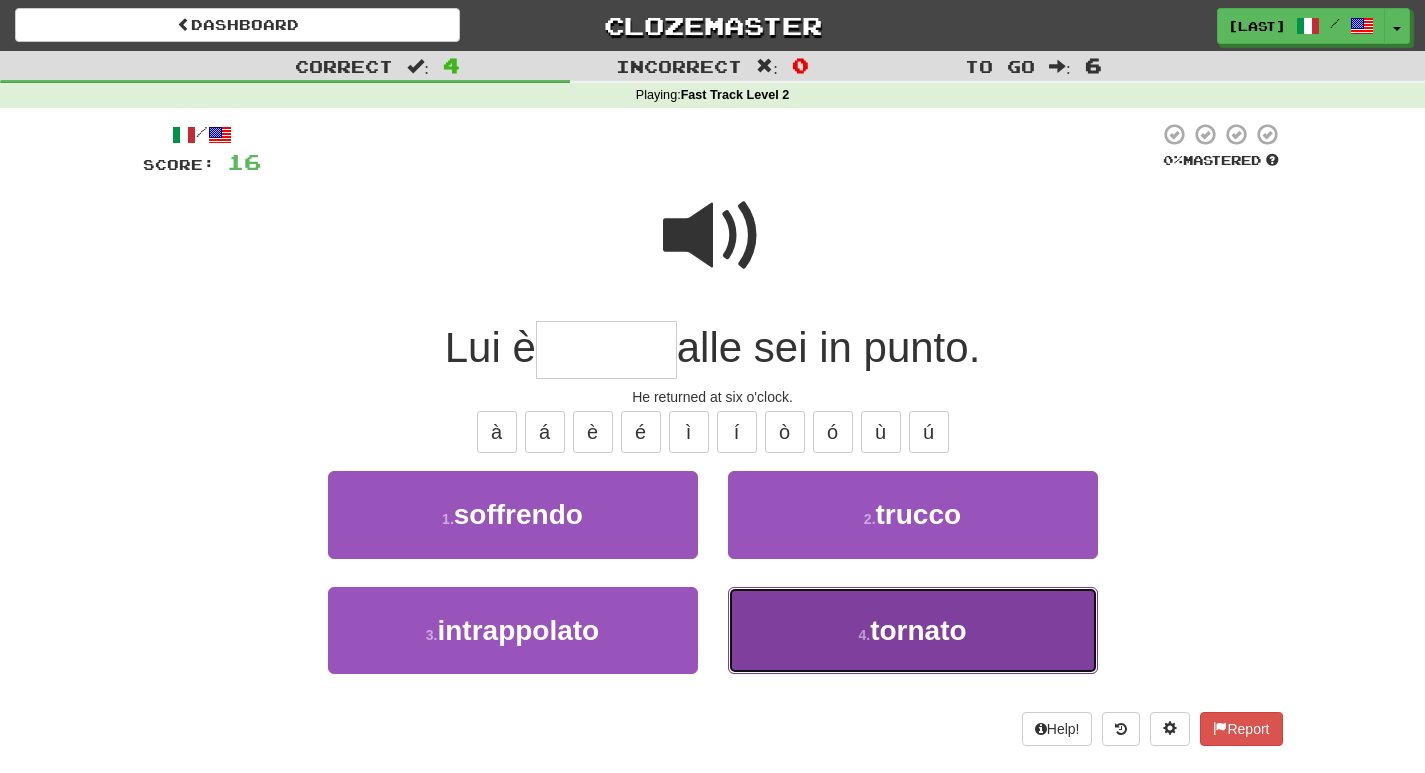 click on "tornato" at bounding box center [918, 630] 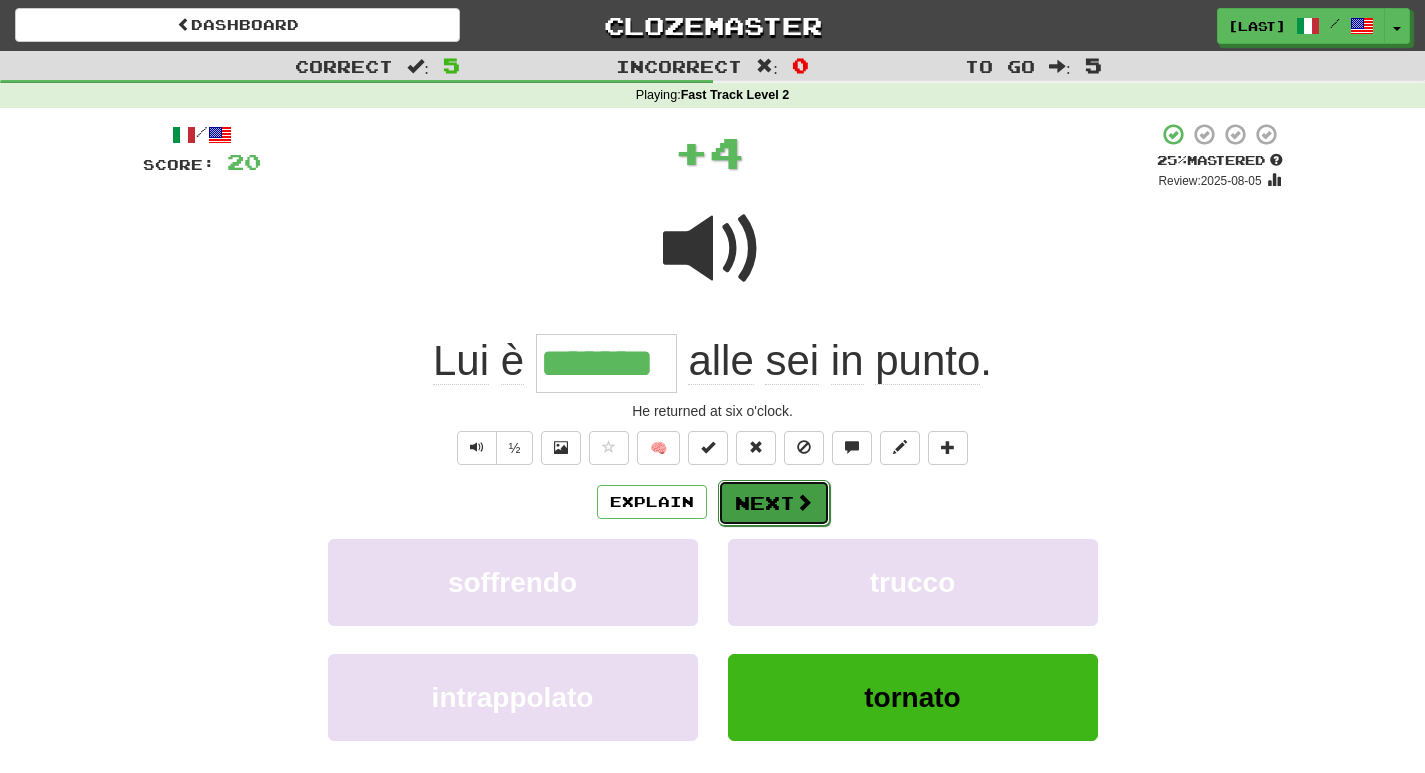 click at bounding box center [804, 502] 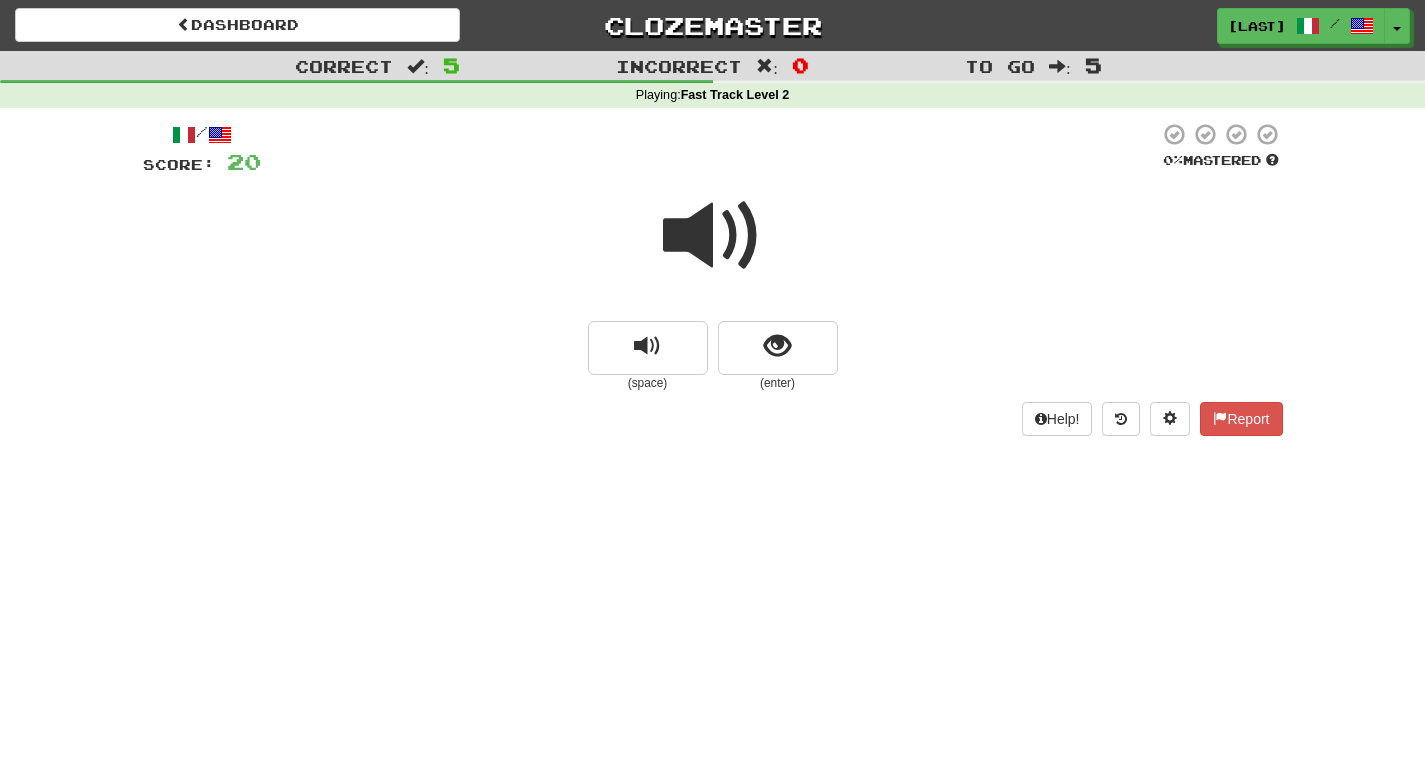 click at bounding box center [713, 236] 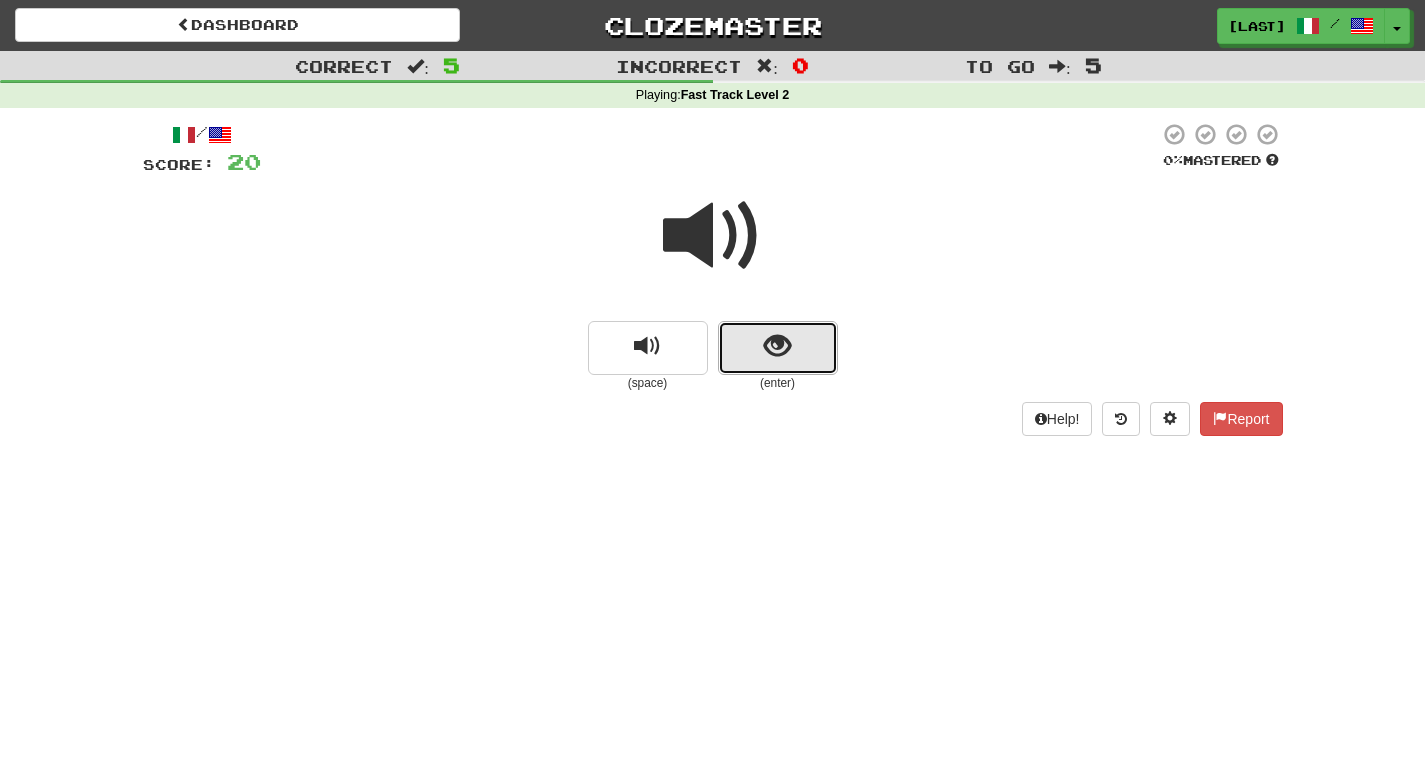 click at bounding box center (777, 346) 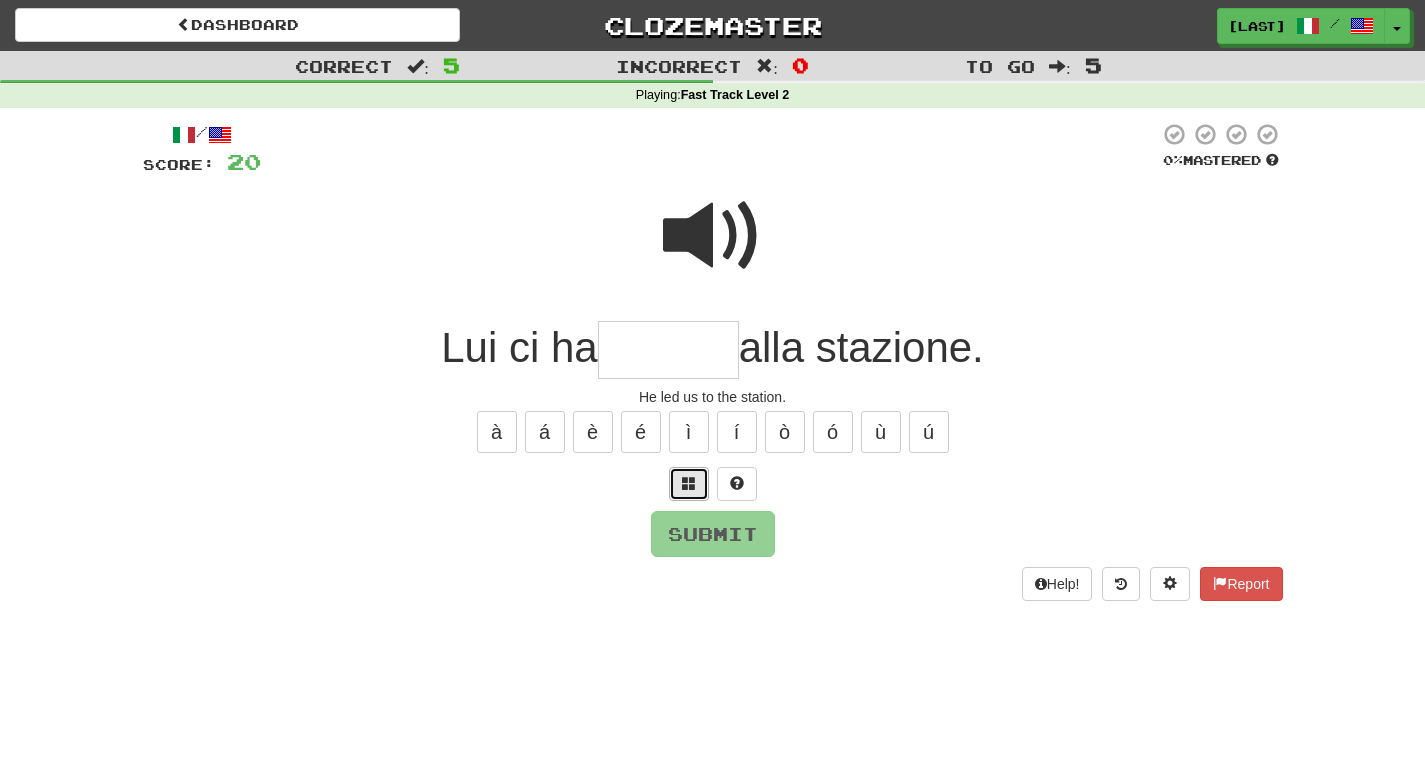 click at bounding box center [689, 483] 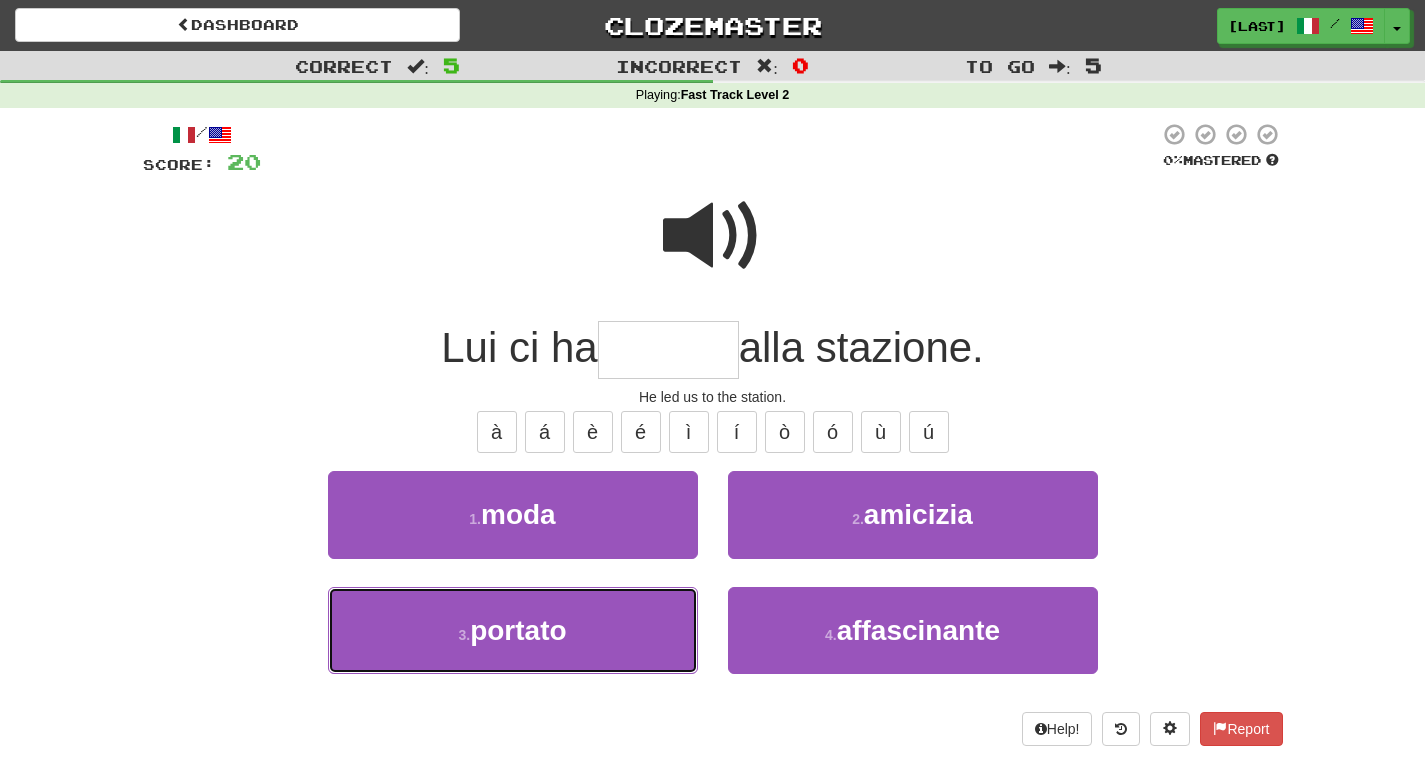 click on "3 . portat[REDACTED]" at bounding box center (513, 630) 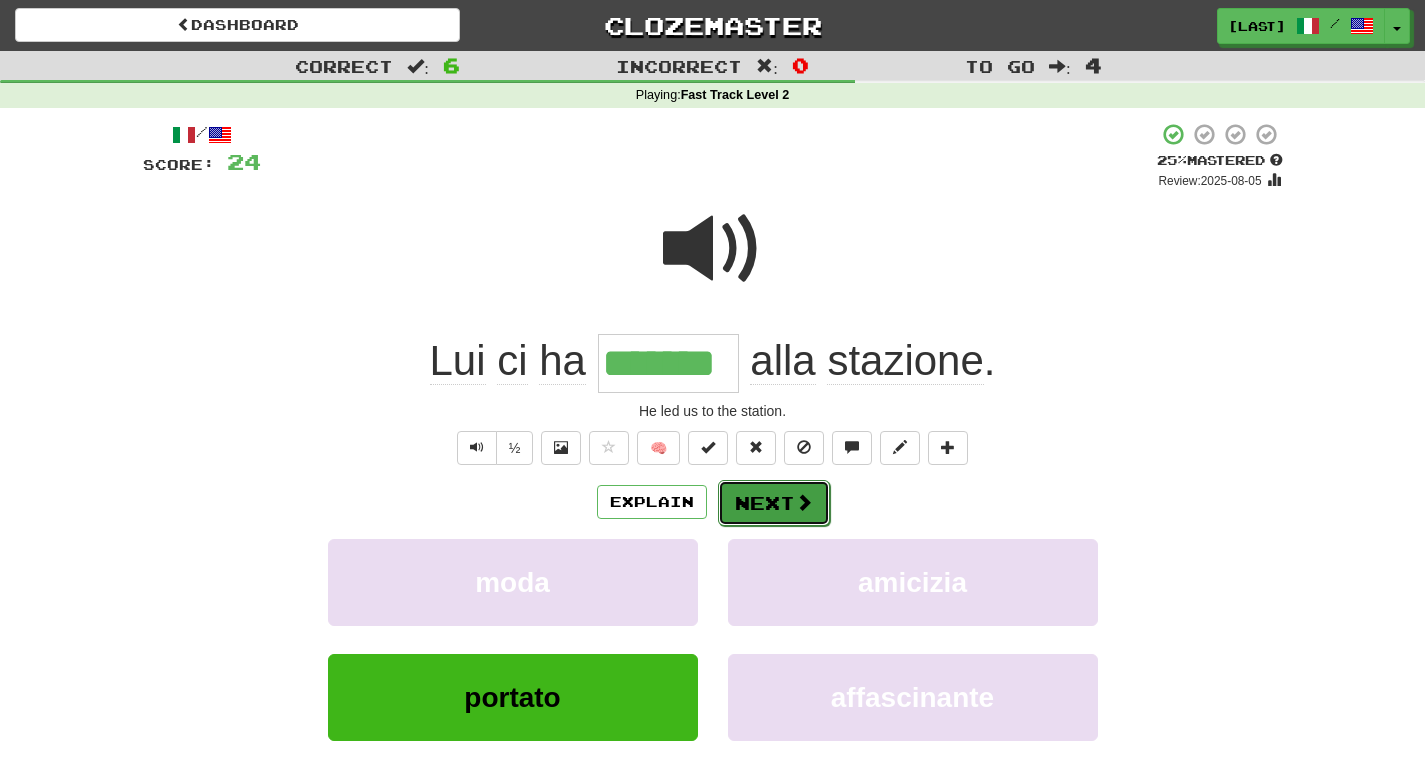 click on "Next" at bounding box center [774, 503] 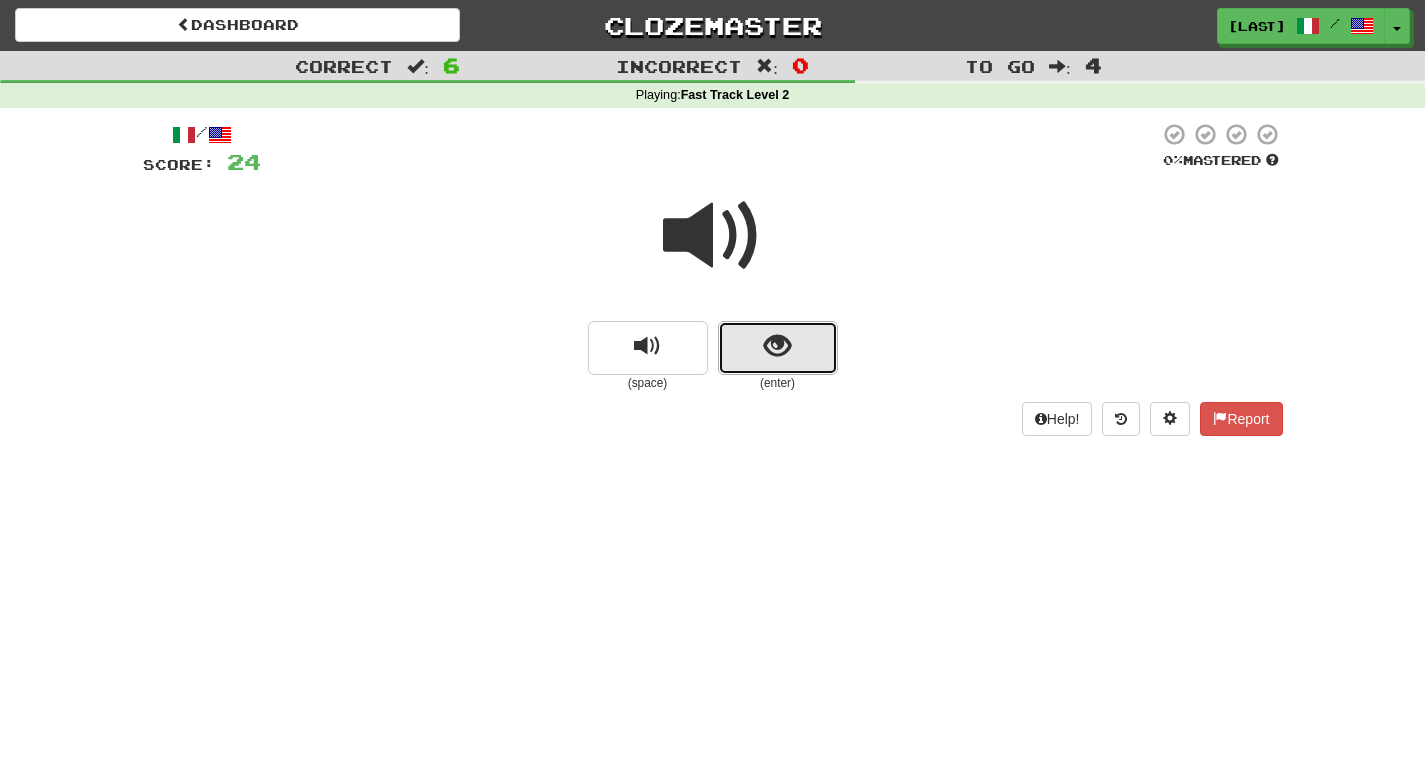 click at bounding box center [777, 346] 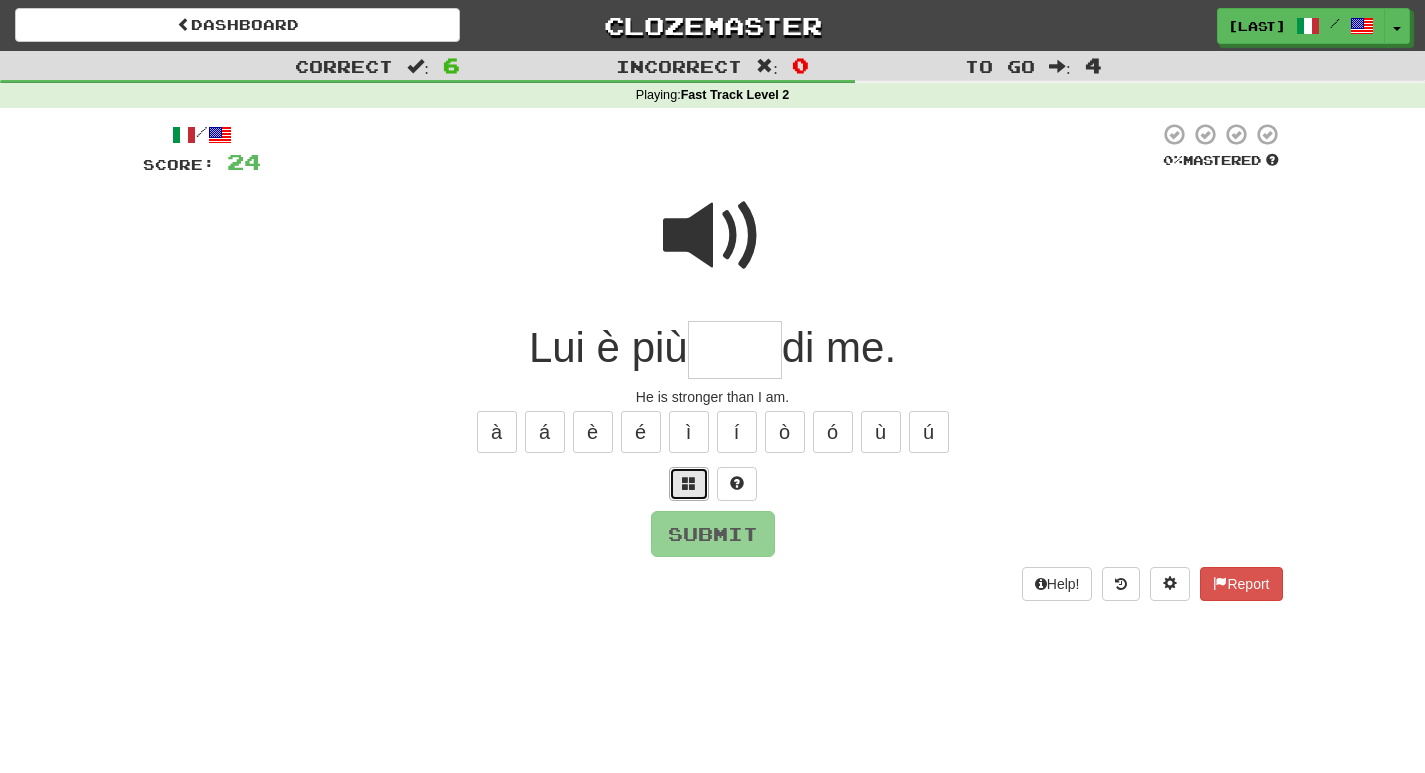 click at bounding box center [689, 484] 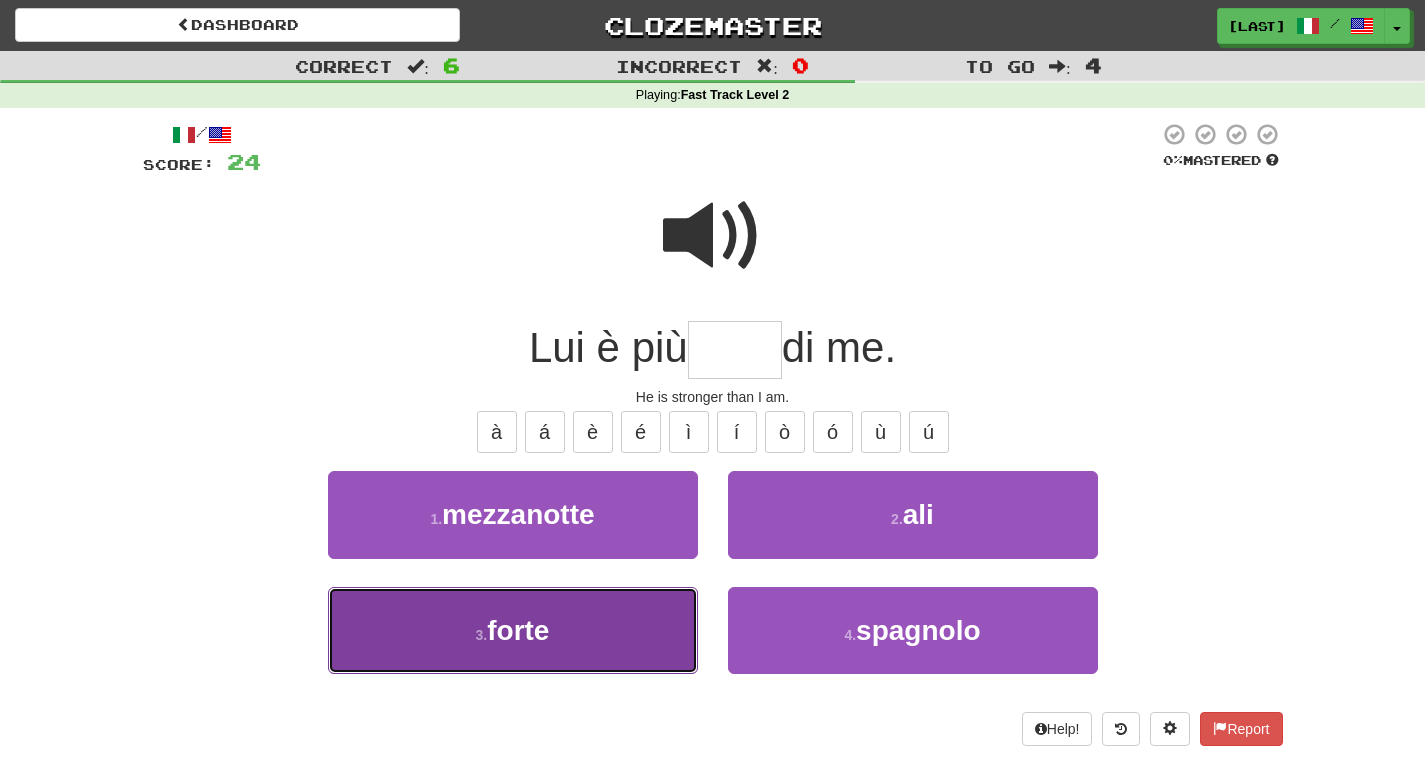 click on "forte" at bounding box center (518, 630) 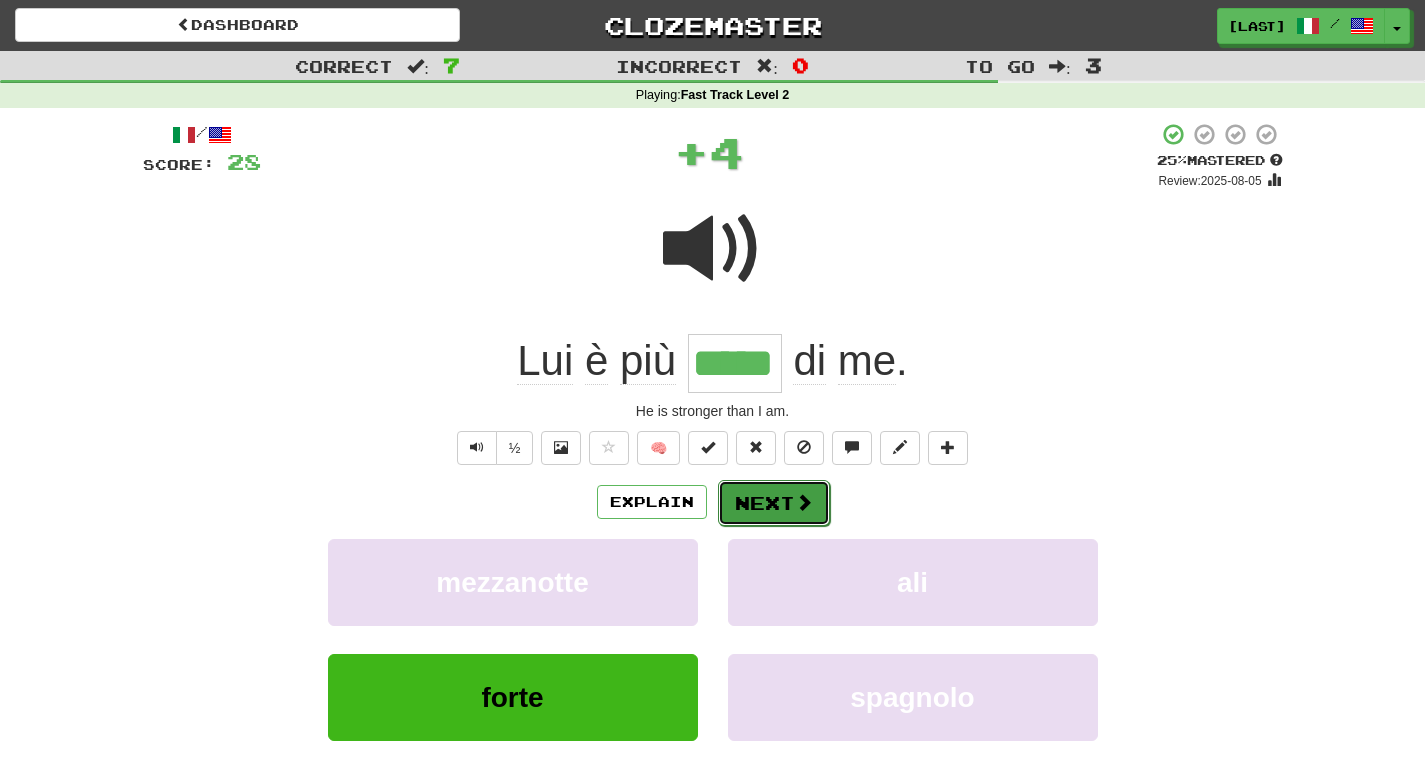 click on "Next" at bounding box center (774, 503) 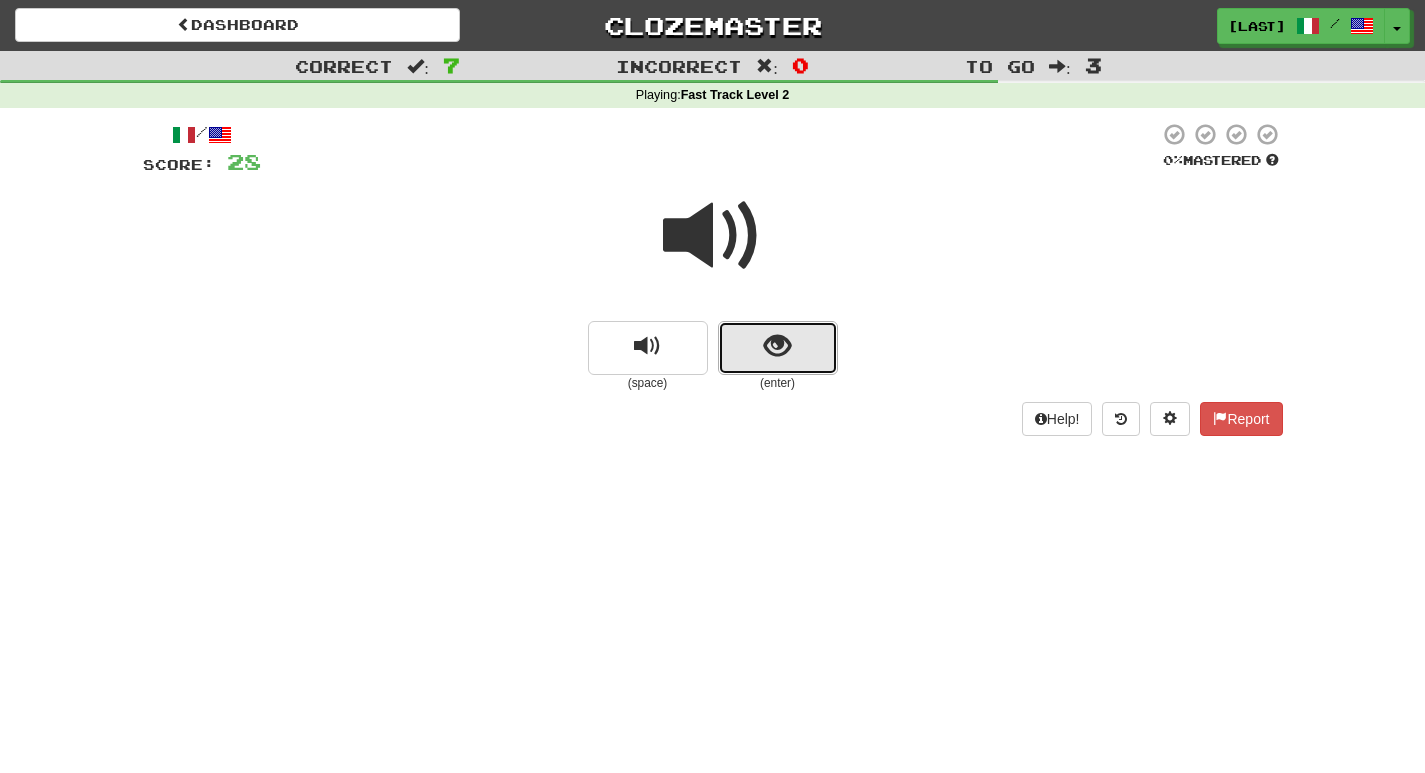 click at bounding box center [777, 346] 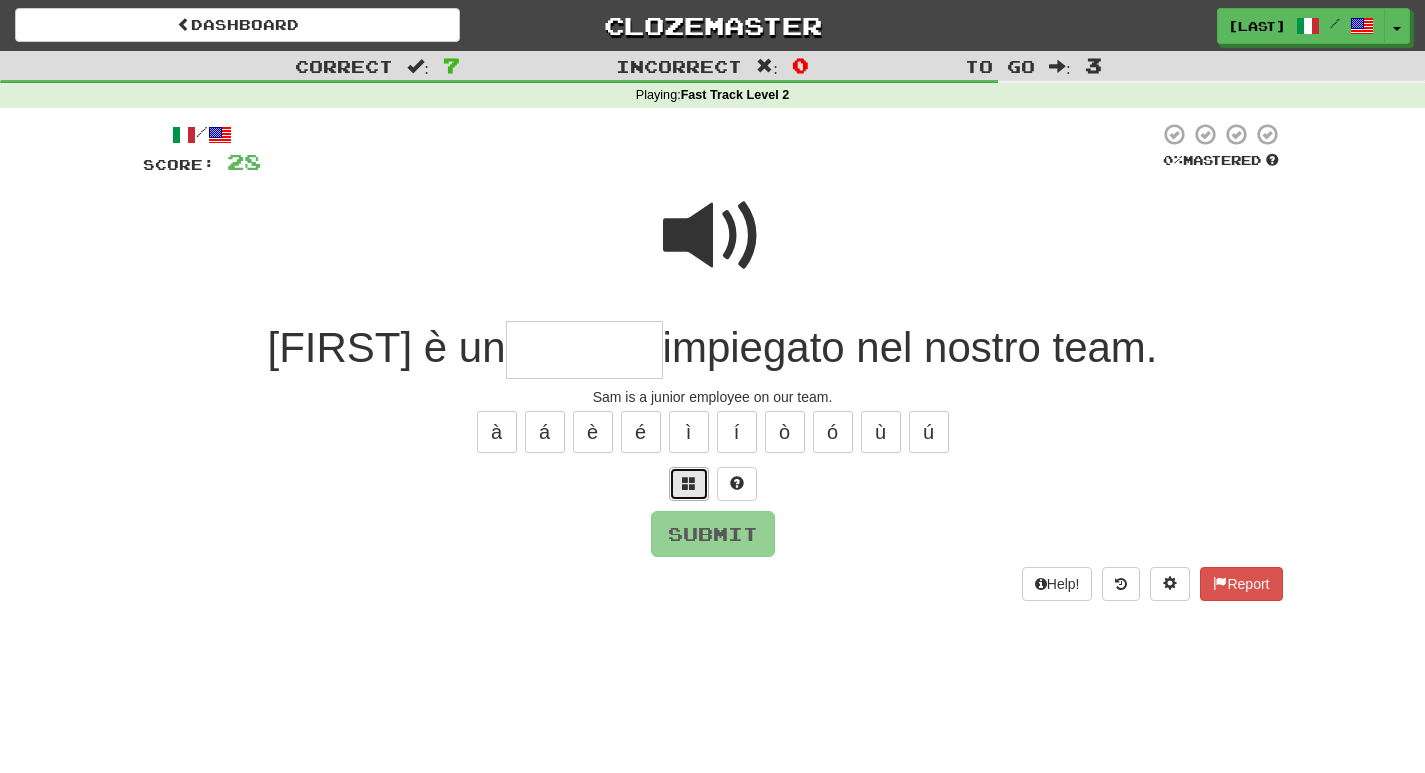 click at bounding box center (689, 483) 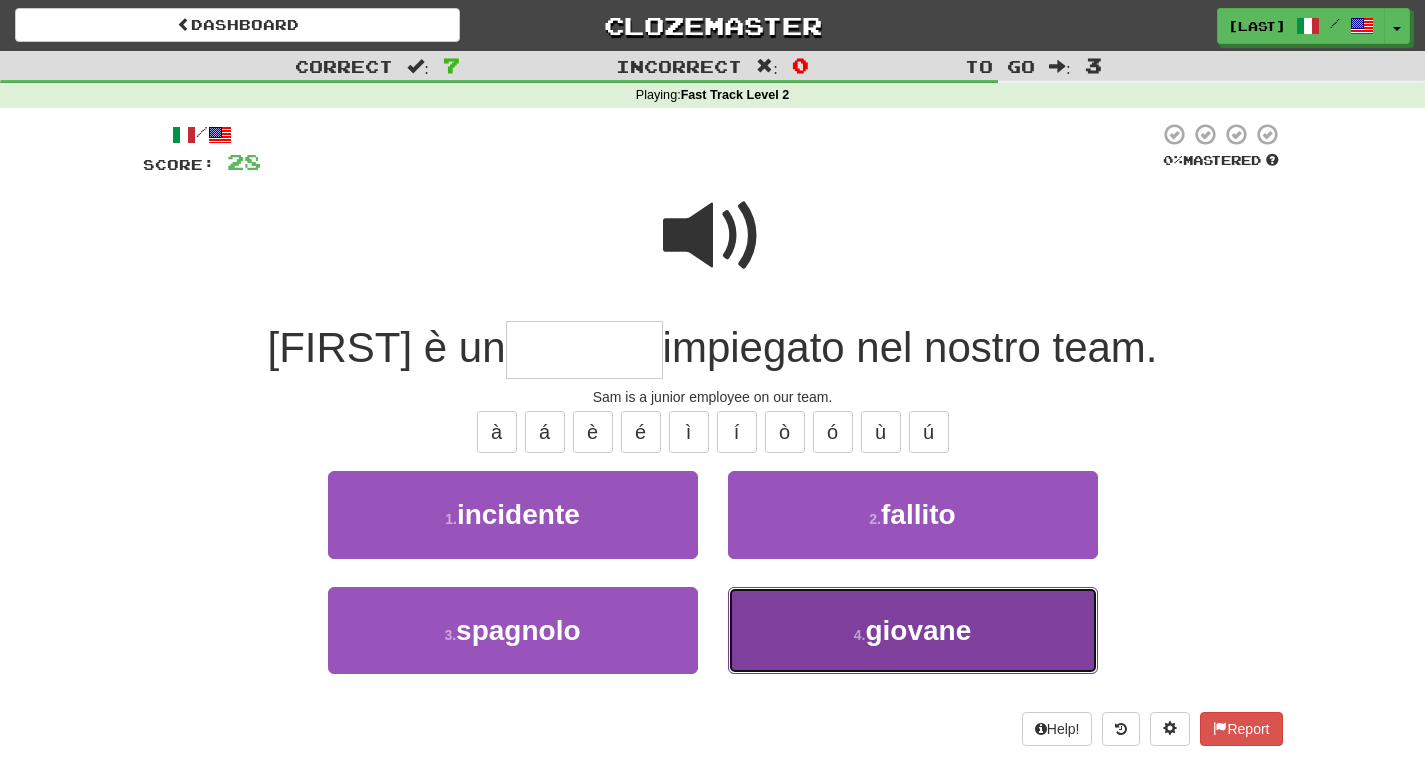 click on "giovane" at bounding box center (918, 630) 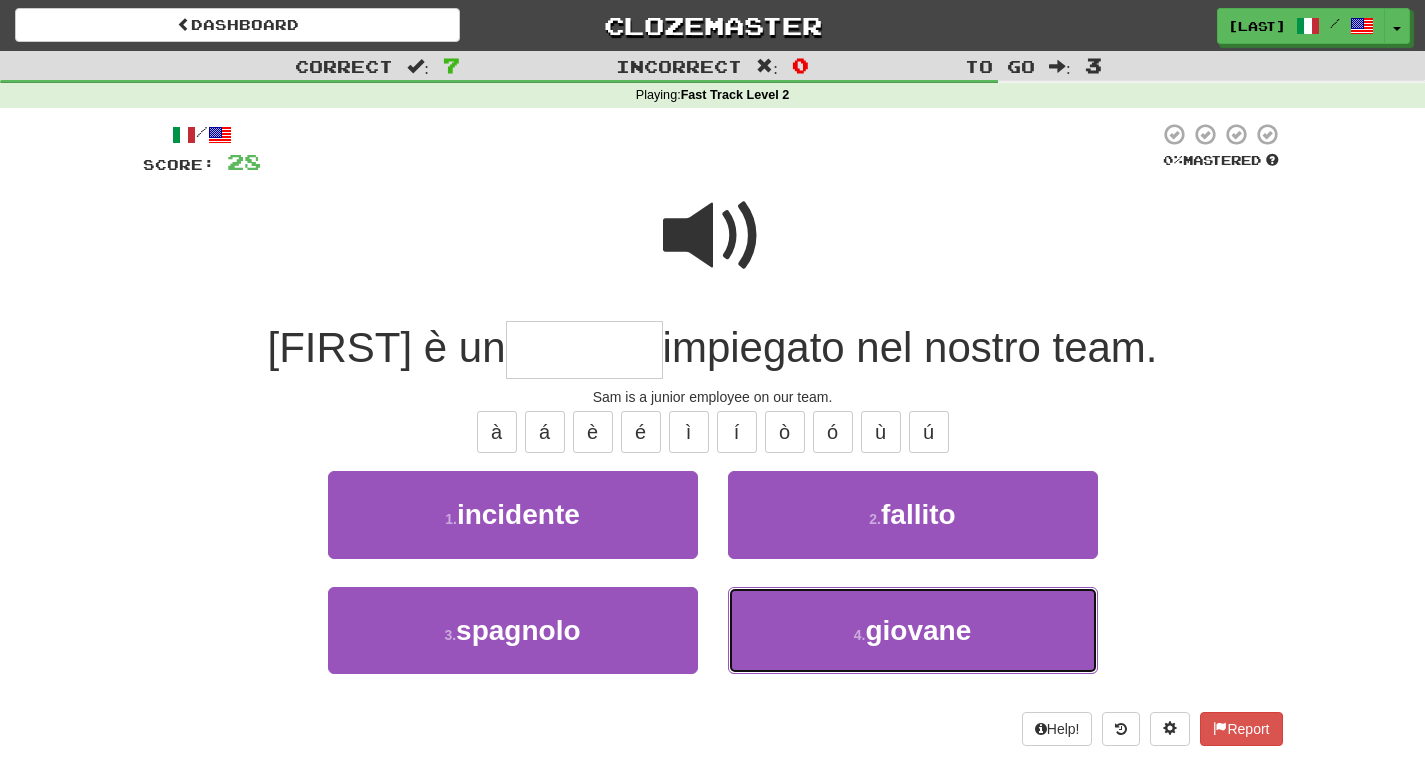 type on "*******" 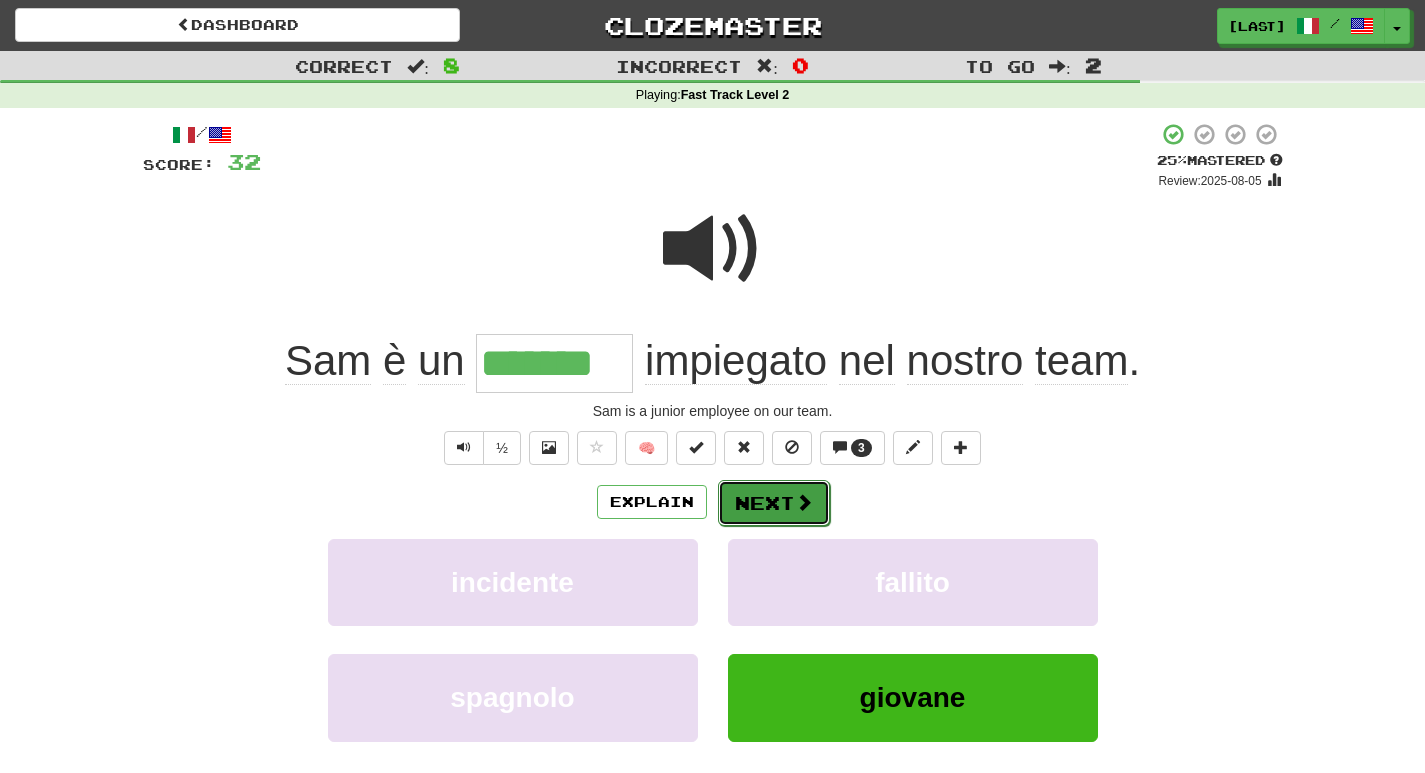 click on "Next" at bounding box center [774, 503] 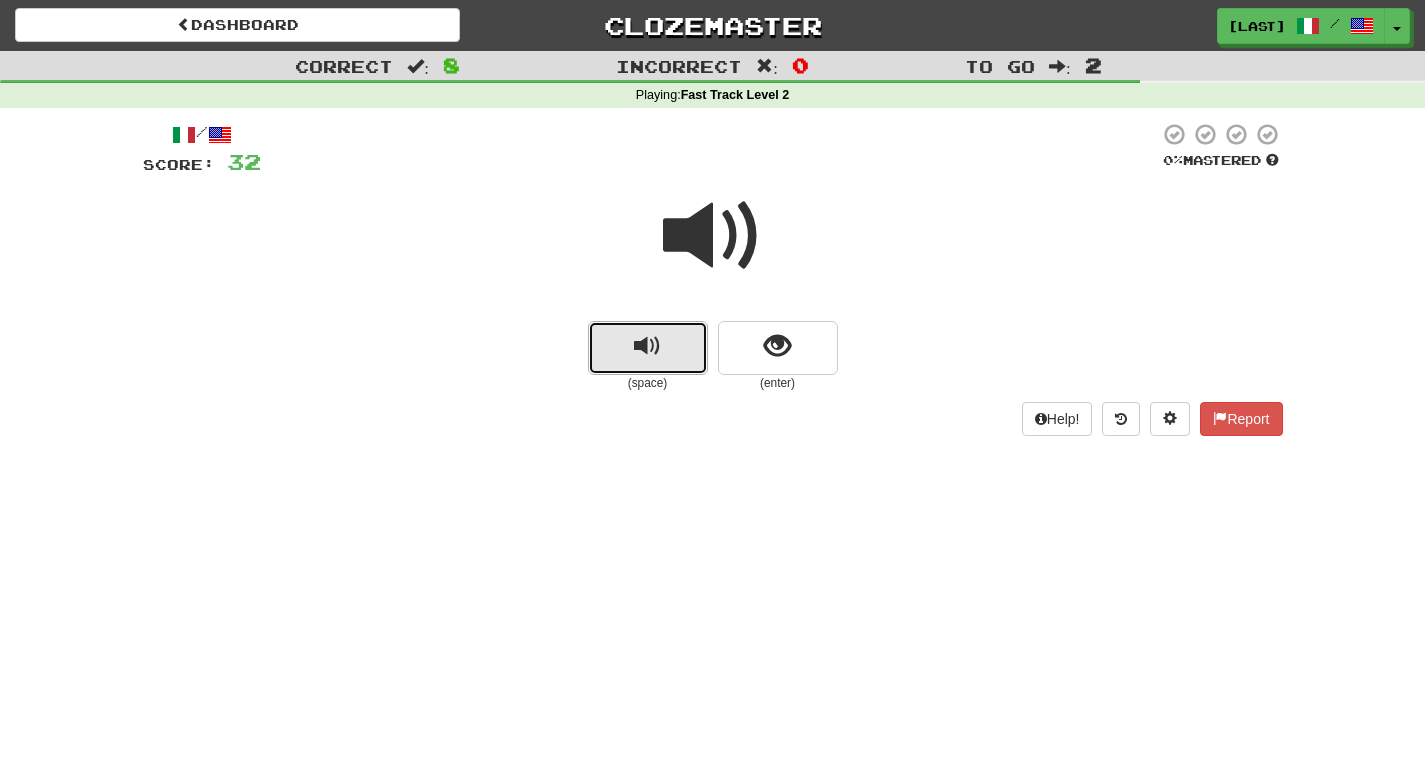 click at bounding box center (647, 346) 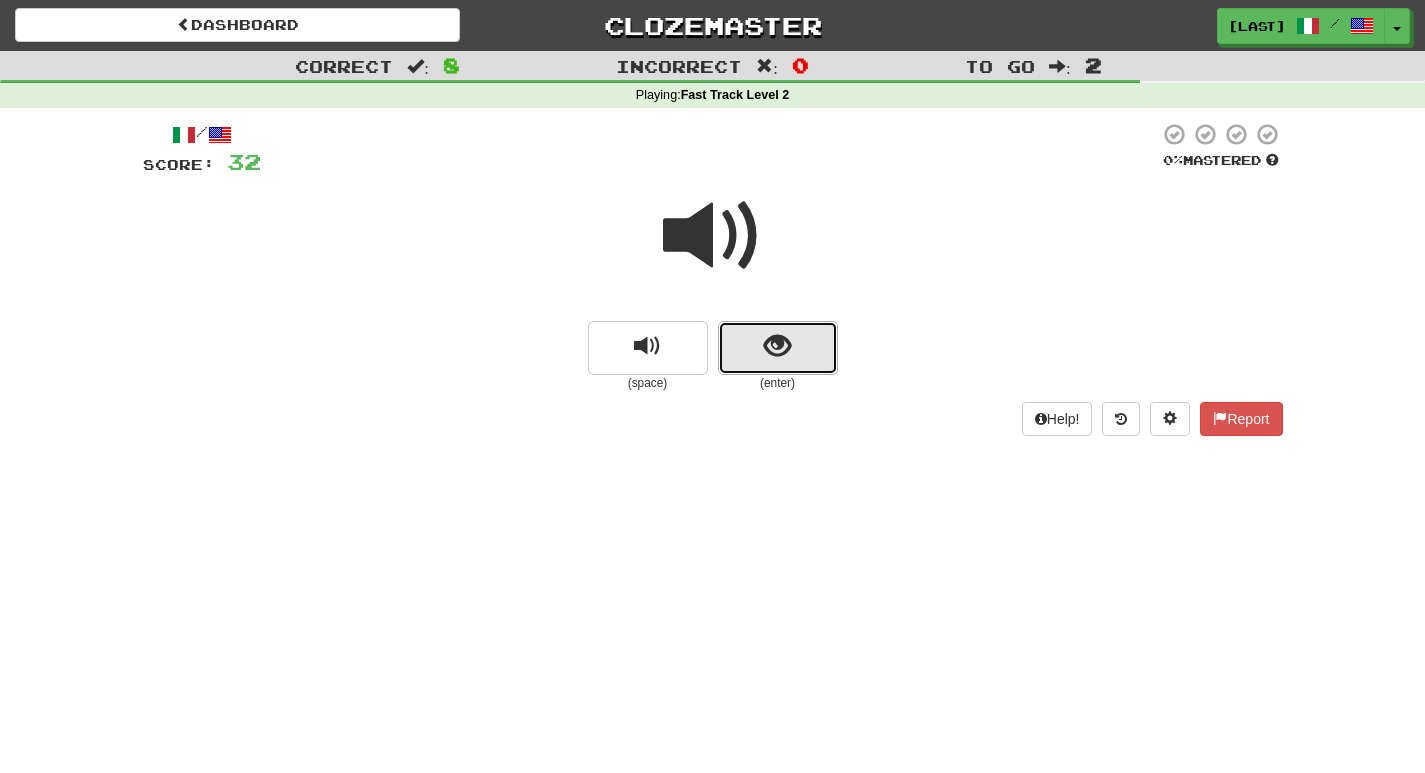 click at bounding box center (777, 346) 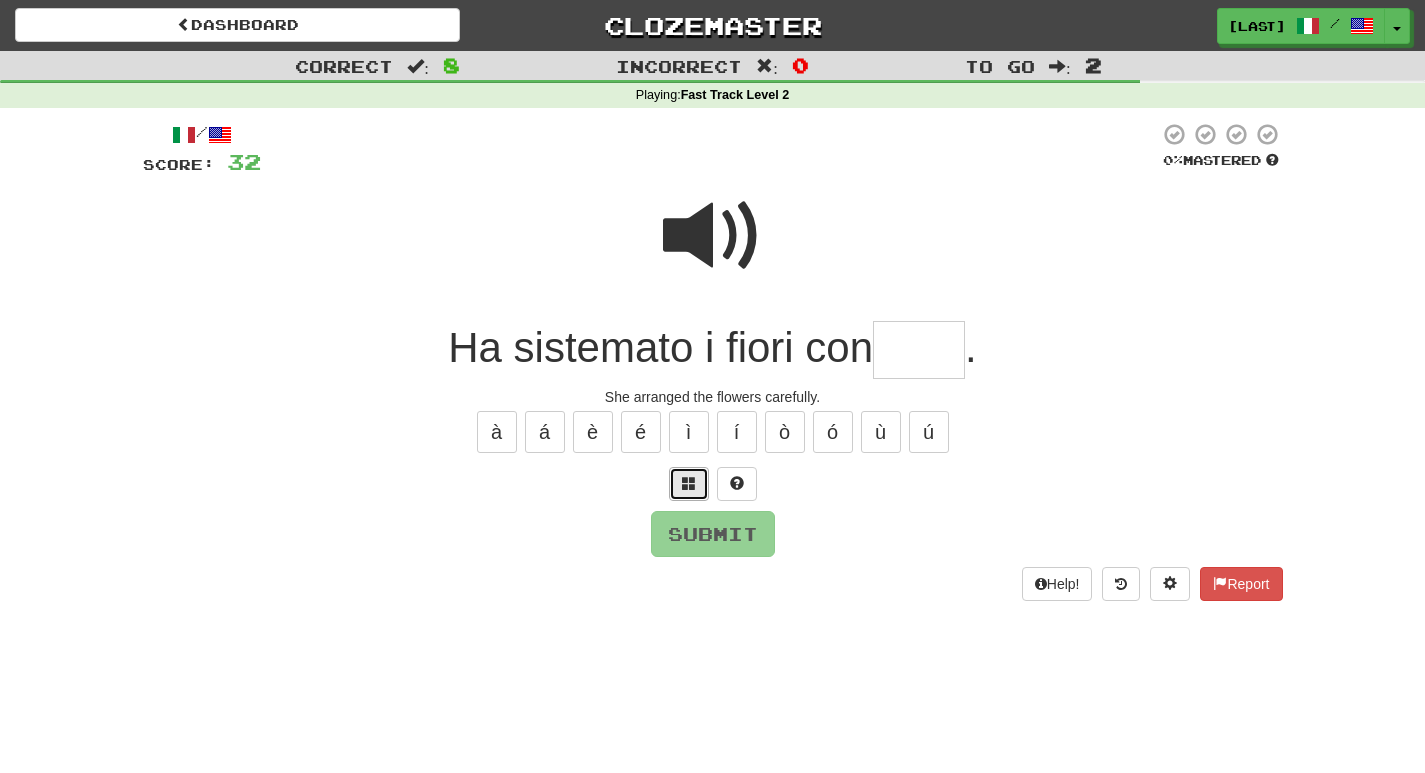 click at bounding box center [689, 484] 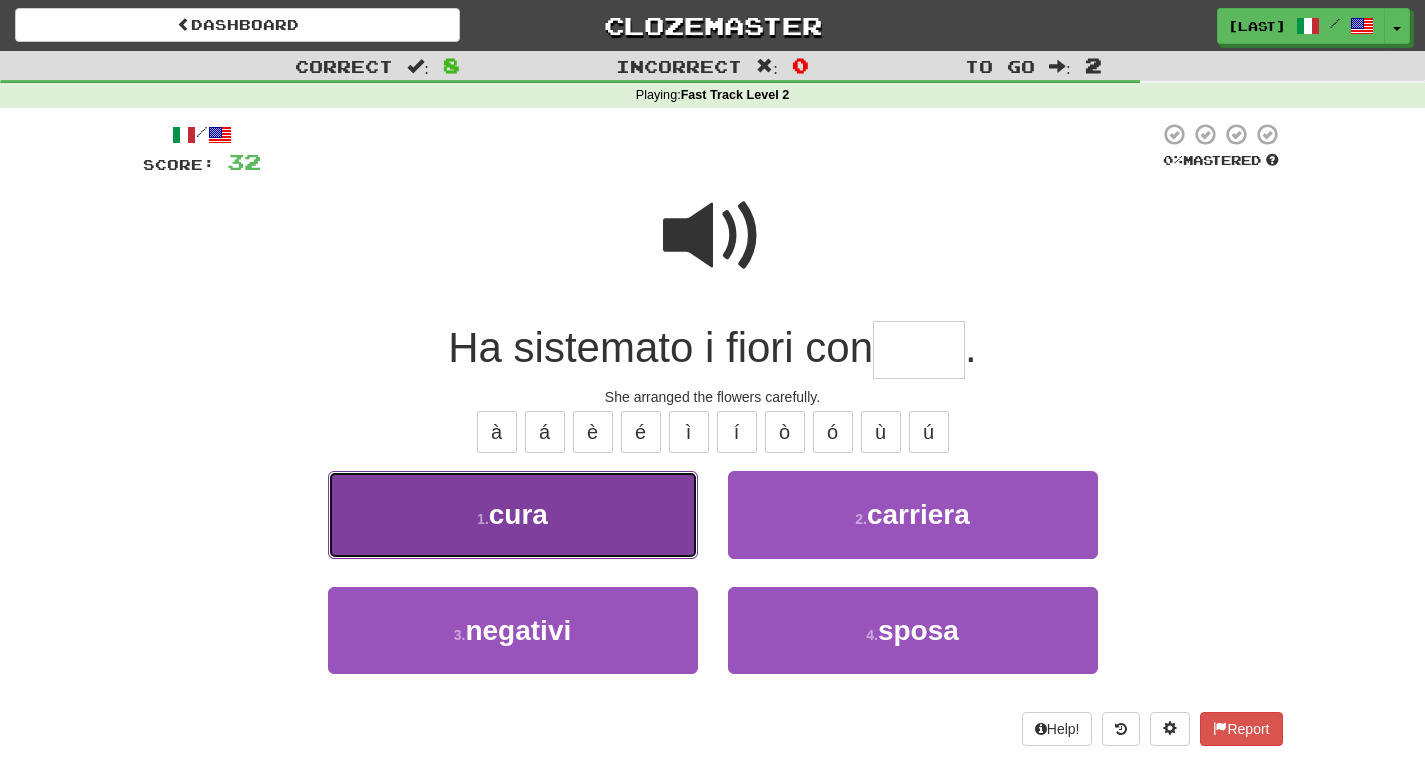 click on "1 . cur[REDACTED]" at bounding box center (513, 514) 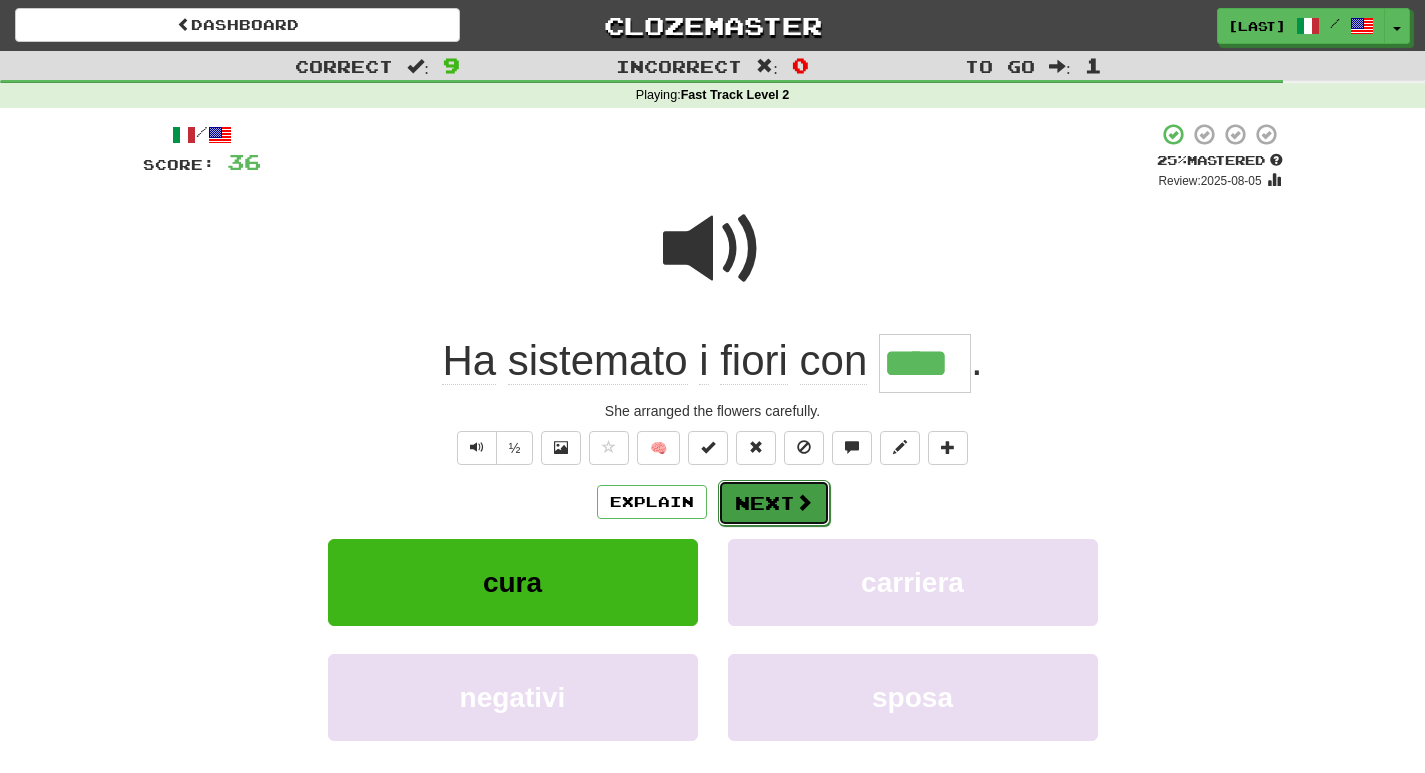 click on "Next" at bounding box center (774, 503) 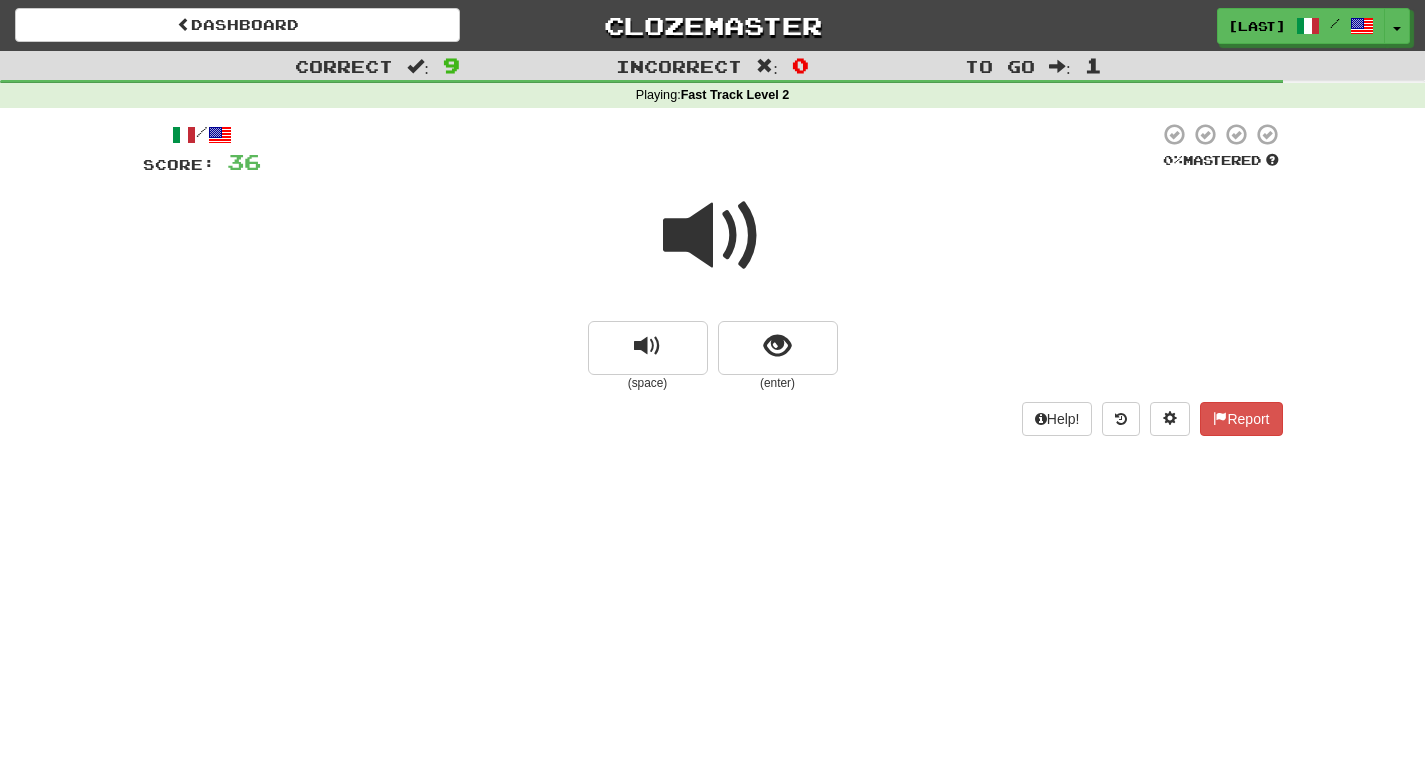 click at bounding box center [713, 236] 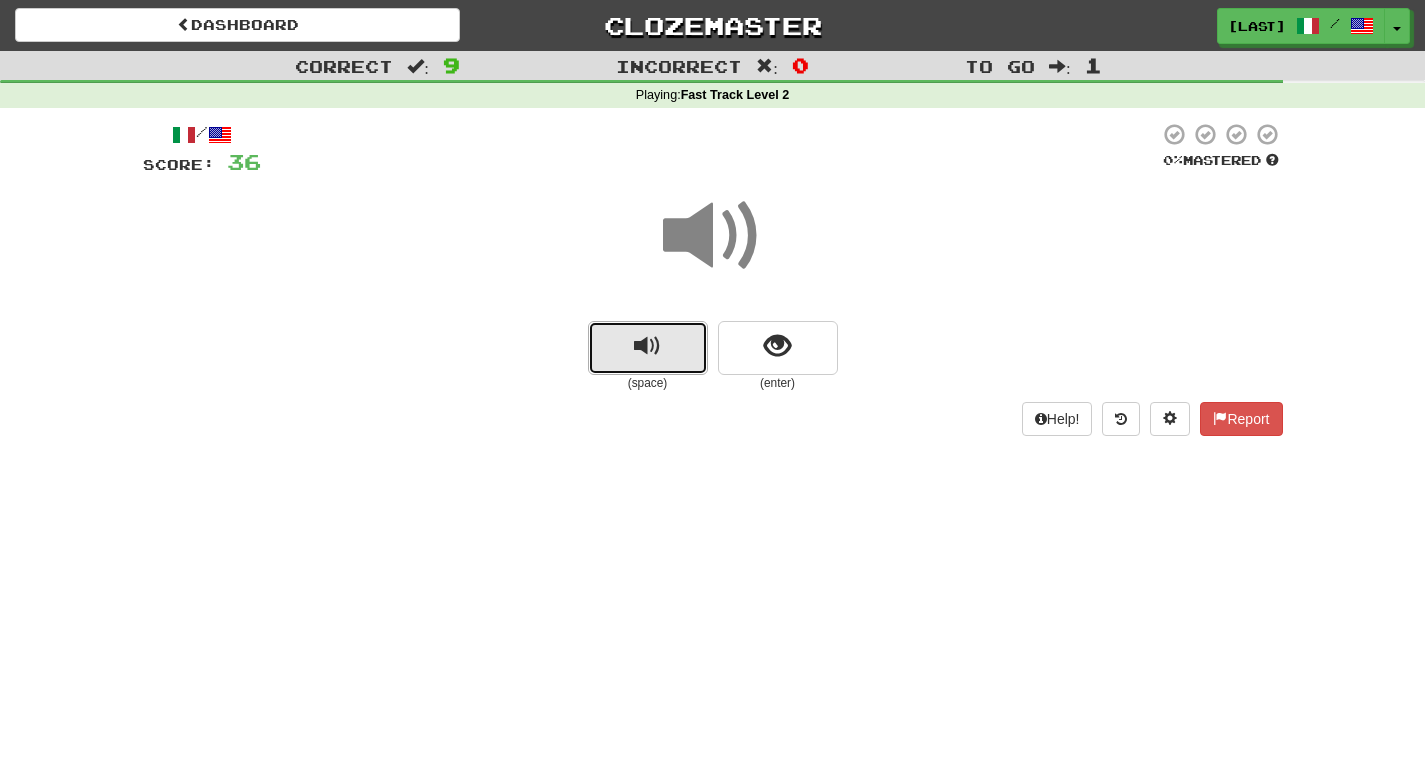 click at bounding box center [647, 346] 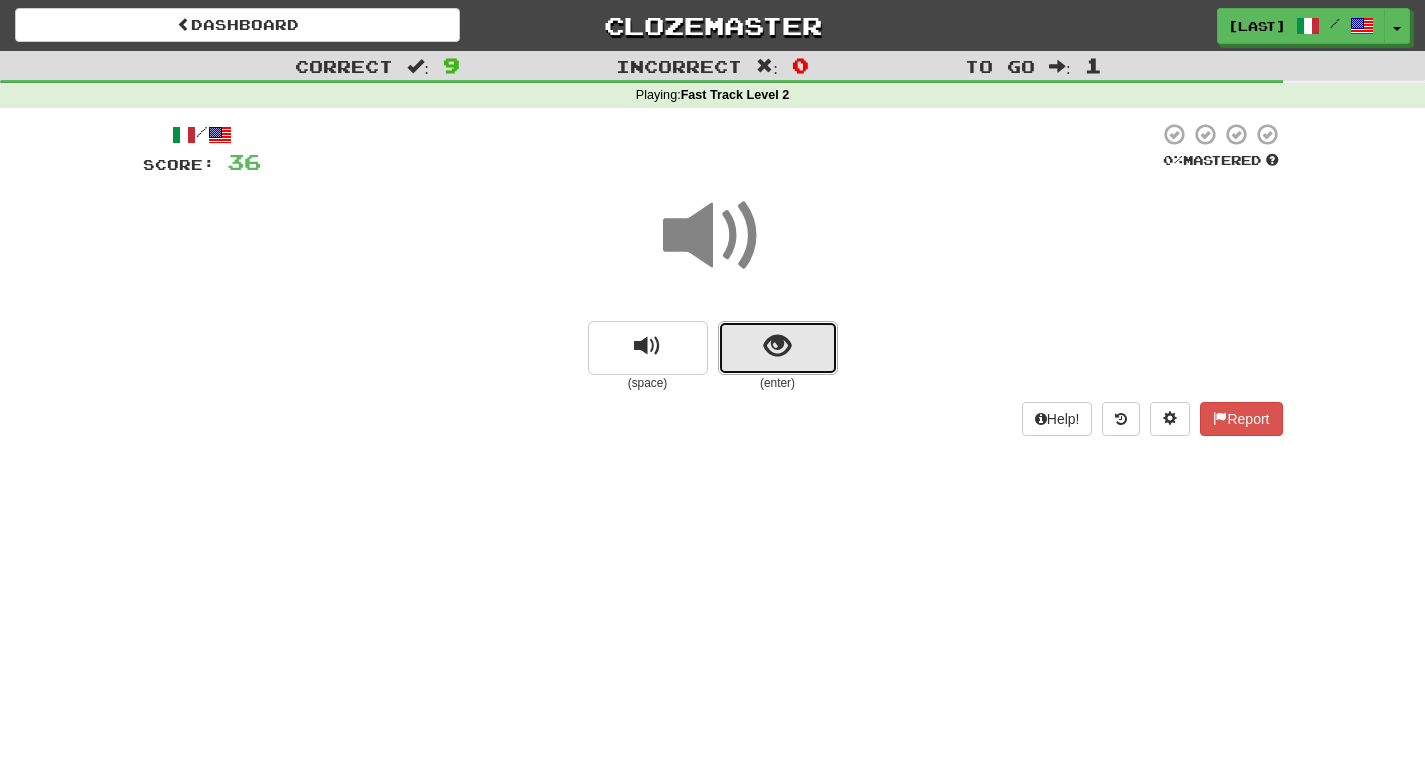 click at bounding box center [778, 348] 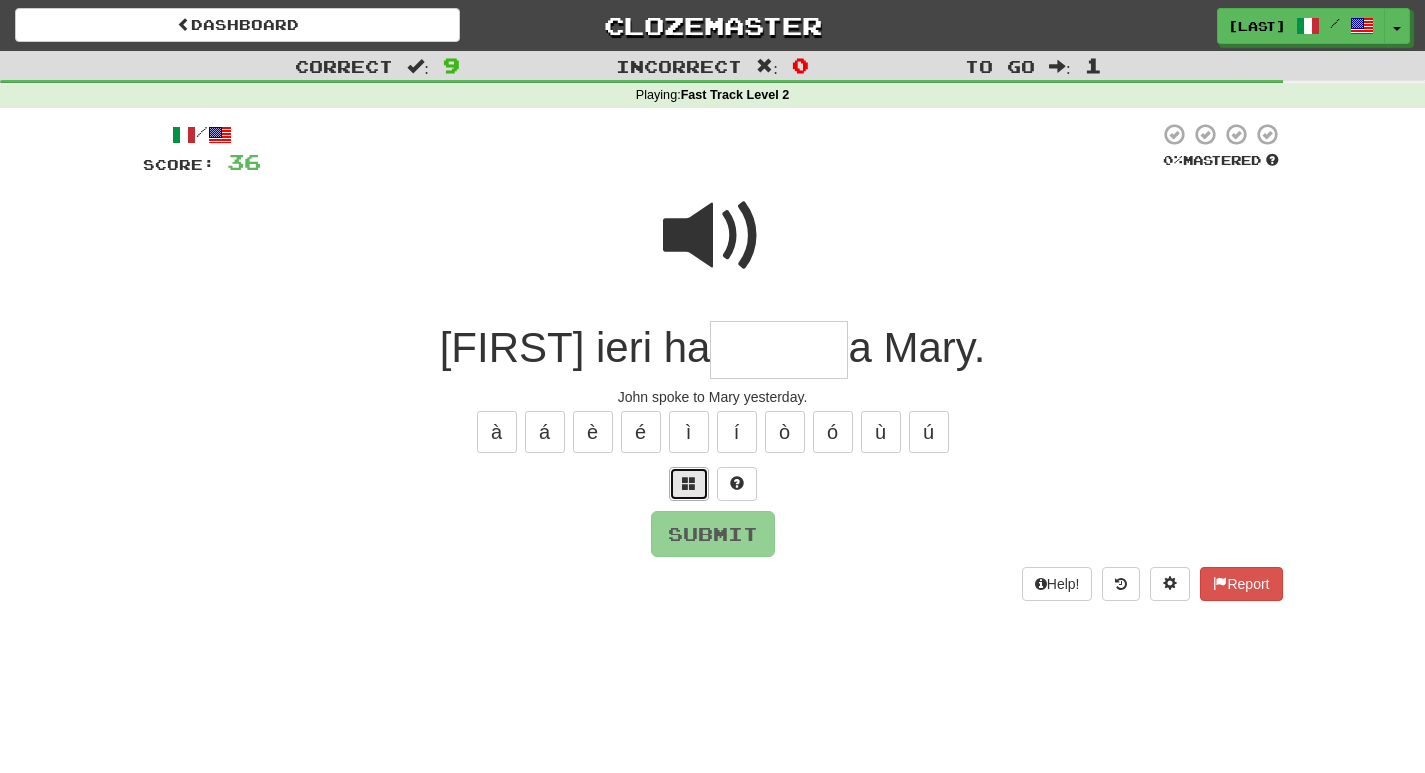 click at bounding box center (689, 484) 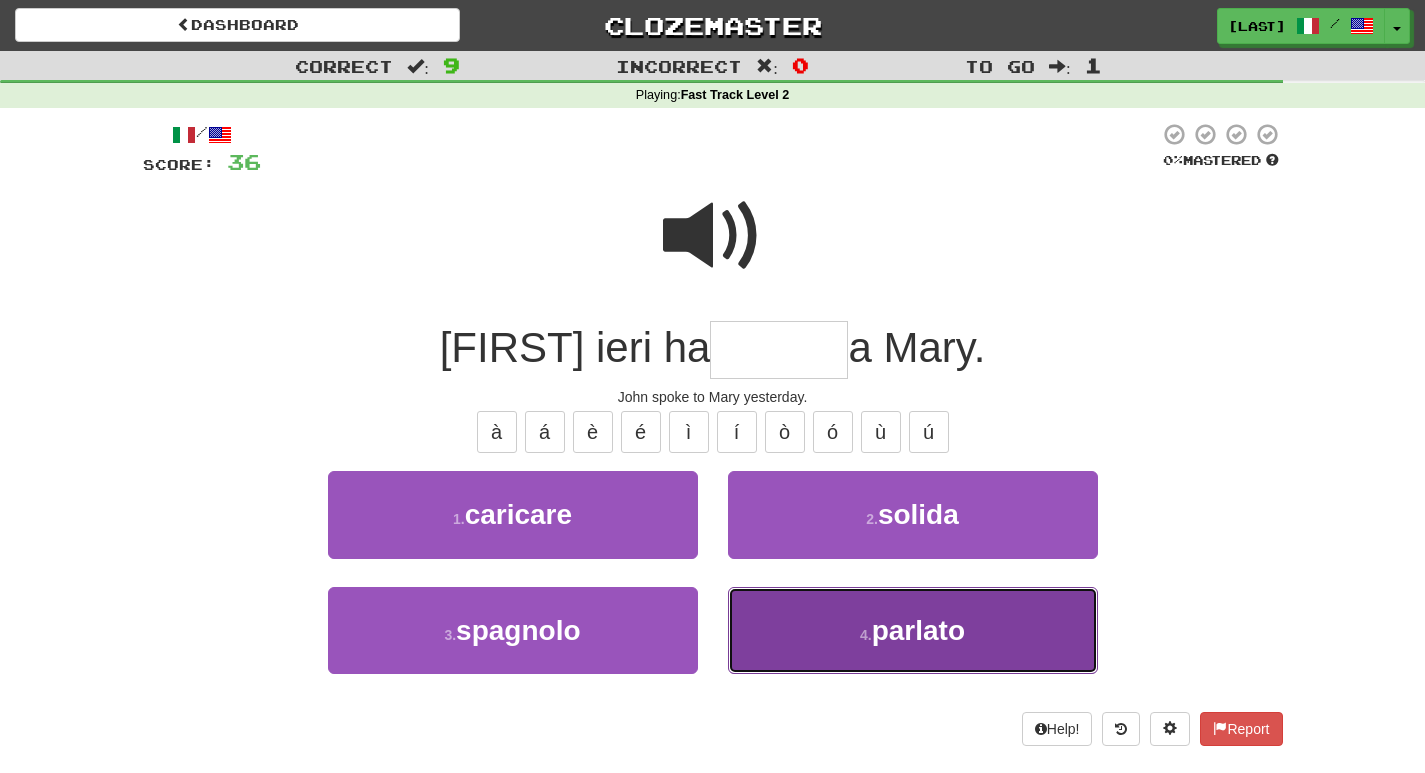 click on "4 .  parlato" at bounding box center (913, 630) 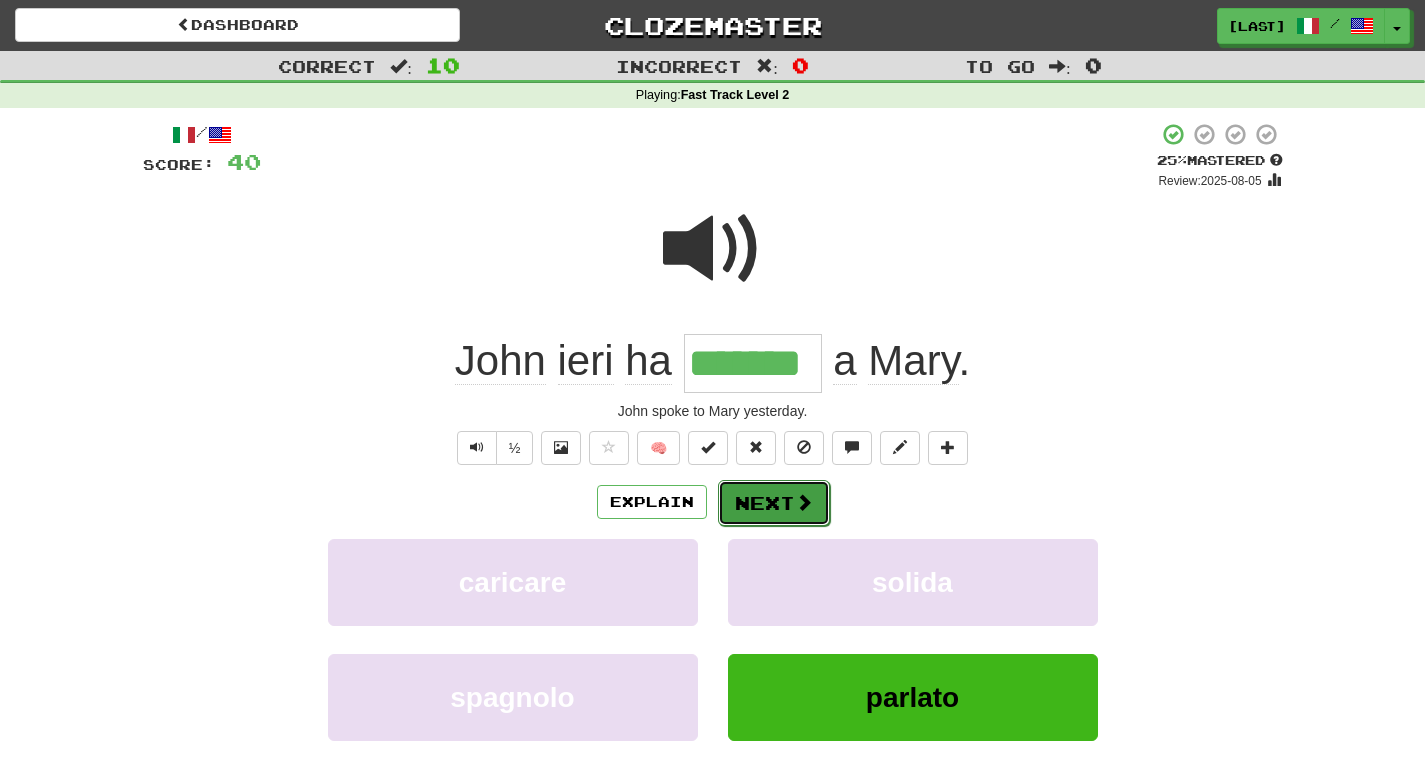 click on "Next" at bounding box center [774, 503] 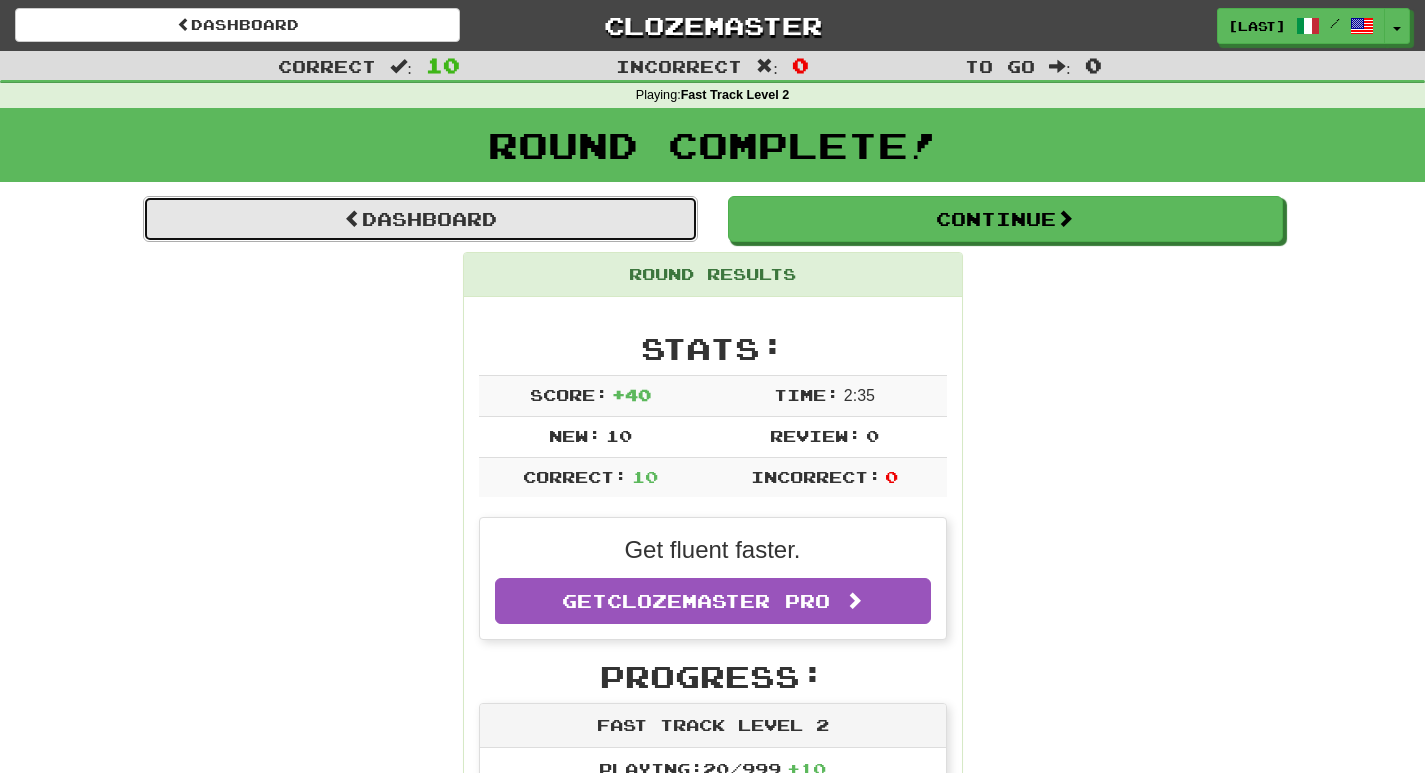 click on "Dashboard" at bounding box center [420, 219] 